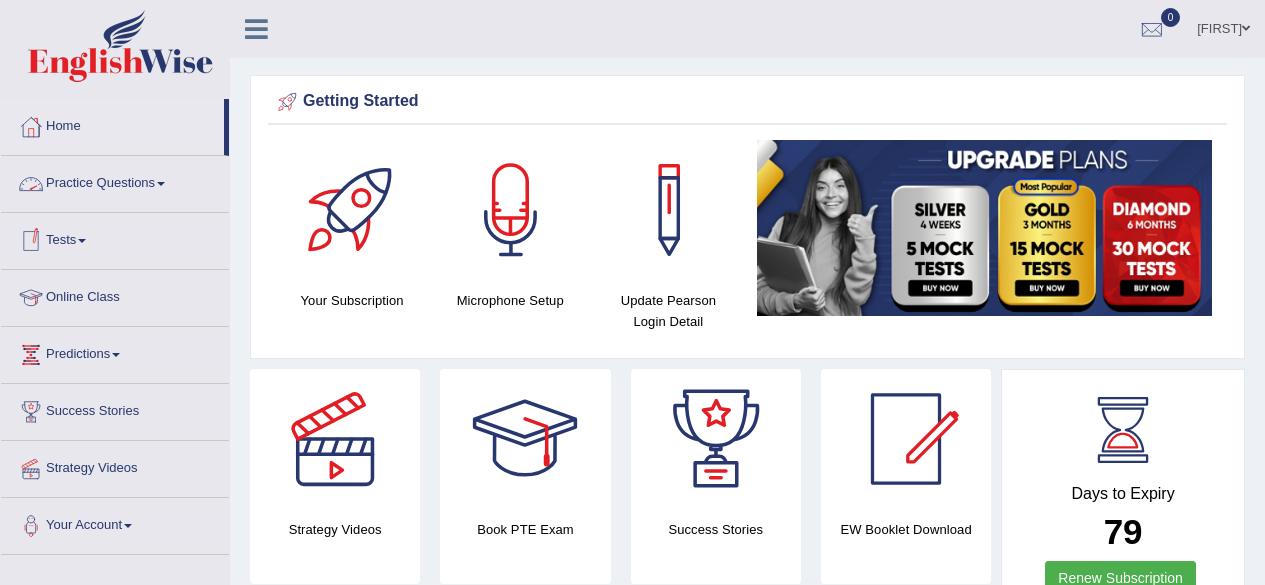 scroll, scrollTop: 0, scrollLeft: 0, axis: both 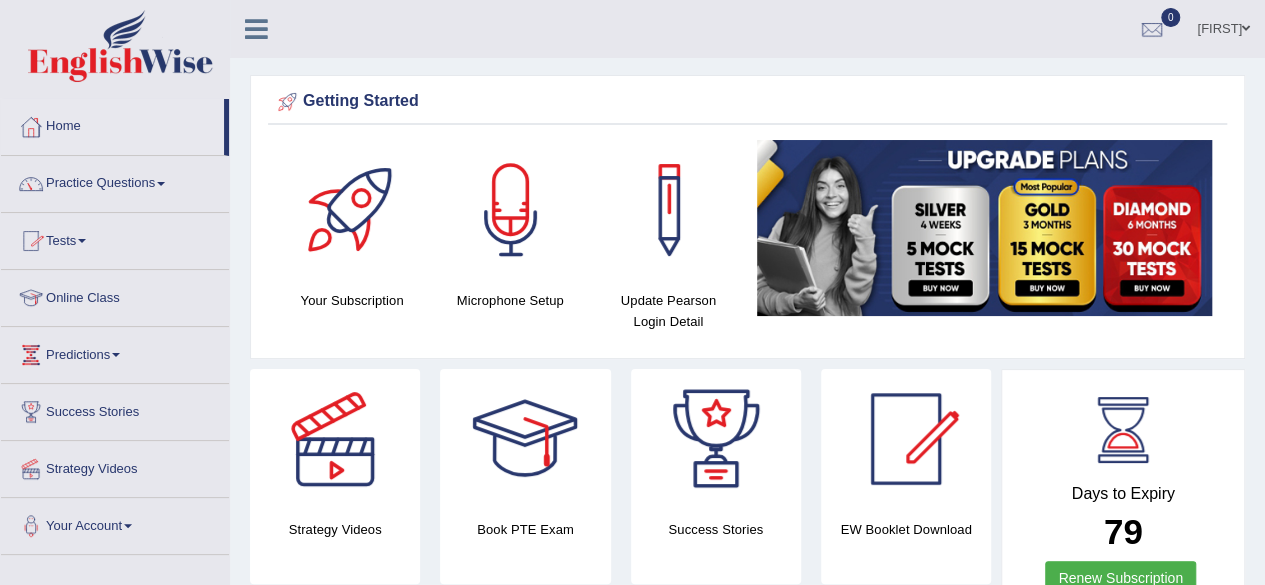 drag, startPoint x: 0, startPoint y: 0, endPoint x: 112, endPoint y: 173, distance: 206.08978 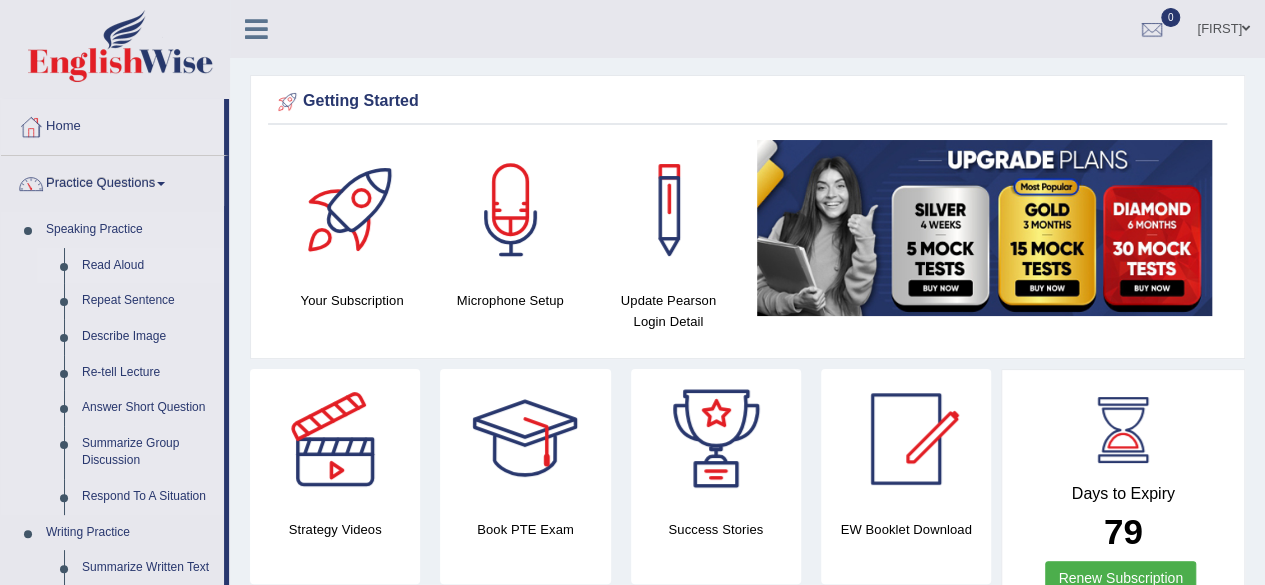 click on "Read Aloud" at bounding box center (148, 266) 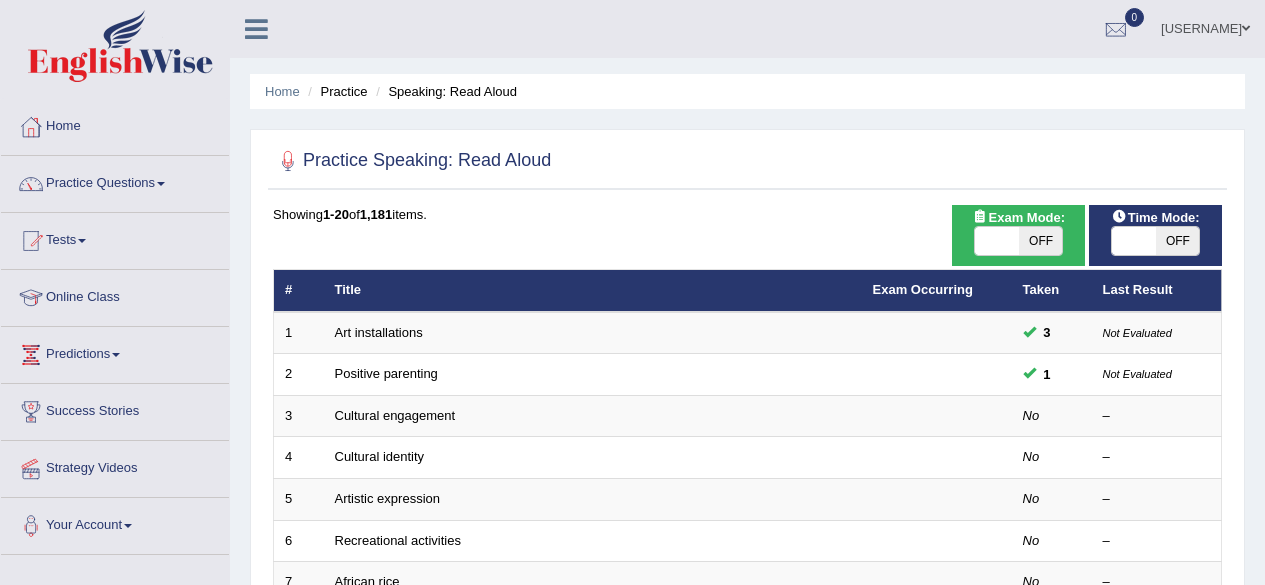 scroll, scrollTop: 0, scrollLeft: 0, axis: both 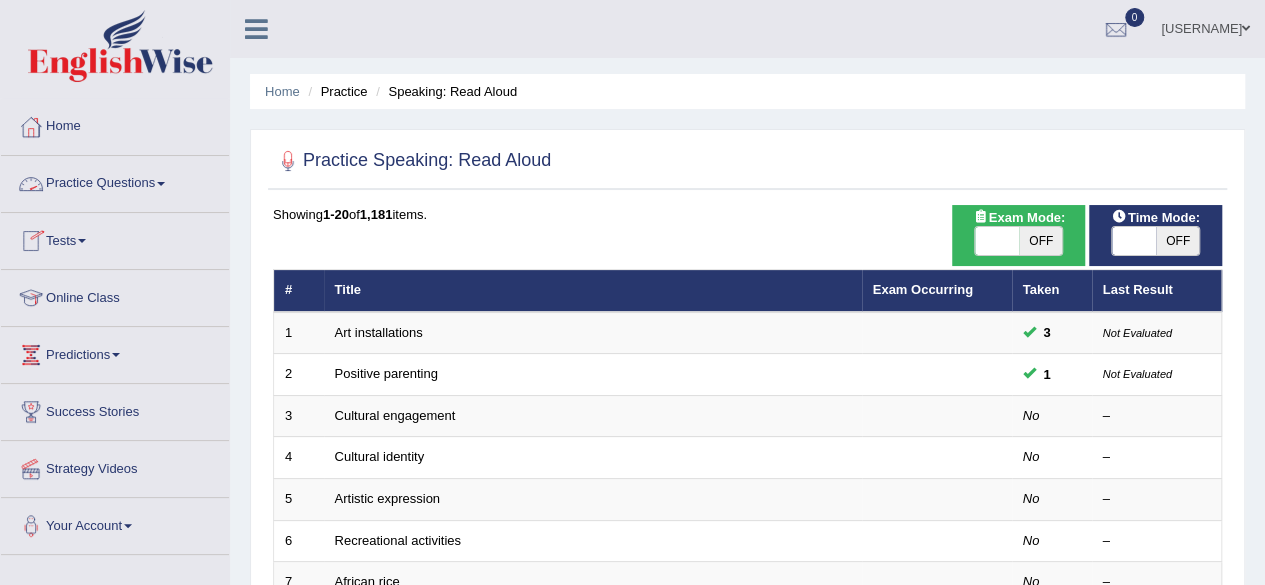 click on "Practice Questions" at bounding box center (115, 181) 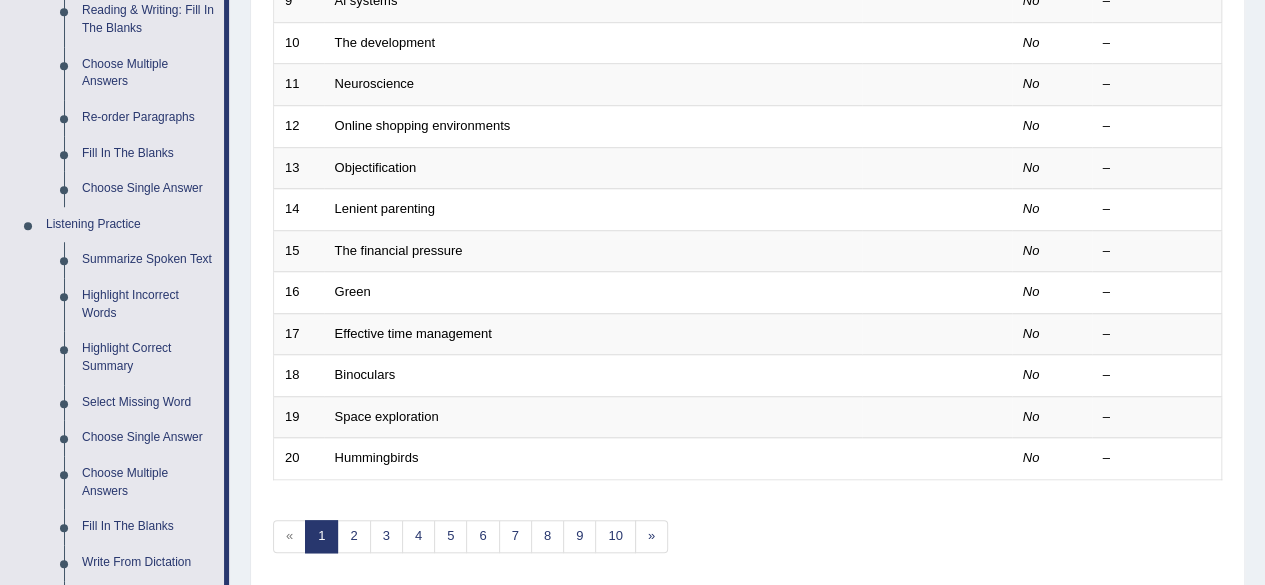scroll, scrollTop: 666, scrollLeft: 0, axis: vertical 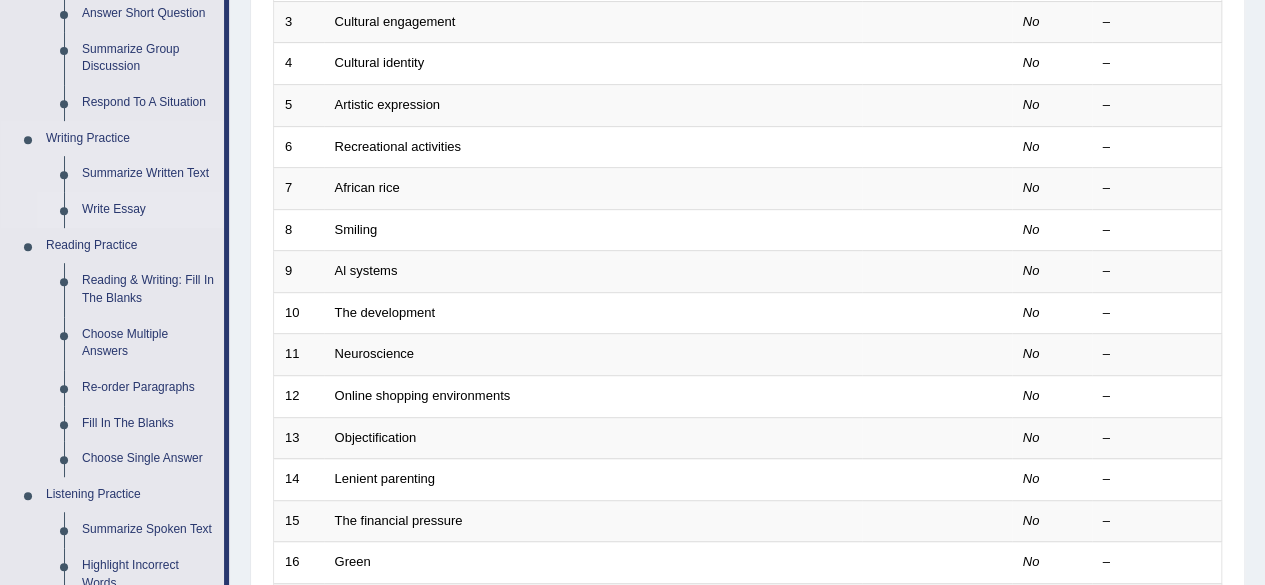 click on "Write Essay" at bounding box center [148, 210] 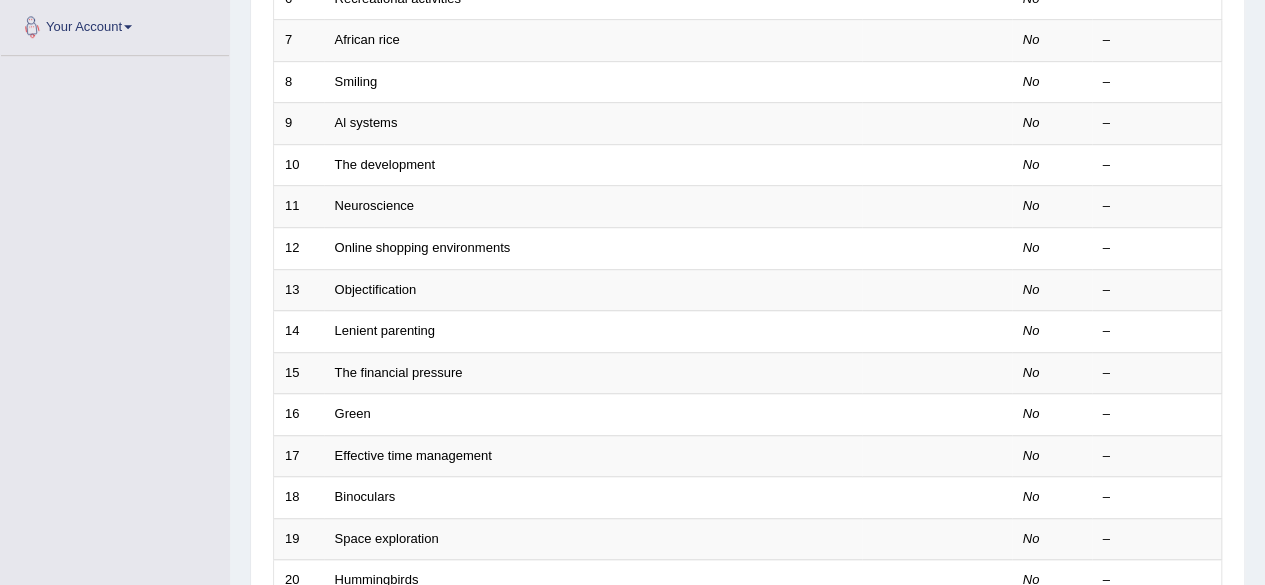 scroll, scrollTop: 604, scrollLeft: 0, axis: vertical 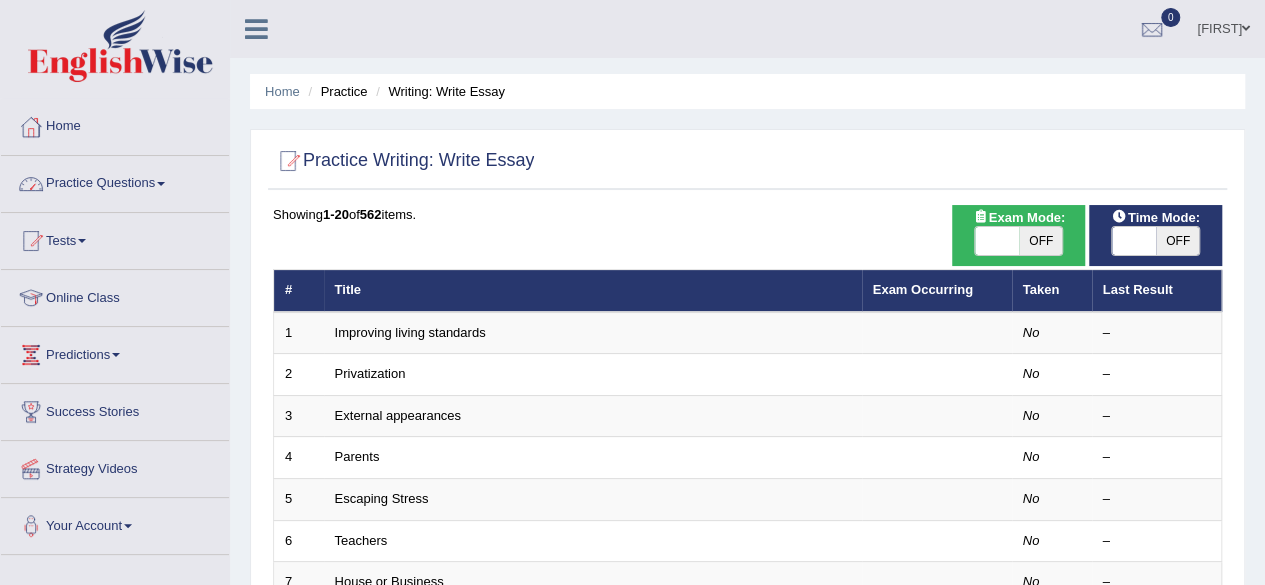 click on "Practice Questions" at bounding box center [115, 181] 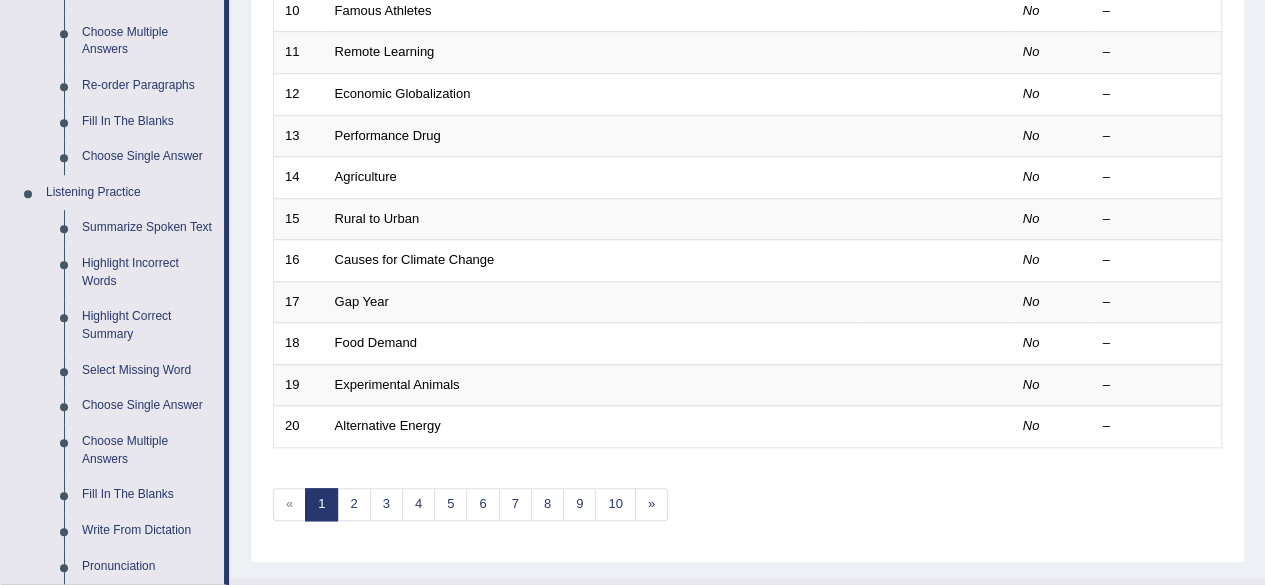scroll, scrollTop: 692, scrollLeft: 0, axis: vertical 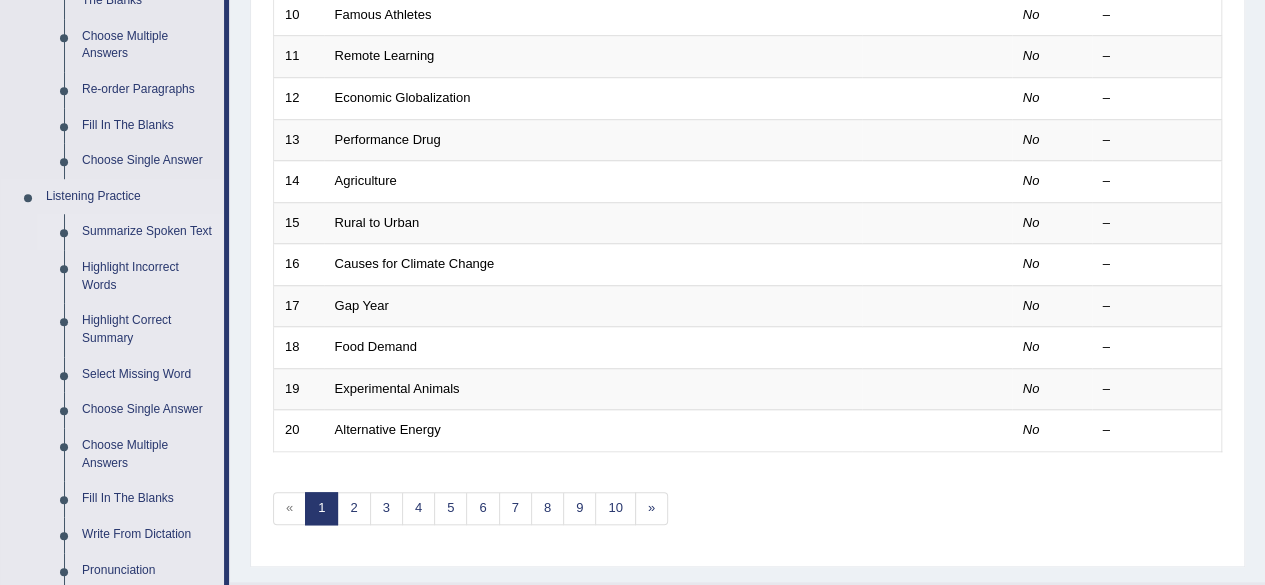 click on "Summarize Spoken Text" at bounding box center (148, 232) 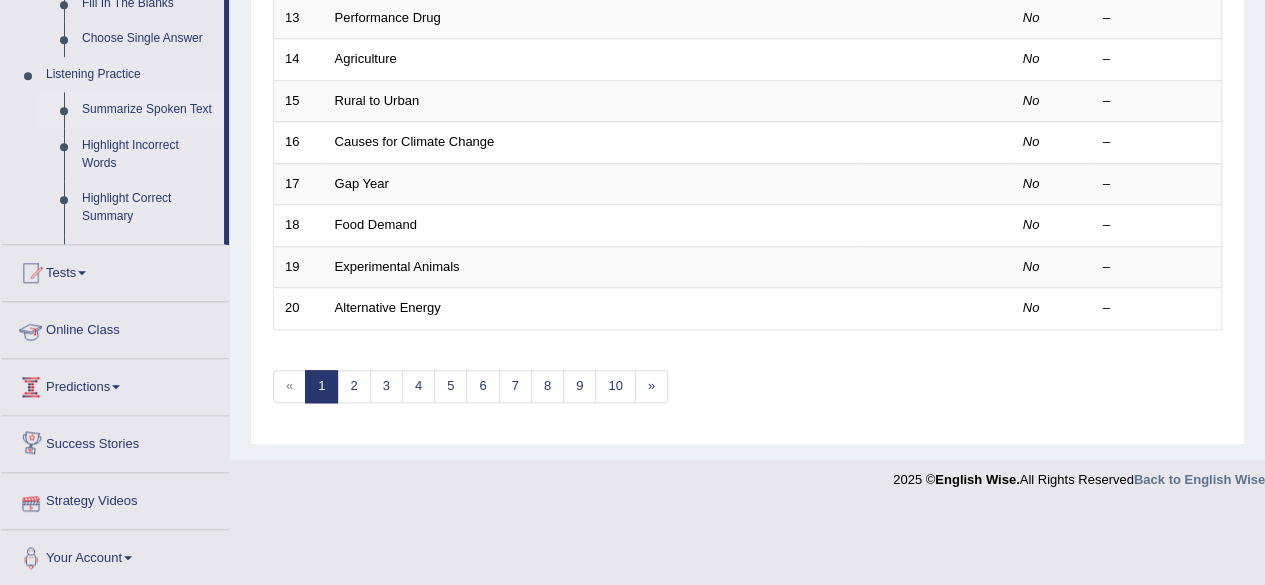 scroll, scrollTop: 729, scrollLeft: 0, axis: vertical 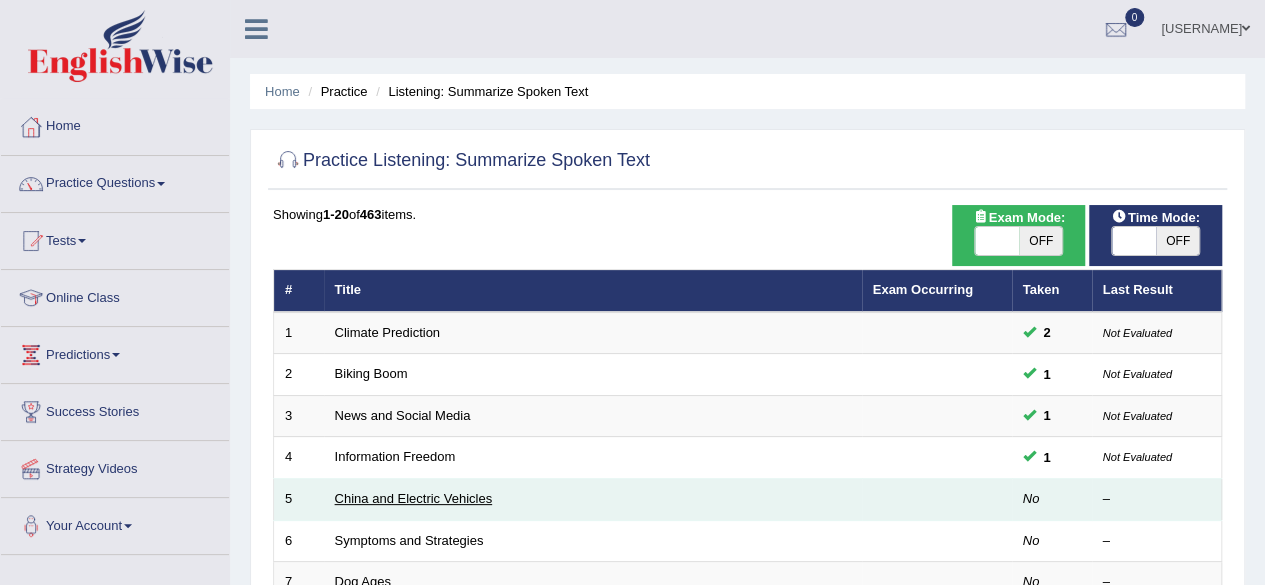 click on "China and Electric Vehicles" at bounding box center (414, 498) 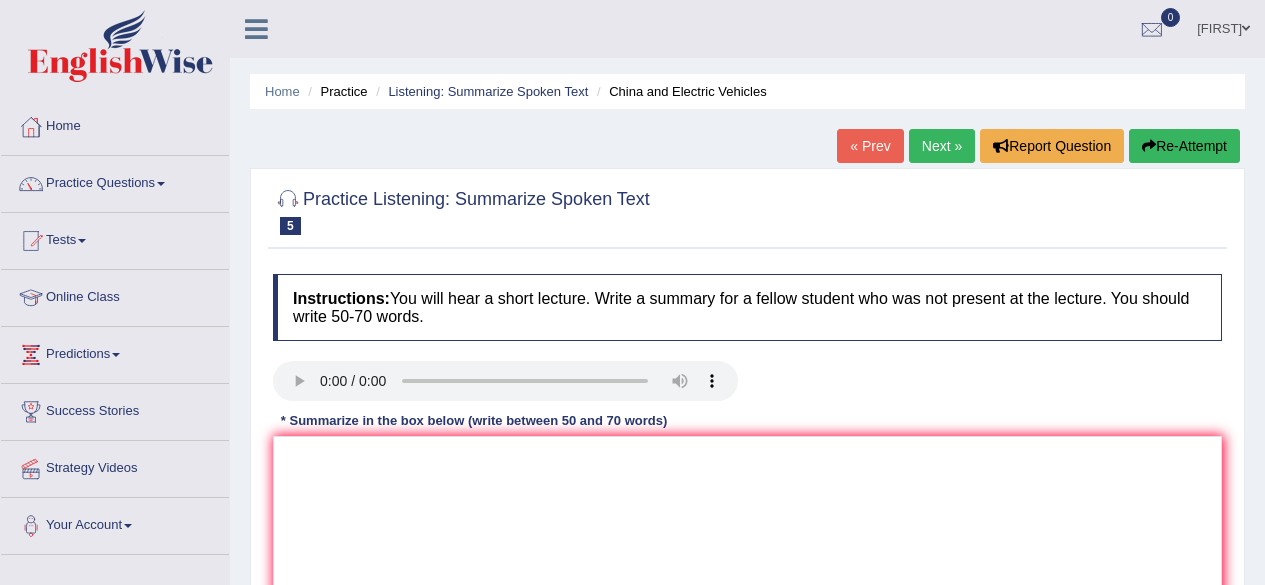 scroll, scrollTop: 0, scrollLeft: 0, axis: both 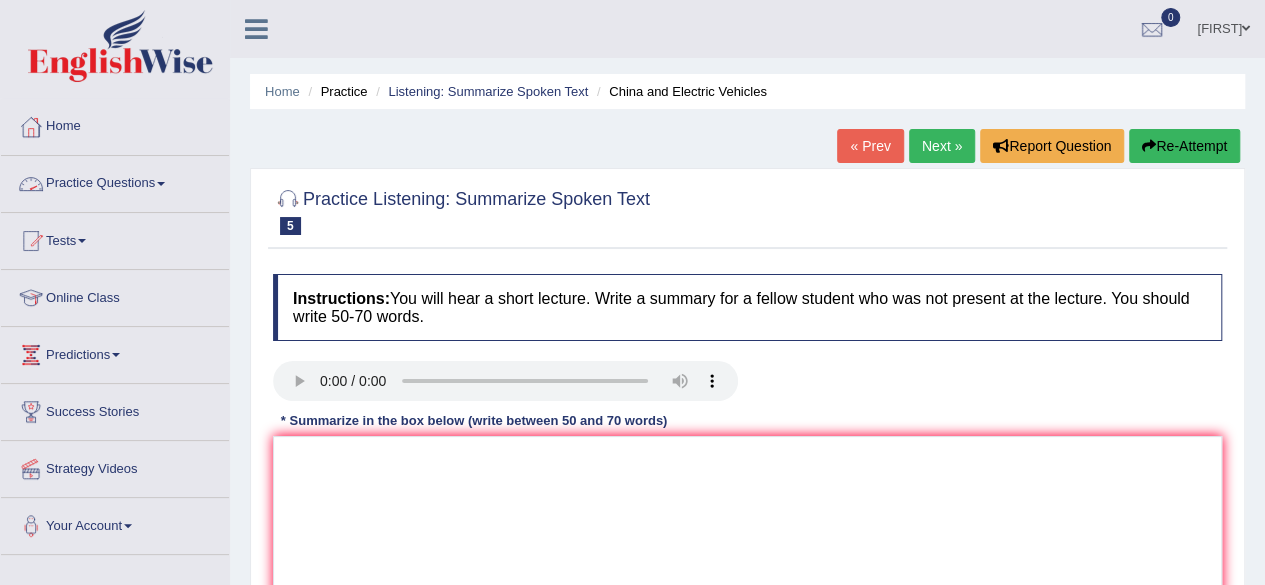 click on "Practice Questions" at bounding box center [115, 181] 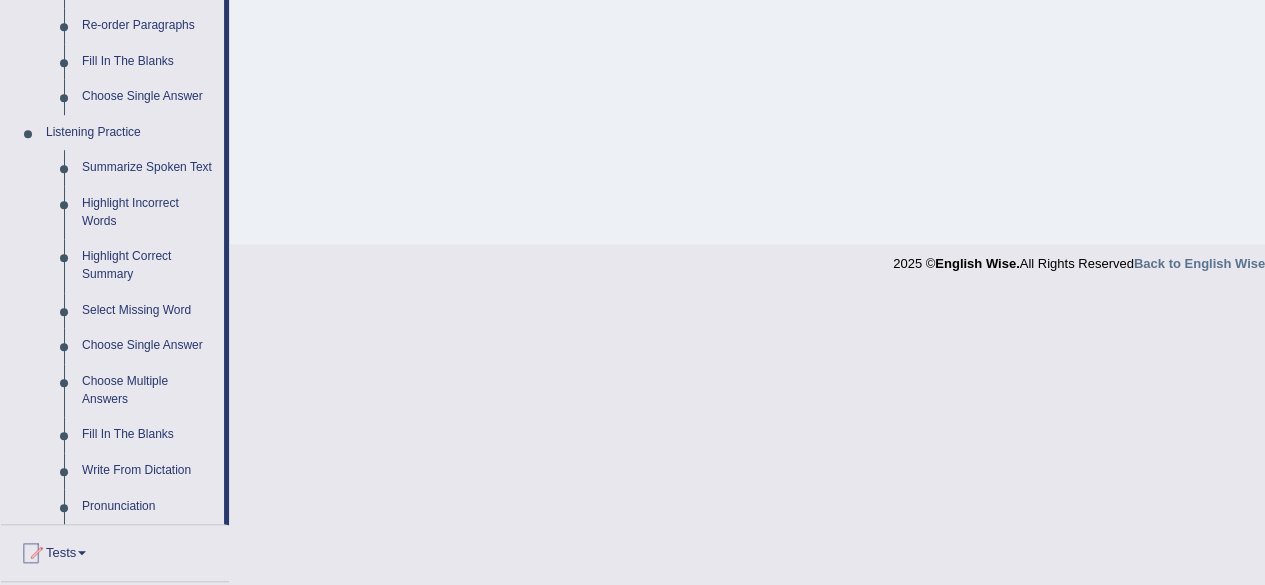 scroll, scrollTop: 748, scrollLeft: 0, axis: vertical 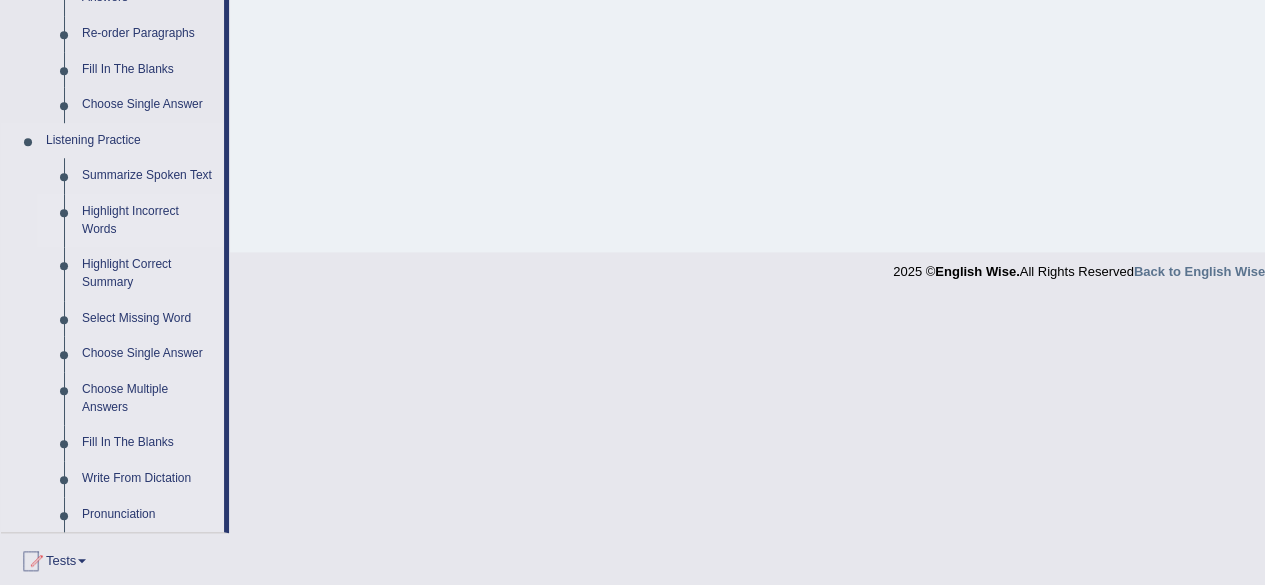 click on "Highlight Incorrect Words" at bounding box center (148, 220) 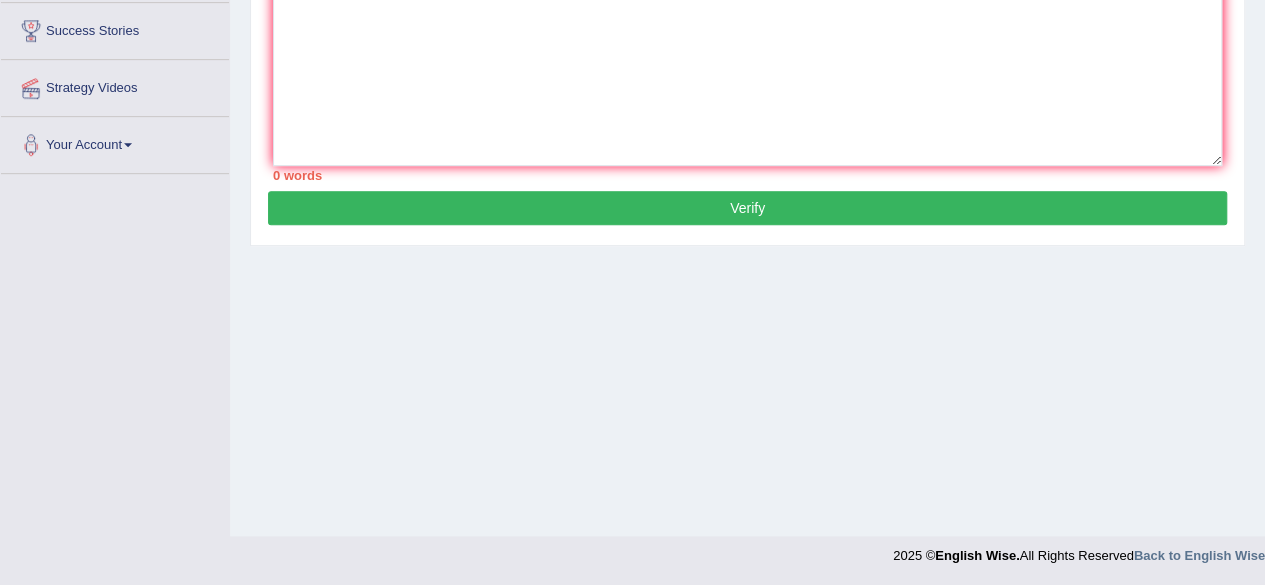 scroll, scrollTop: 245, scrollLeft: 0, axis: vertical 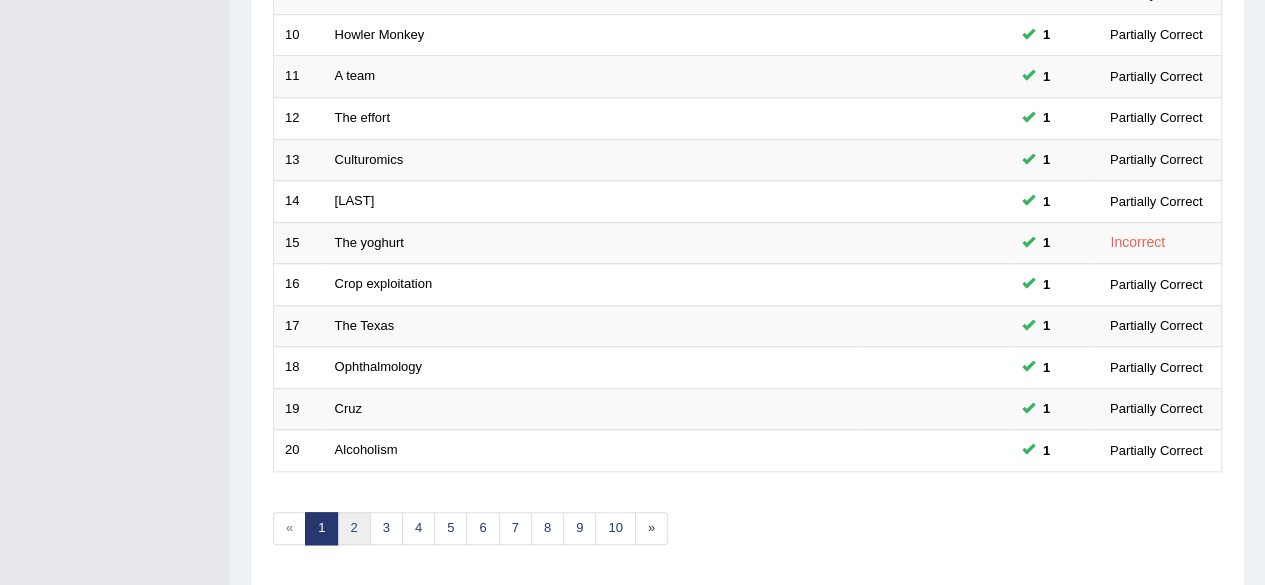 click on "2" at bounding box center (353, 528) 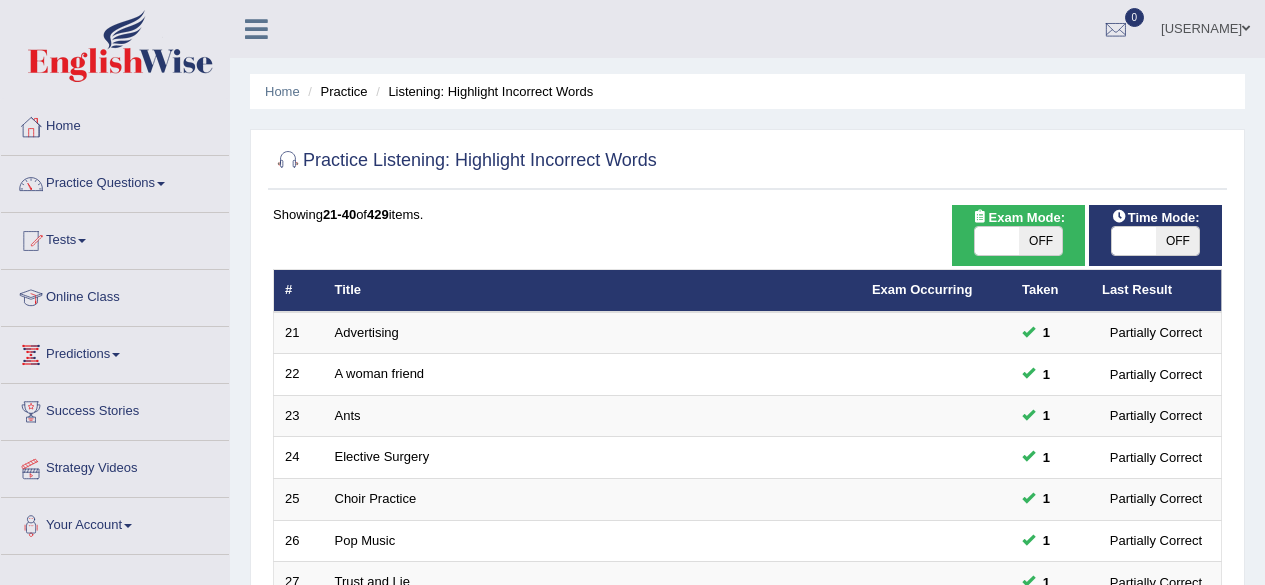 scroll, scrollTop: 0, scrollLeft: 0, axis: both 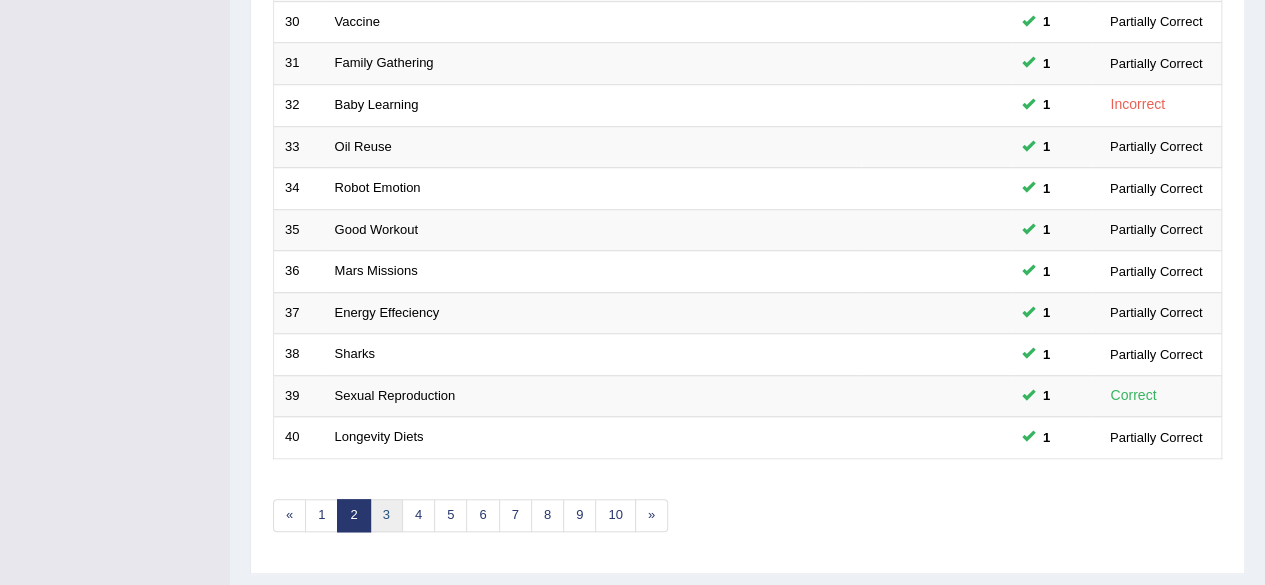 click on "3" at bounding box center (386, 515) 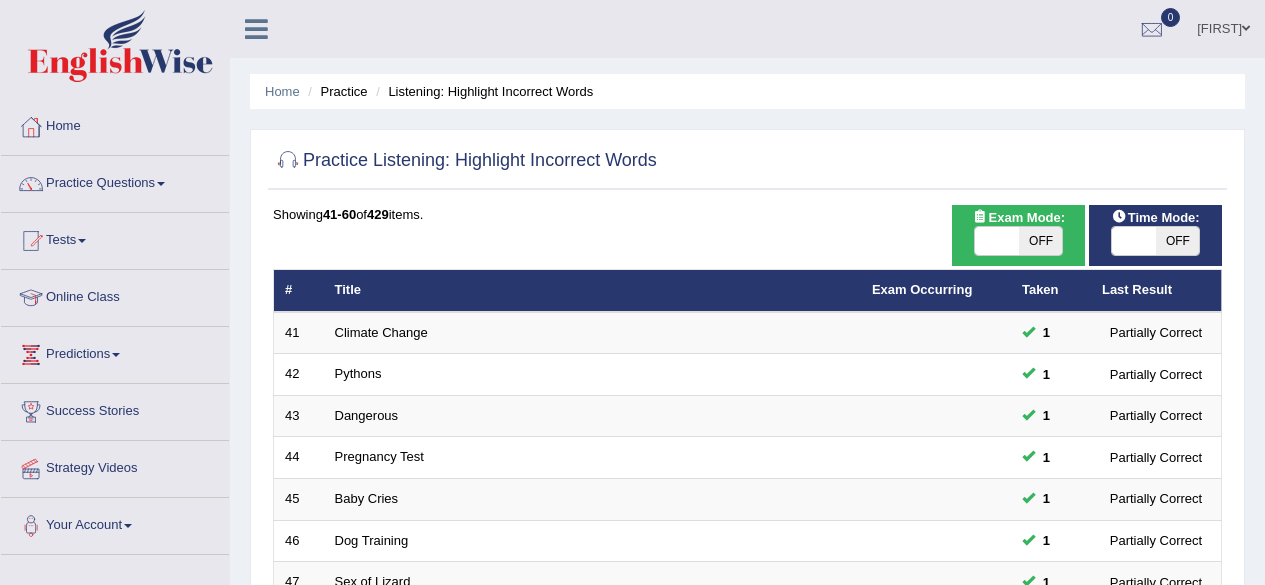scroll, scrollTop: 0, scrollLeft: 0, axis: both 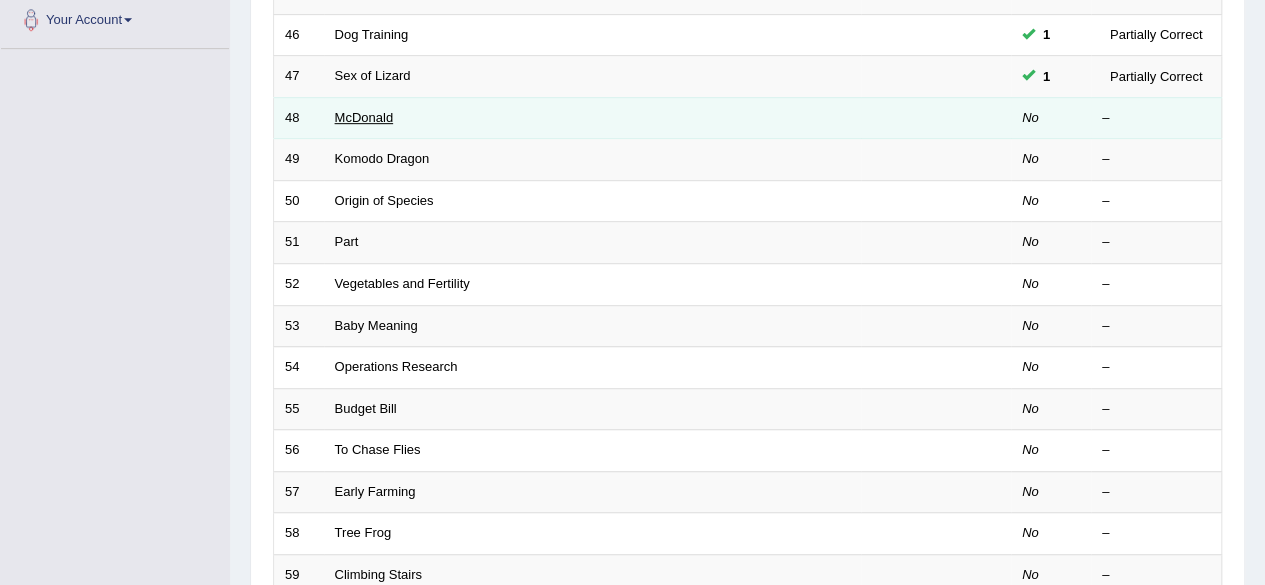 click on "McDonald" at bounding box center [364, 117] 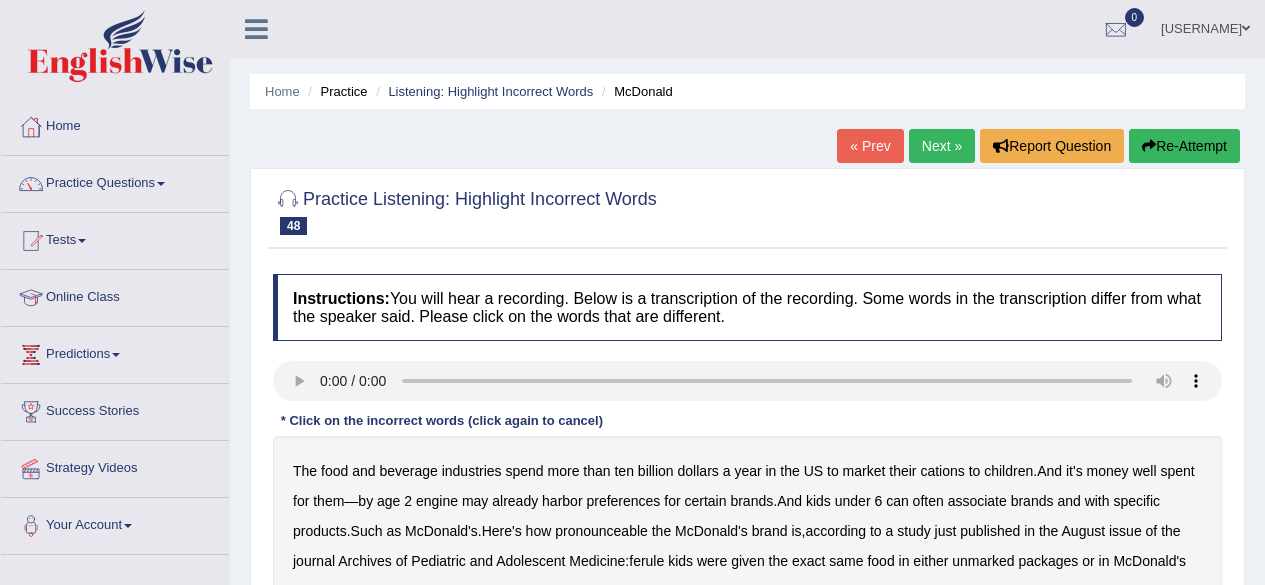 scroll, scrollTop: 0, scrollLeft: 0, axis: both 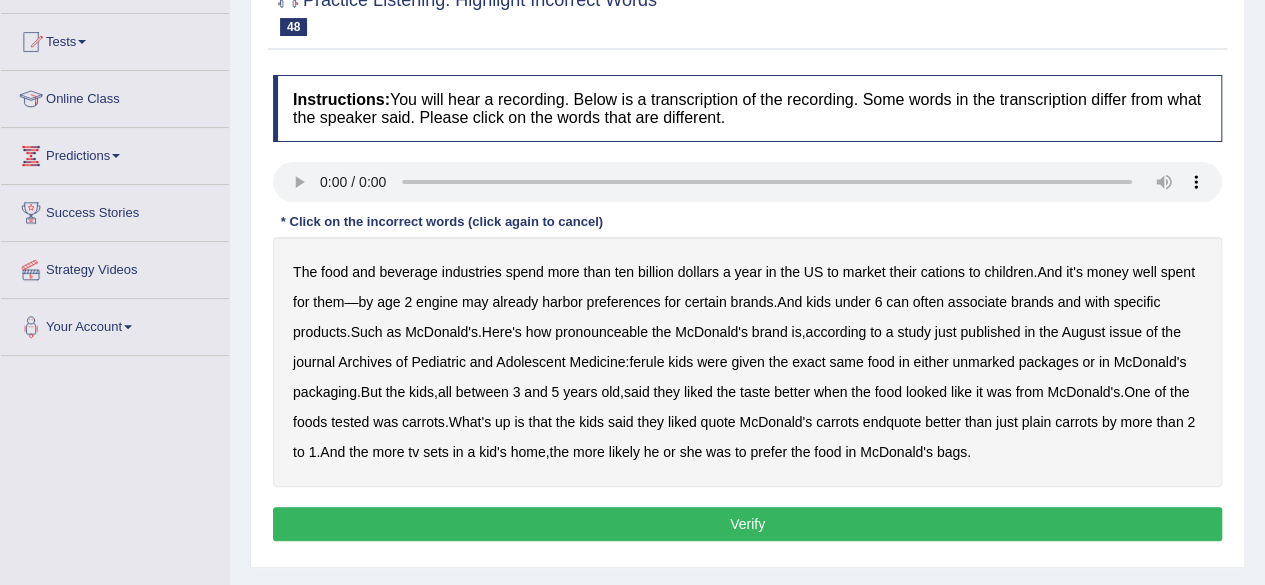 click on "cations" at bounding box center (942, 272) 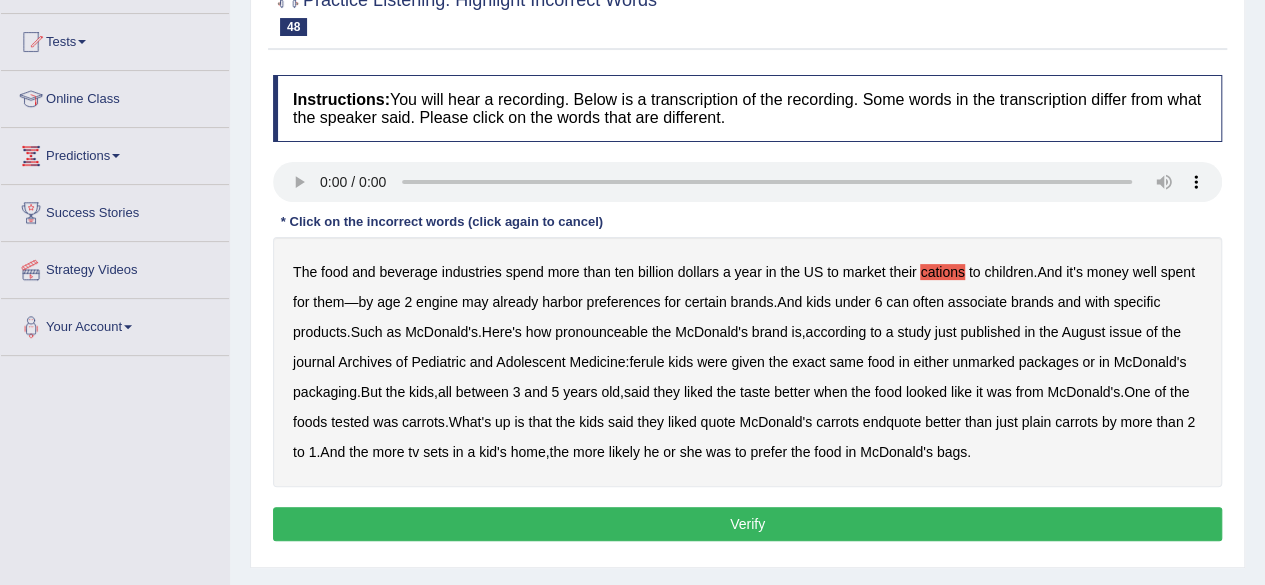 click on "journal" at bounding box center (314, 362) 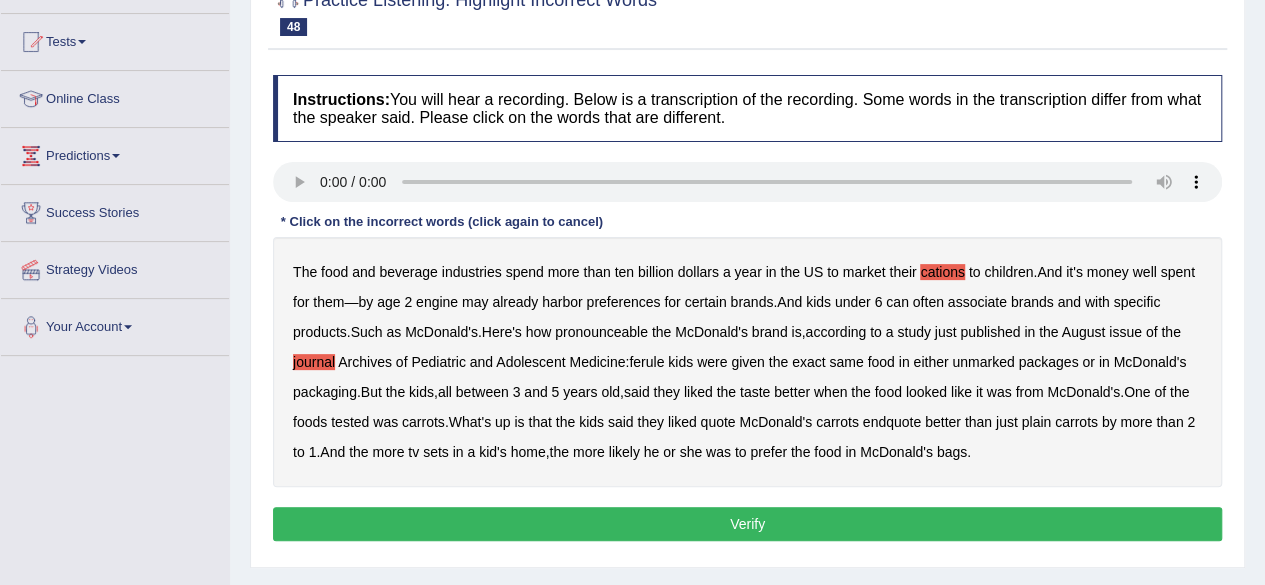 click on "Verify" at bounding box center (747, 524) 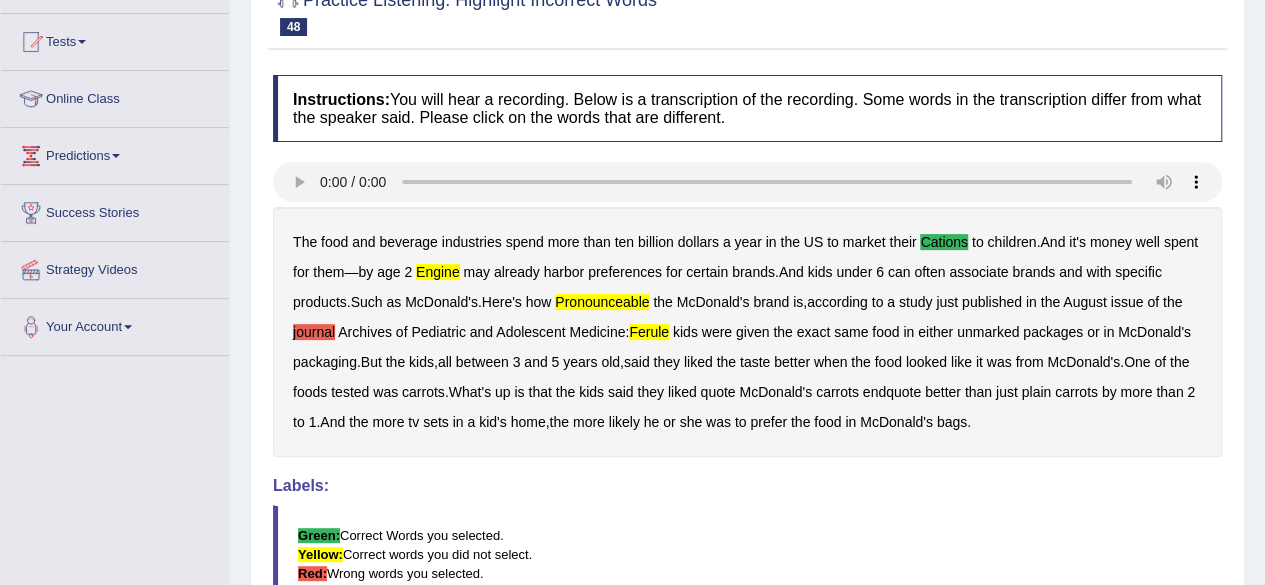 click on "Green:  Correct Words you selected.
Yellow:  Correct words you did not select.
Red:  Wrong words you selected." at bounding box center [747, 554] 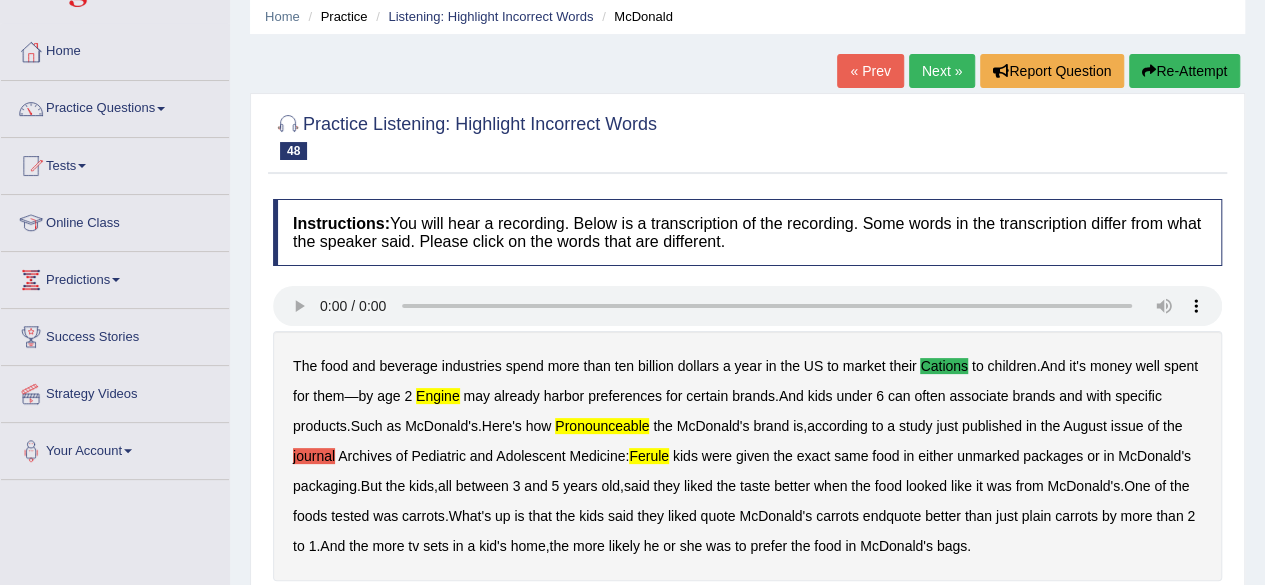 scroll, scrollTop: 57, scrollLeft: 0, axis: vertical 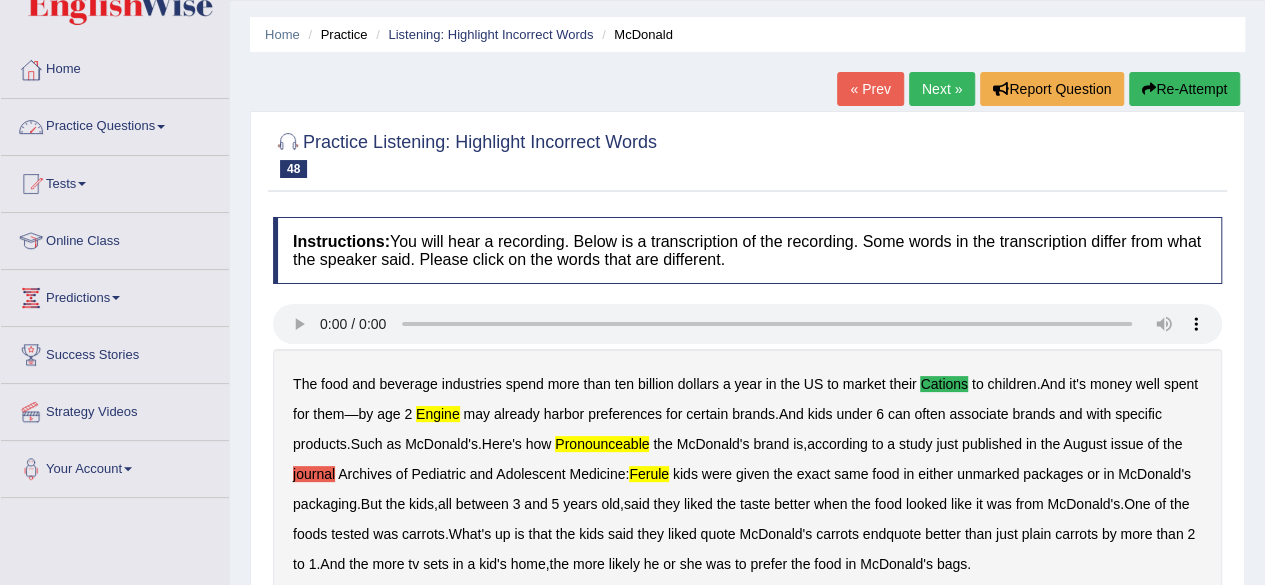 click on "Practice Questions" at bounding box center [115, 124] 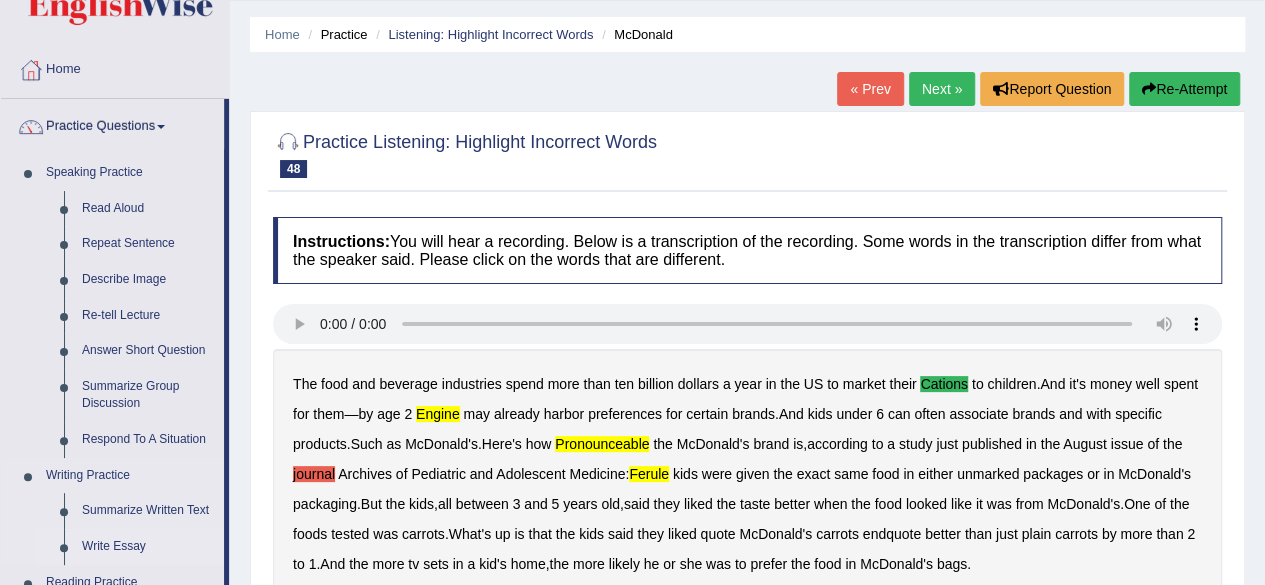 click on "Write Essay" at bounding box center (148, 547) 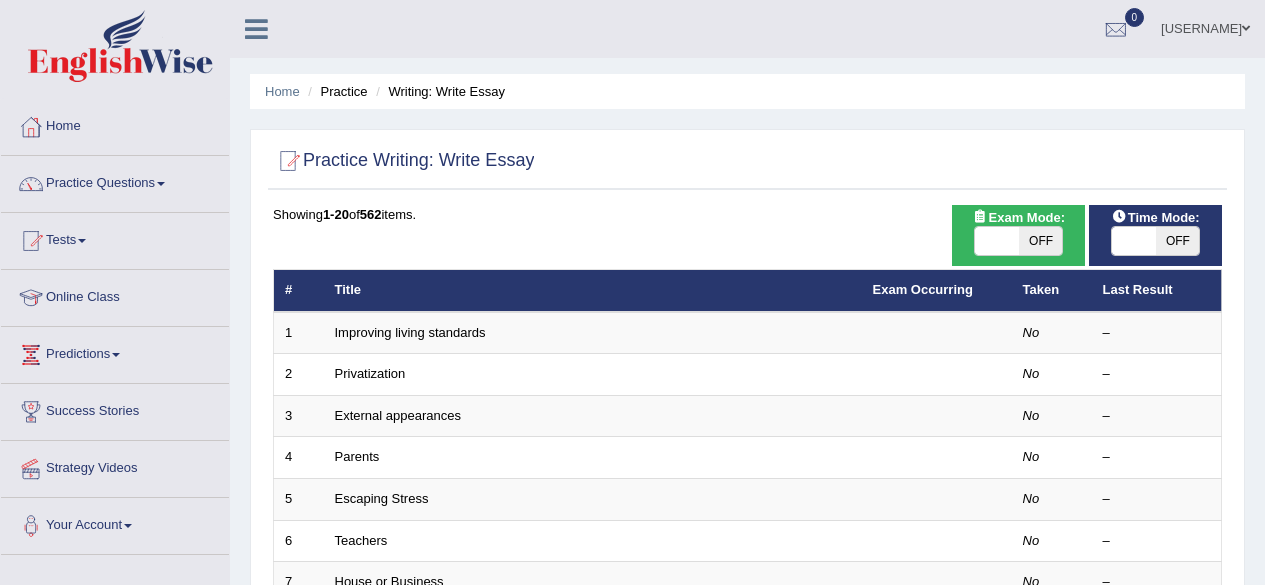 scroll, scrollTop: 0, scrollLeft: 0, axis: both 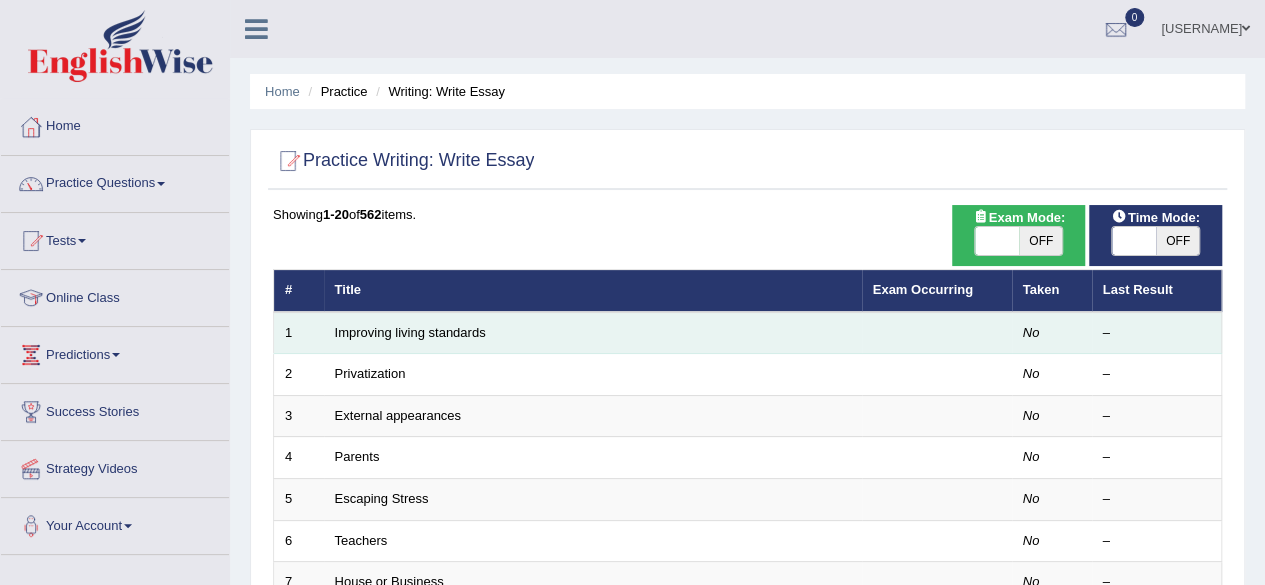 click on "Improving living standards" at bounding box center (593, 333) 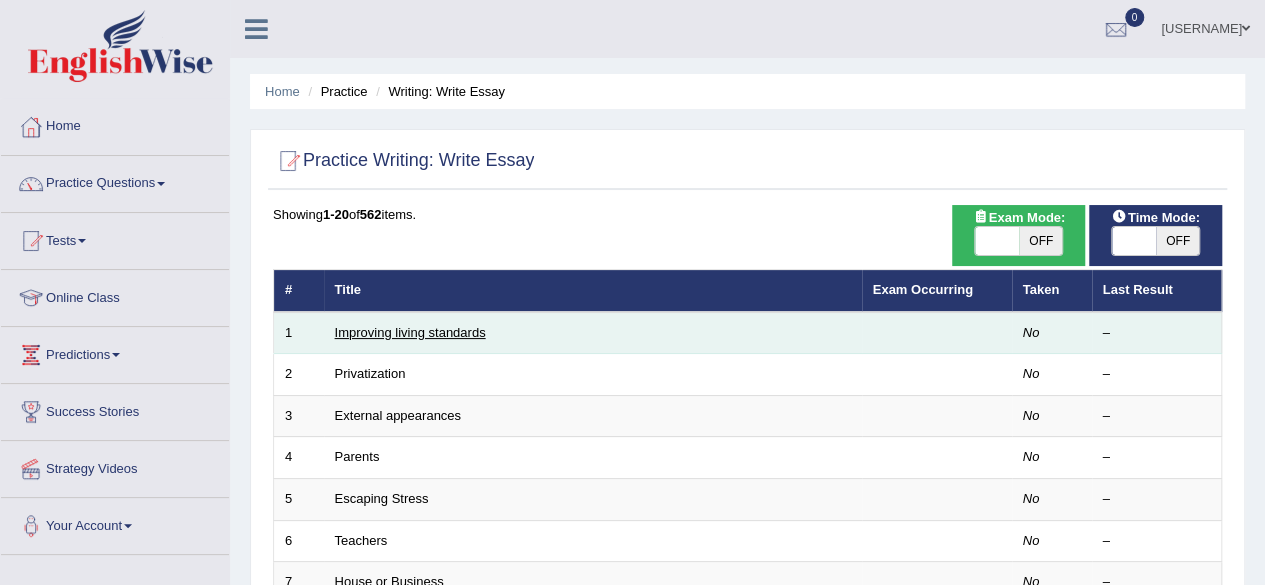click on "Improving living standards" at bounding box center [410, 332] 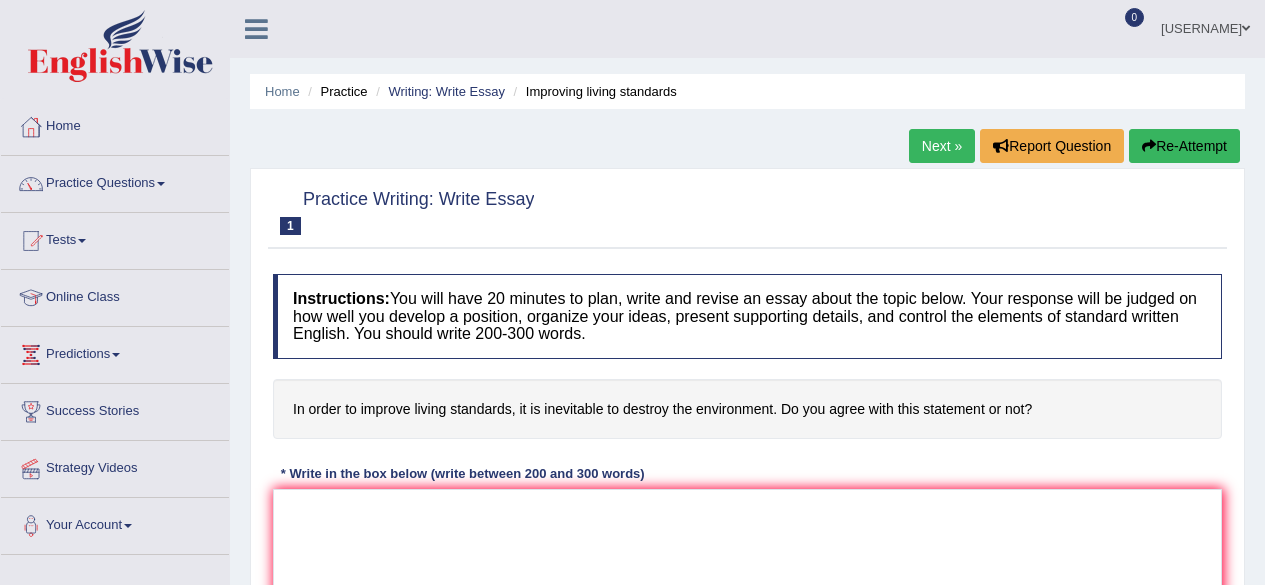 scroll, scrollTop: 0, scrollLeft: 0, axis: both 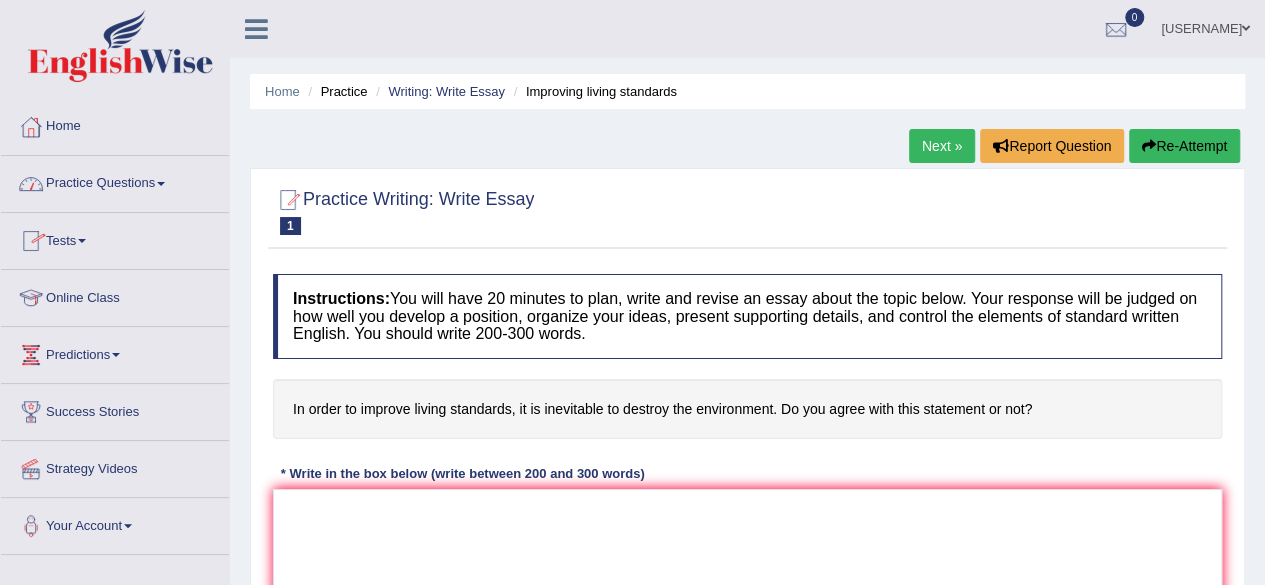 click on "Practice Questions" at bounding box center [115, 181] 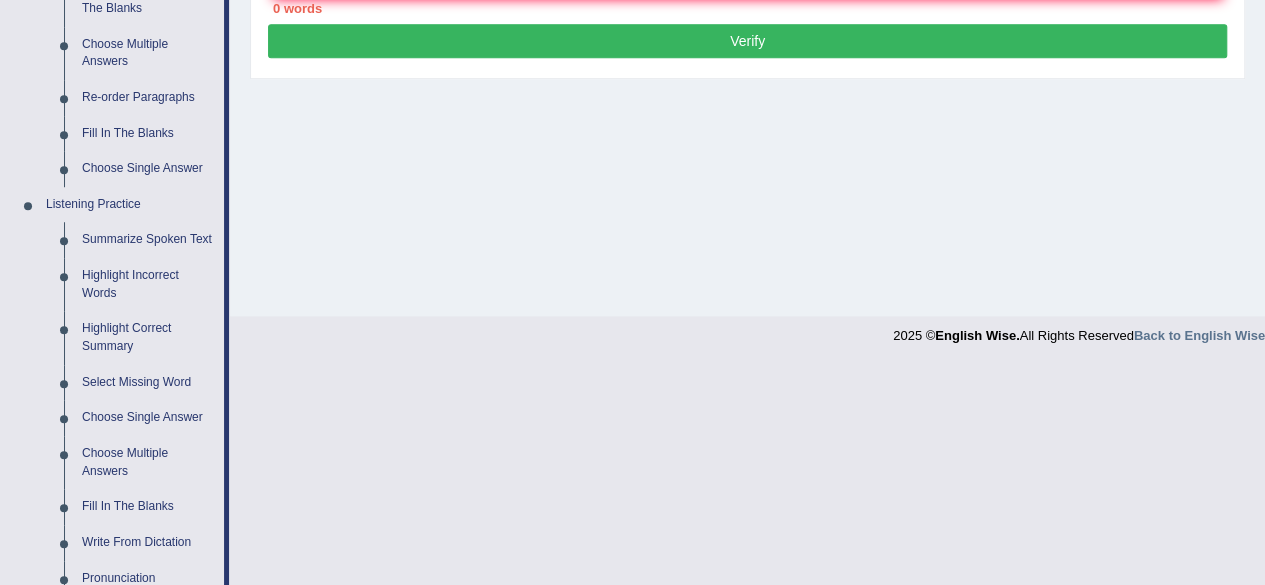 scroll, scrollTop: 780, scrollLeft: 0, axis: vertical 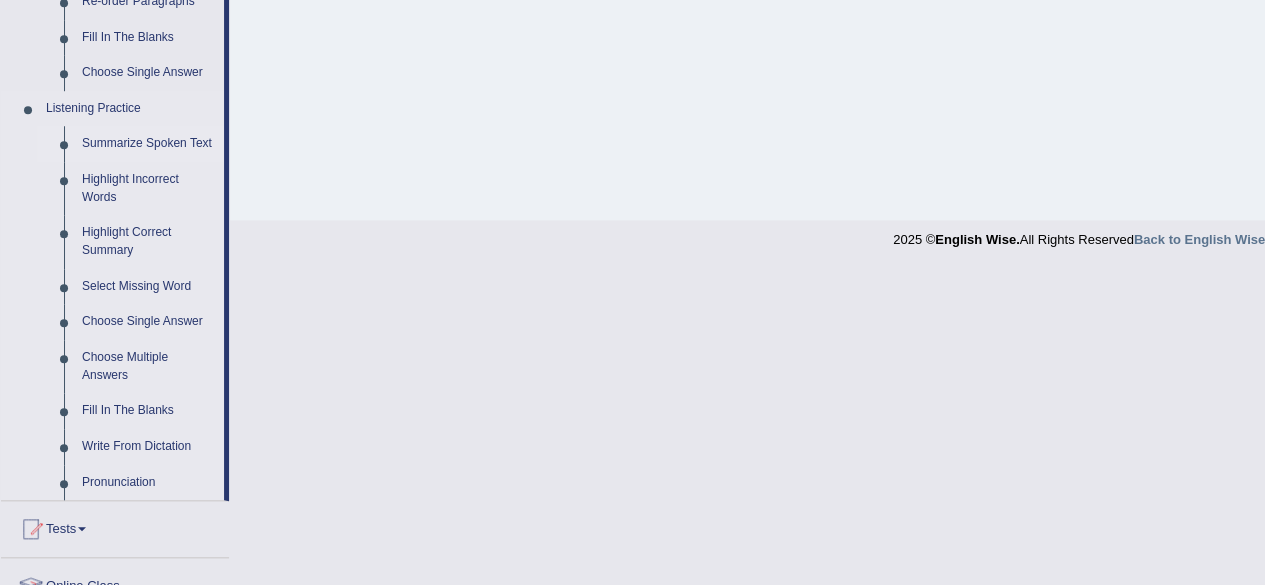 click on "Summarize Spoken Text" at bounding box center (148, 144) 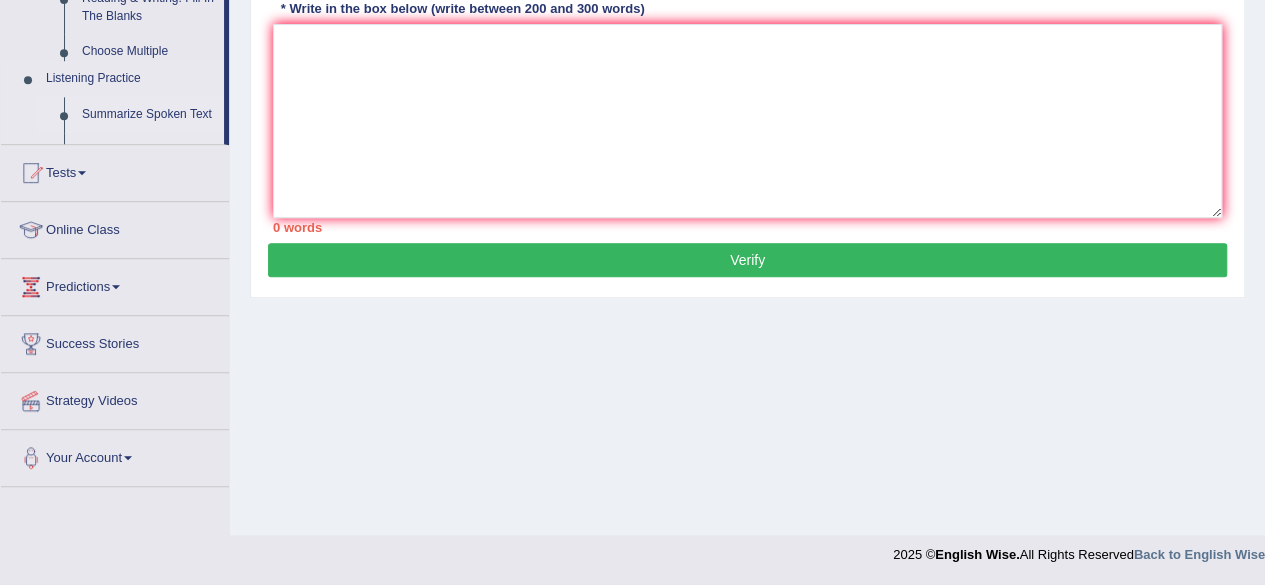 scroll, scrollTop: 464, scrollLeft: 0, axis: vertical 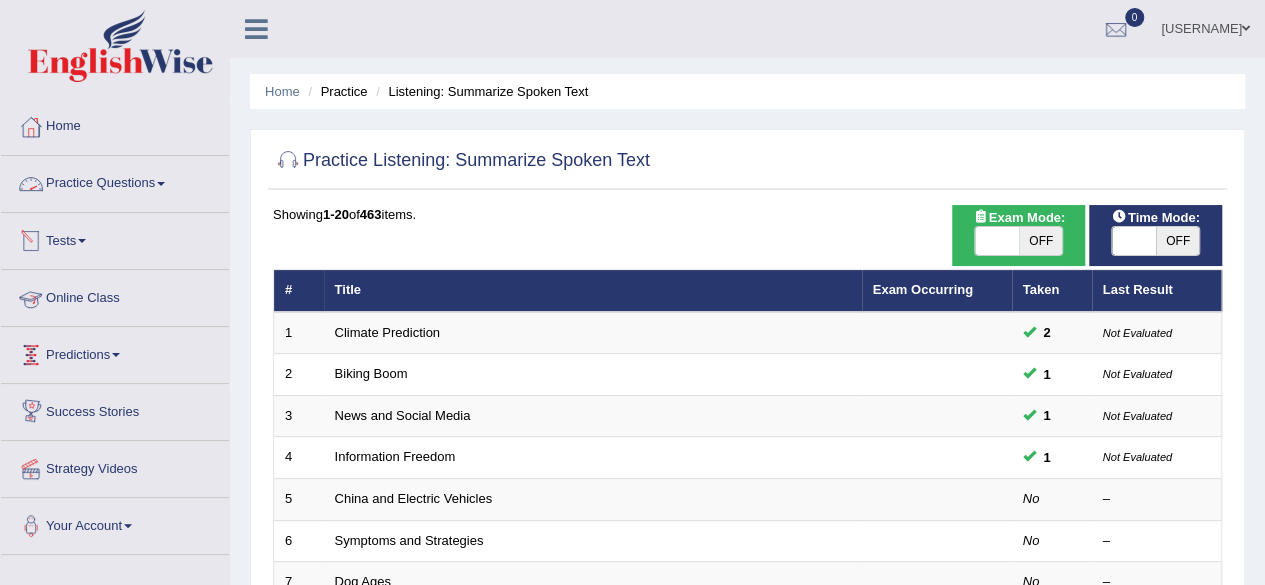 click on "Practice Questions" at bounding box center [115, 181] 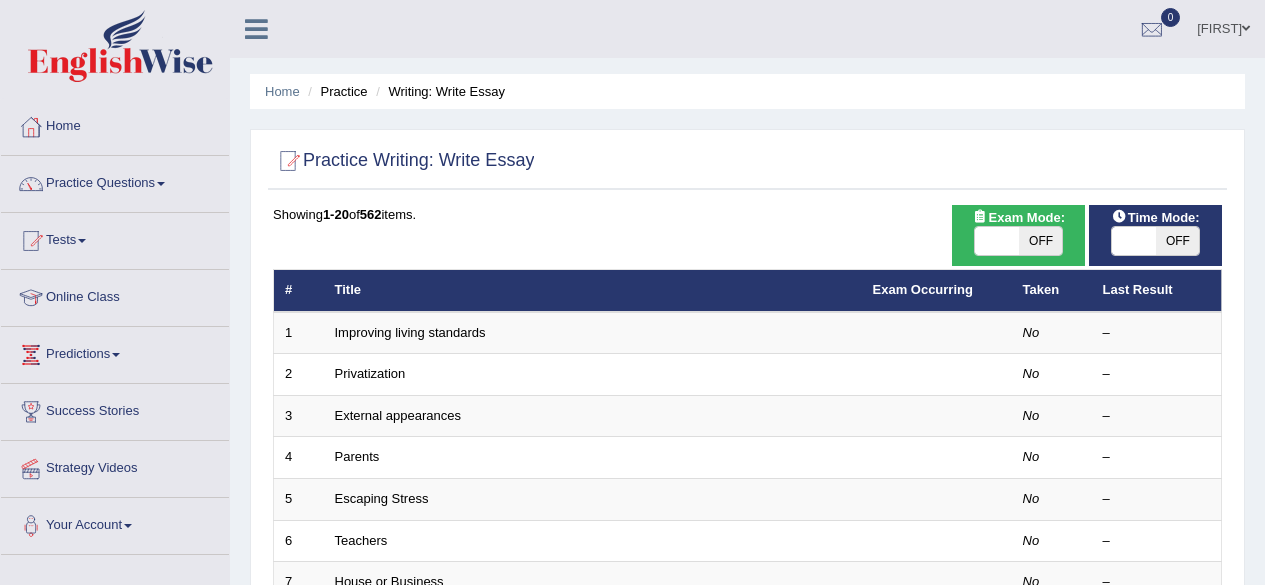 scroll, scrollTop: 0, scrollLeft: 0, axis: both 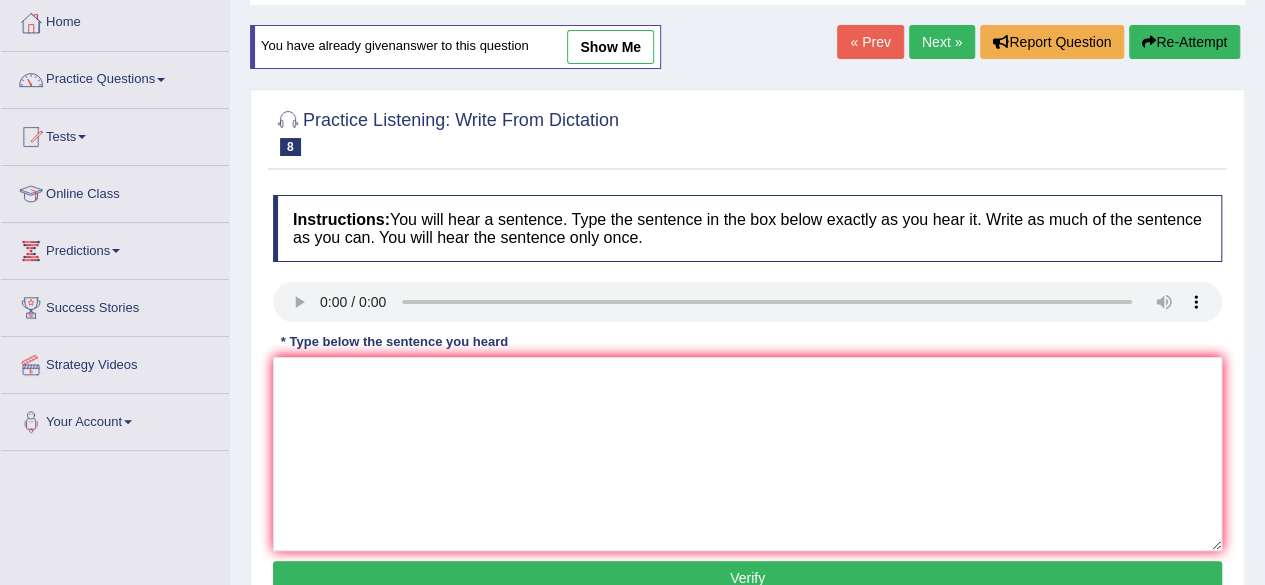 click on "Next »" at bounding box center (942, 42) 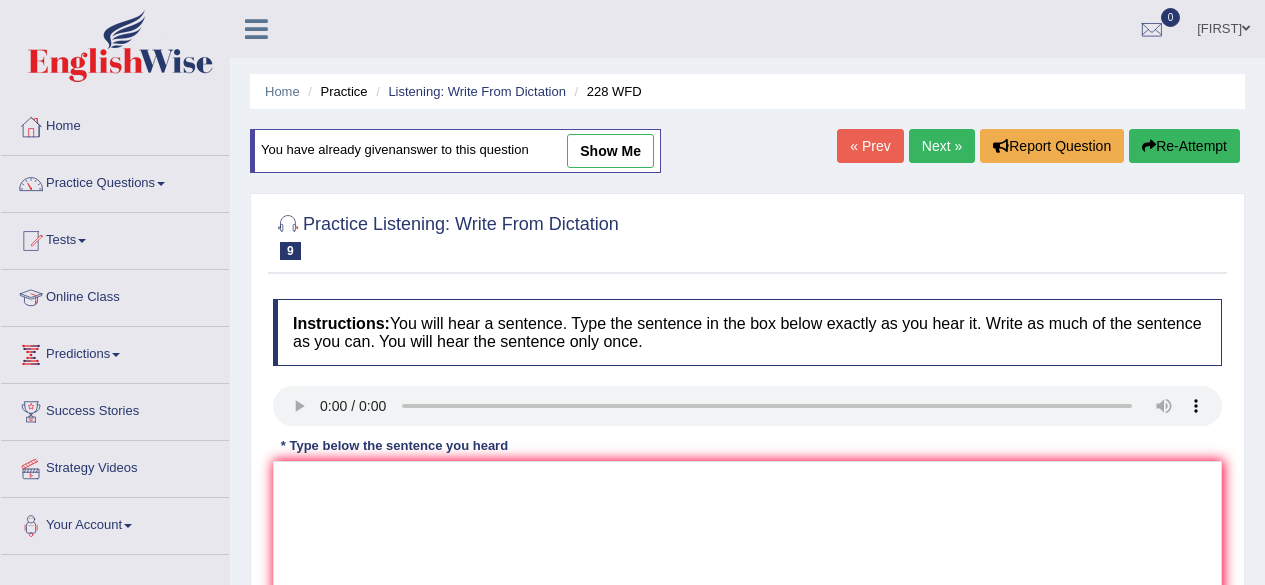 scroll, scrollTop: 0, scrollLeft: 0, axis: both 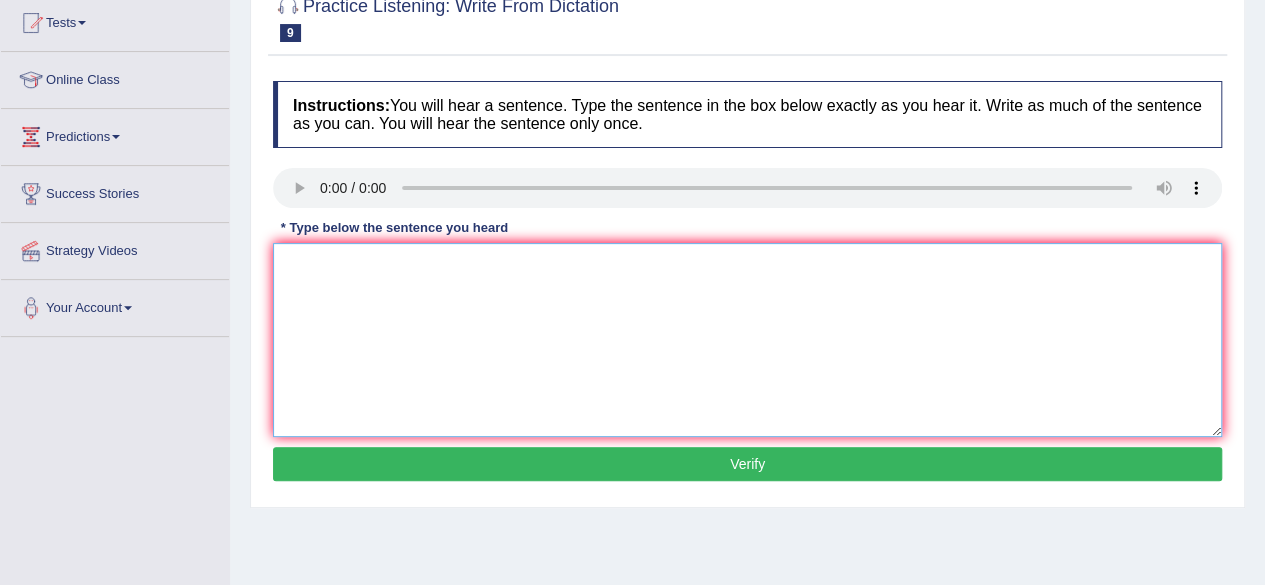 click at bounding box center (747, 340) 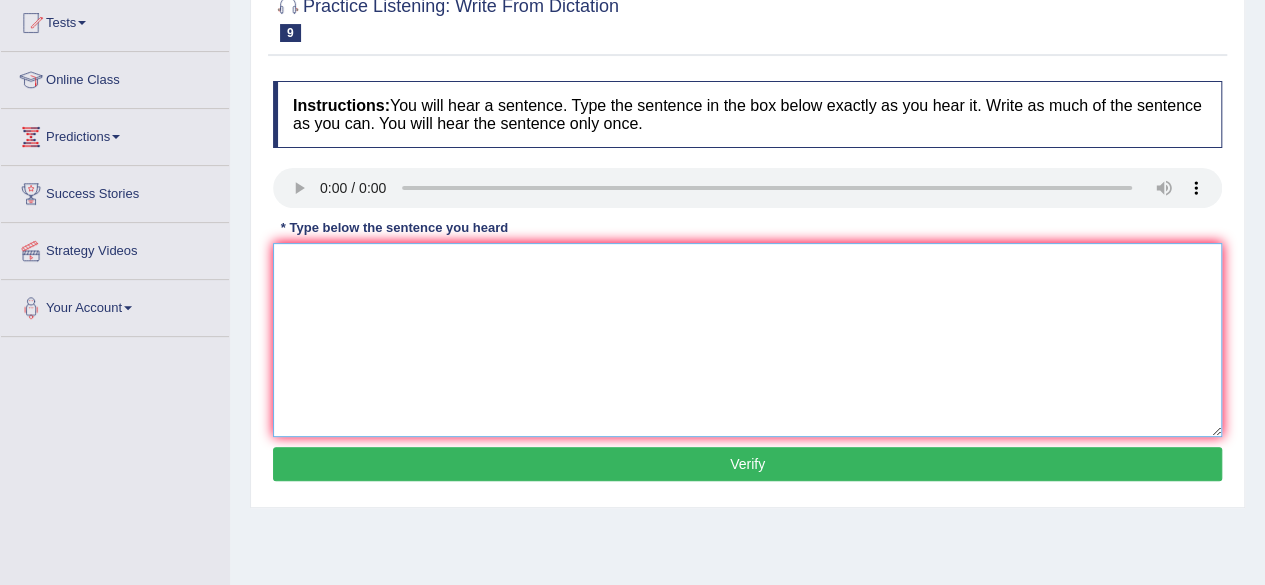 type on "}" 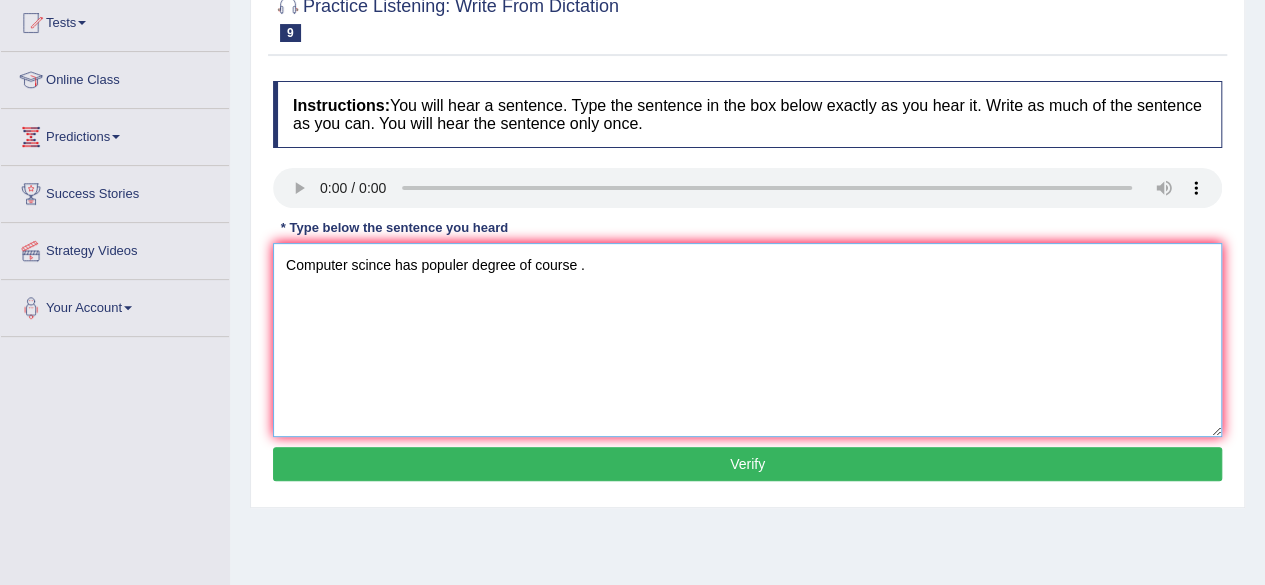type on "Computer scince has populer degree of course ." 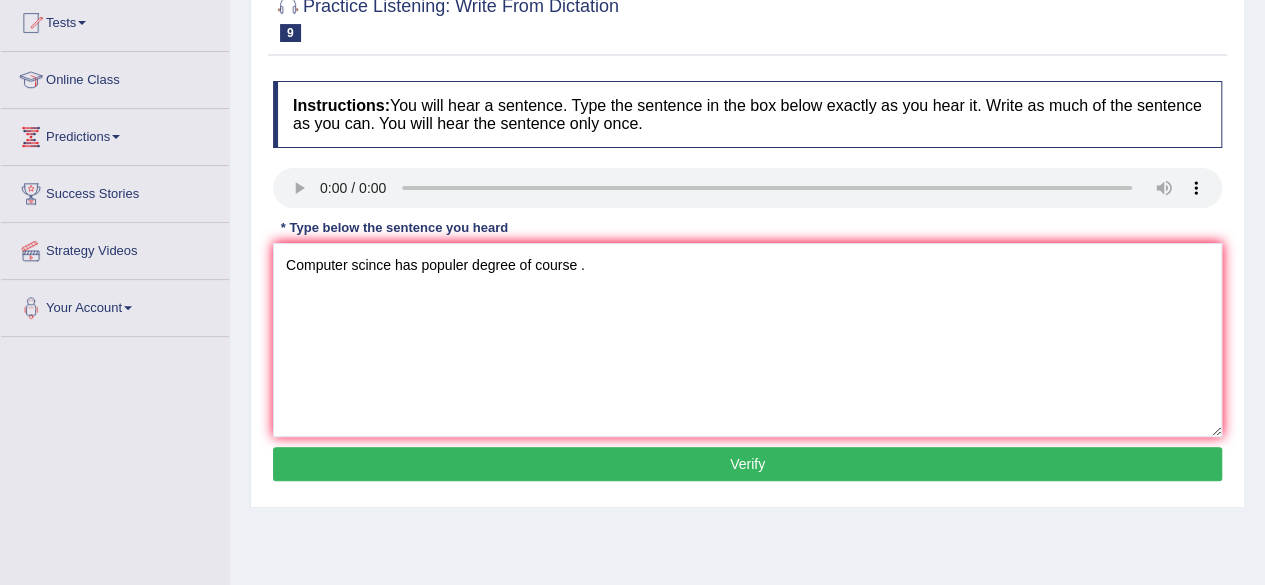 click on "Verify" at bounding box center (747, 464) 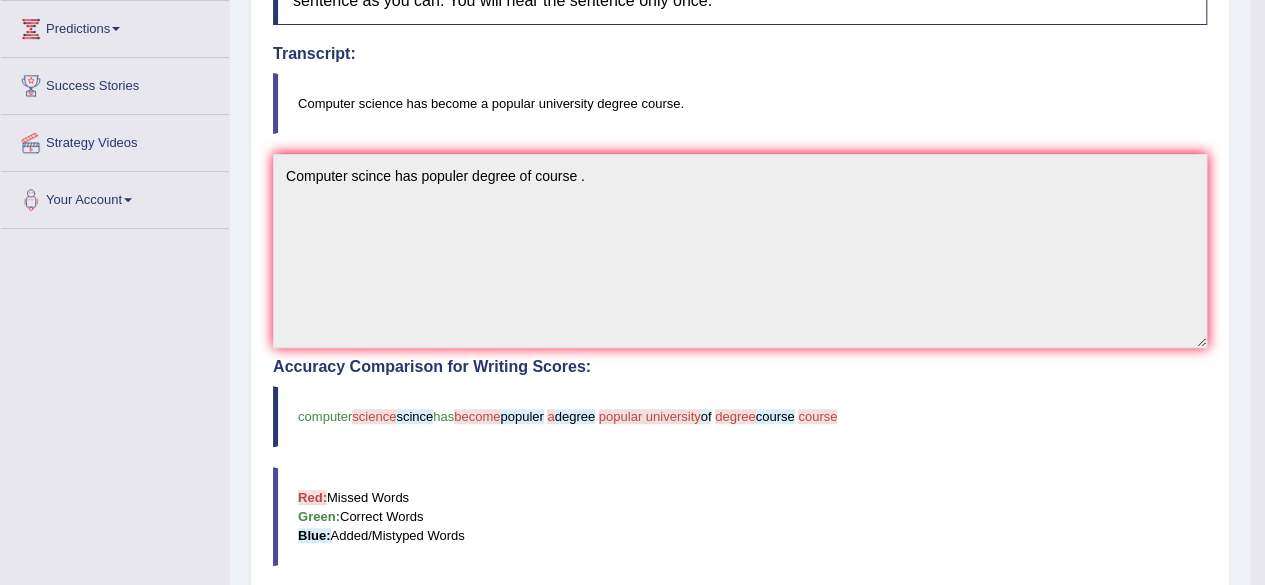 scroll, scrollTop: 318, scrollLeft: 0, axis: vertical 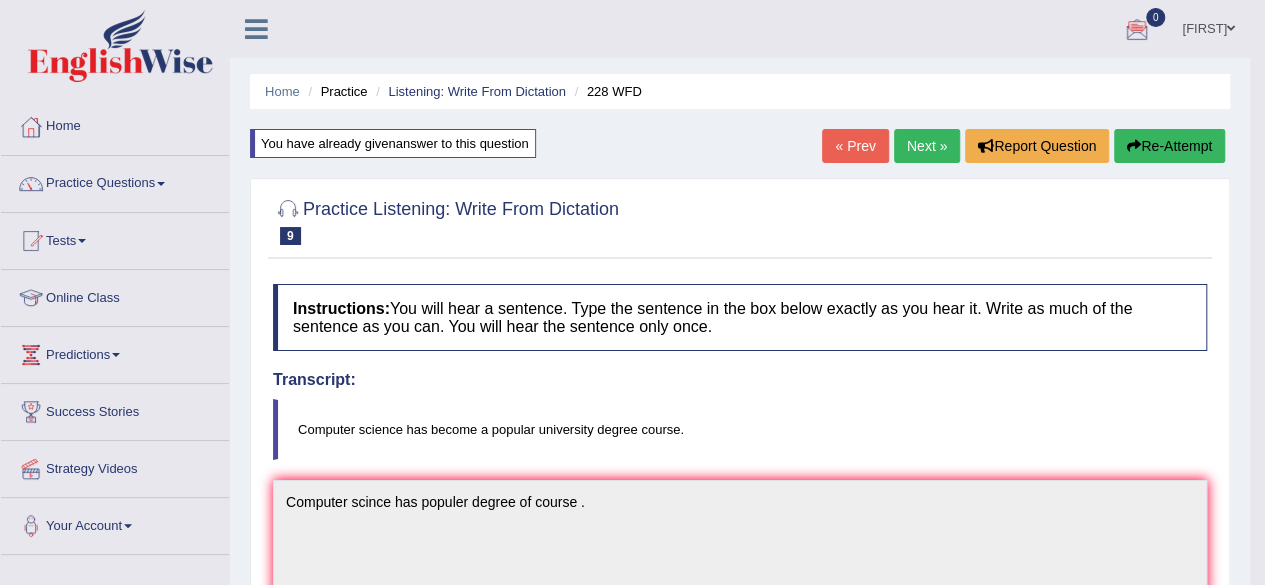 click on "Next »" at bounding box center (927, 146) 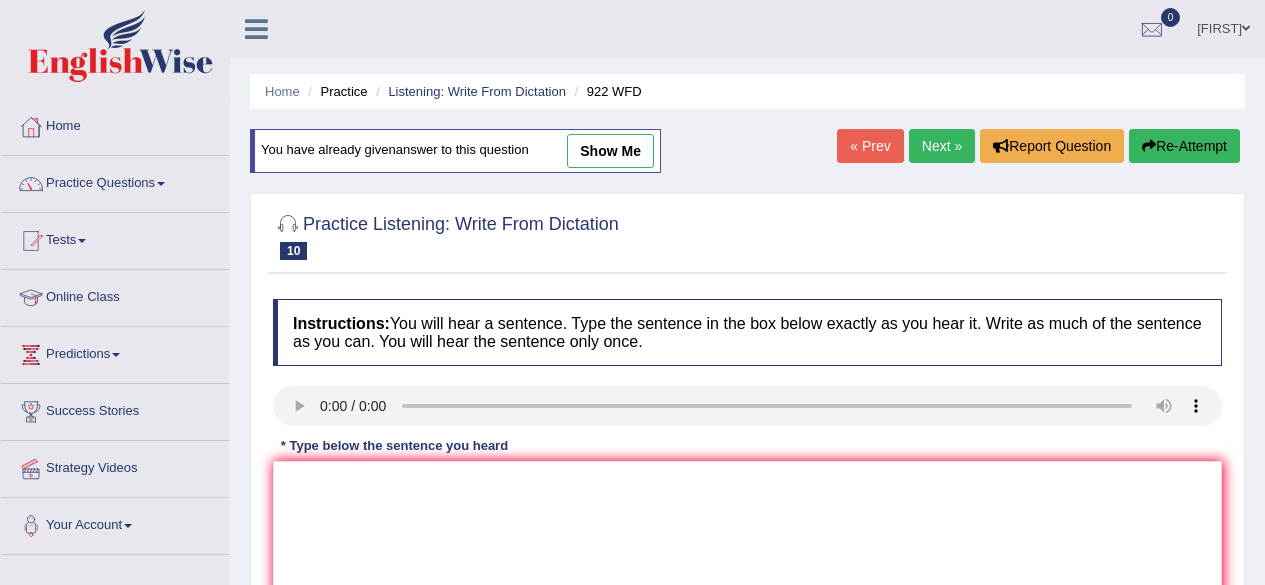 scroll, scrollTop: 0, scrollLeft: 0, axis: both 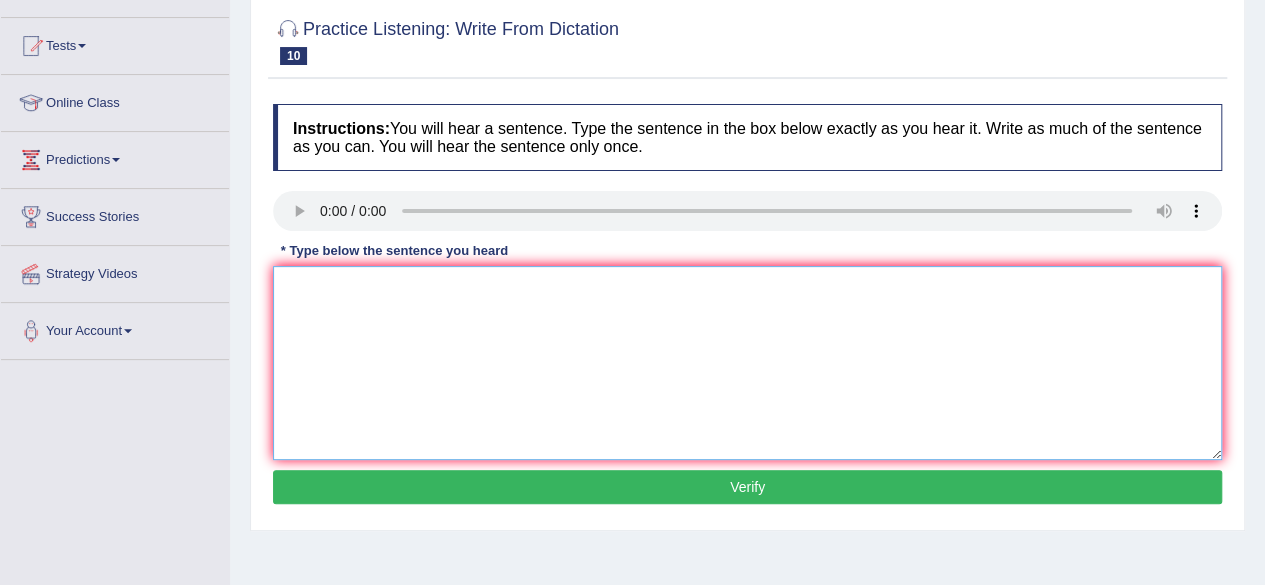 click at bounding box center (747, 363) 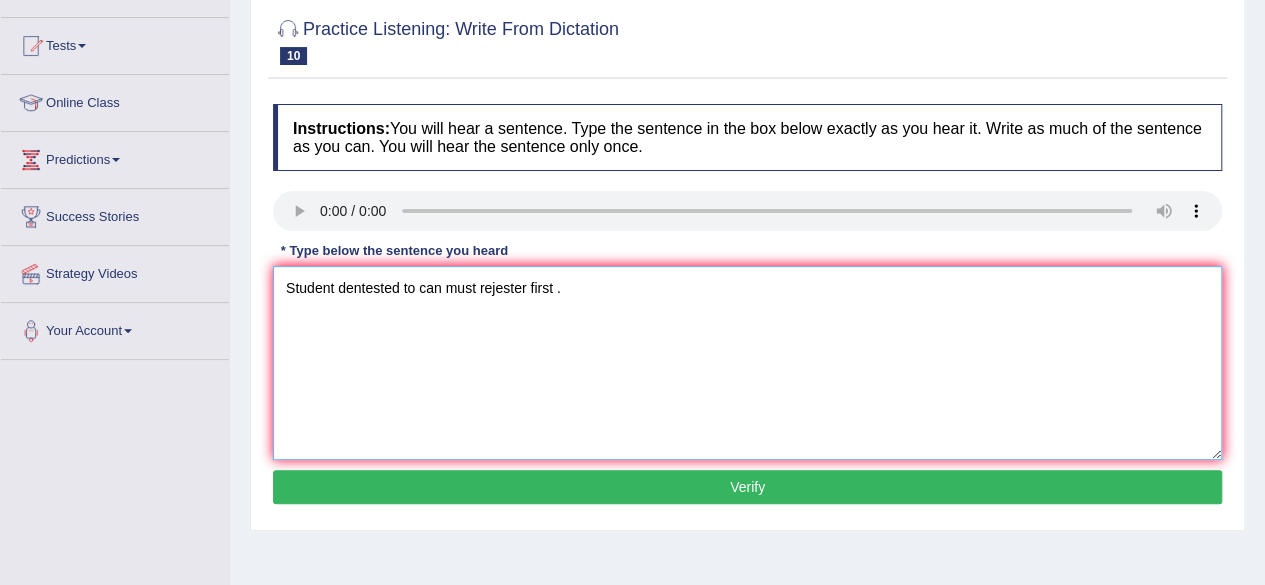 type on "Student dentested to can must rejester first ." 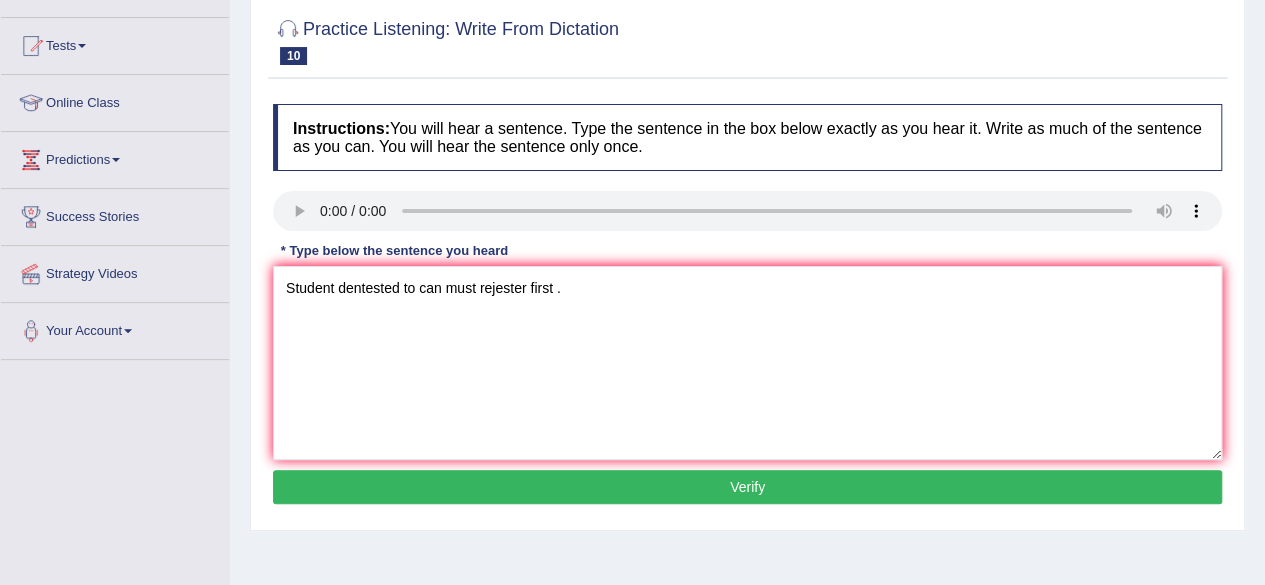 click on "Verify" at bounding box center [747, 487] 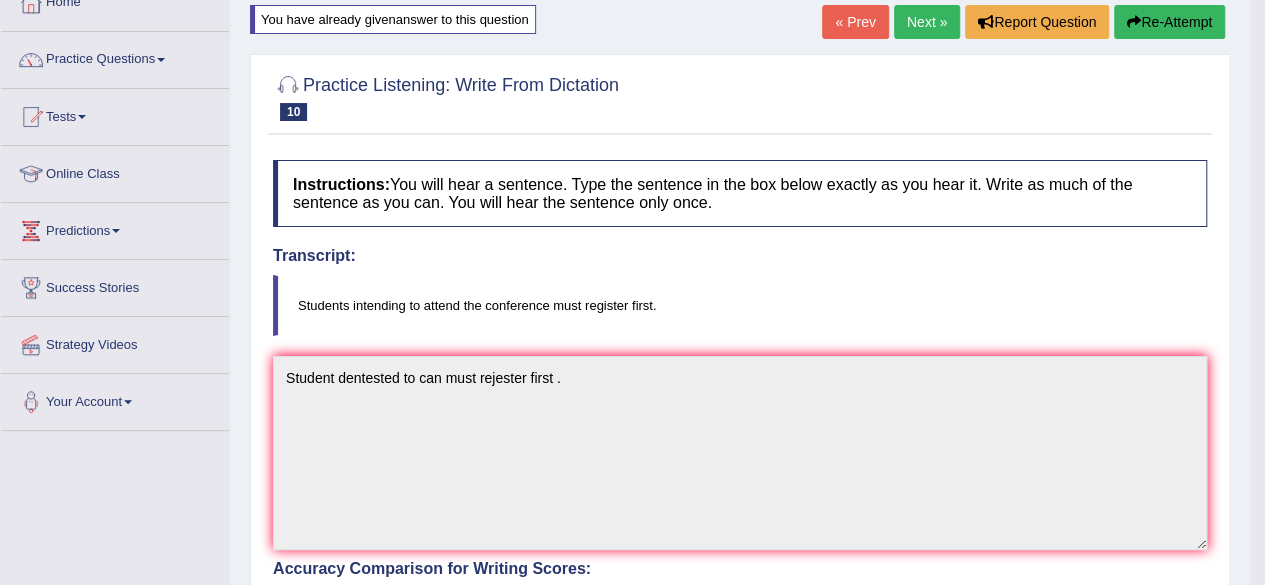 scroll, scrollTop: 0, scrollLeft: 0, axis: both 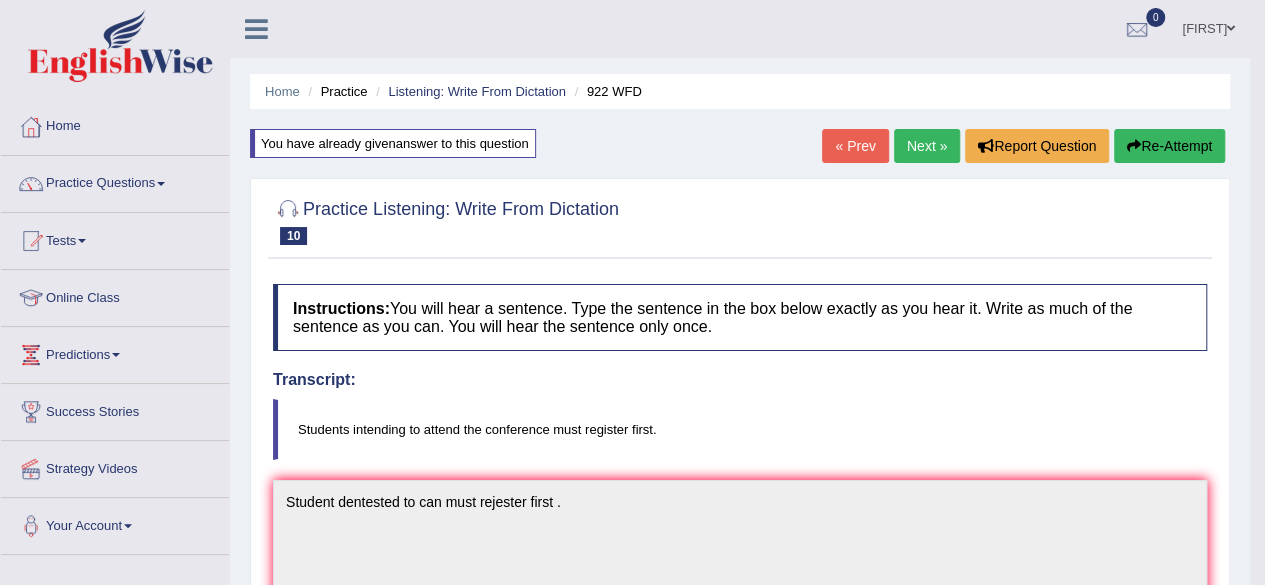 click on "Next »" at bounding box center [927, 146] 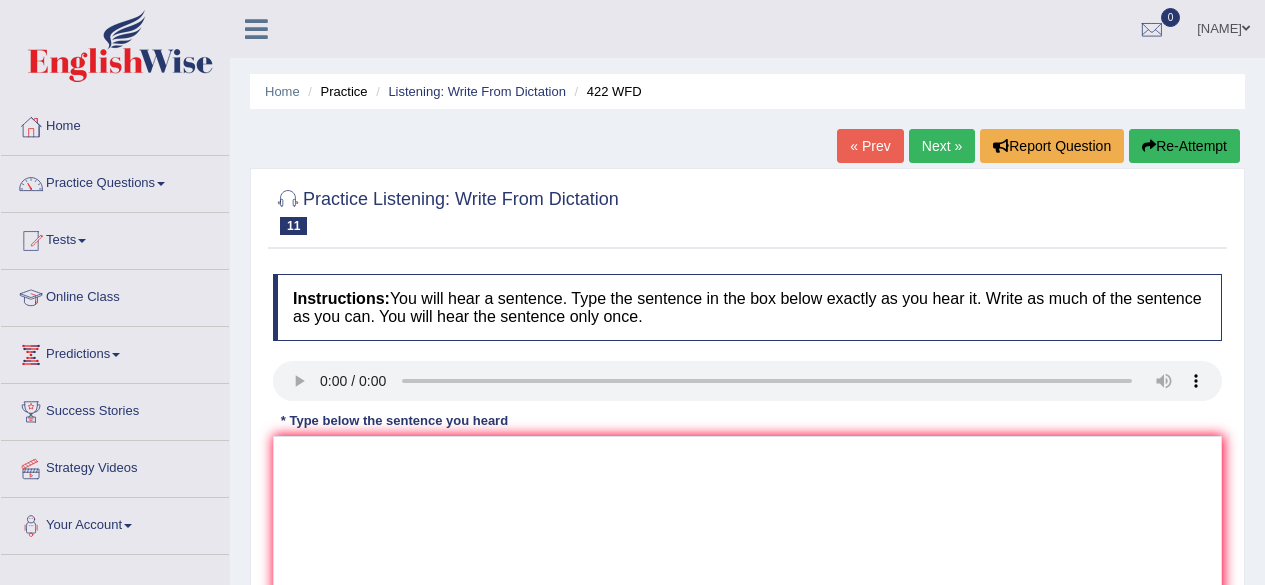 scroll, scrollTop: 0, scrollLeft: 0, axis: both 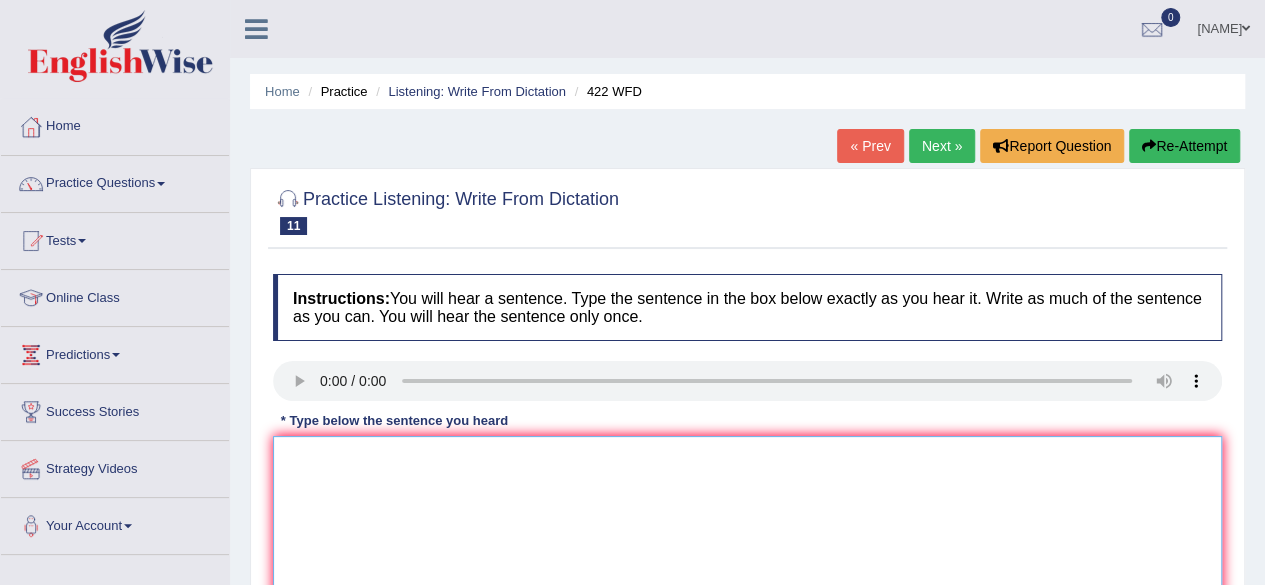 click at bounding box center (747, 533) 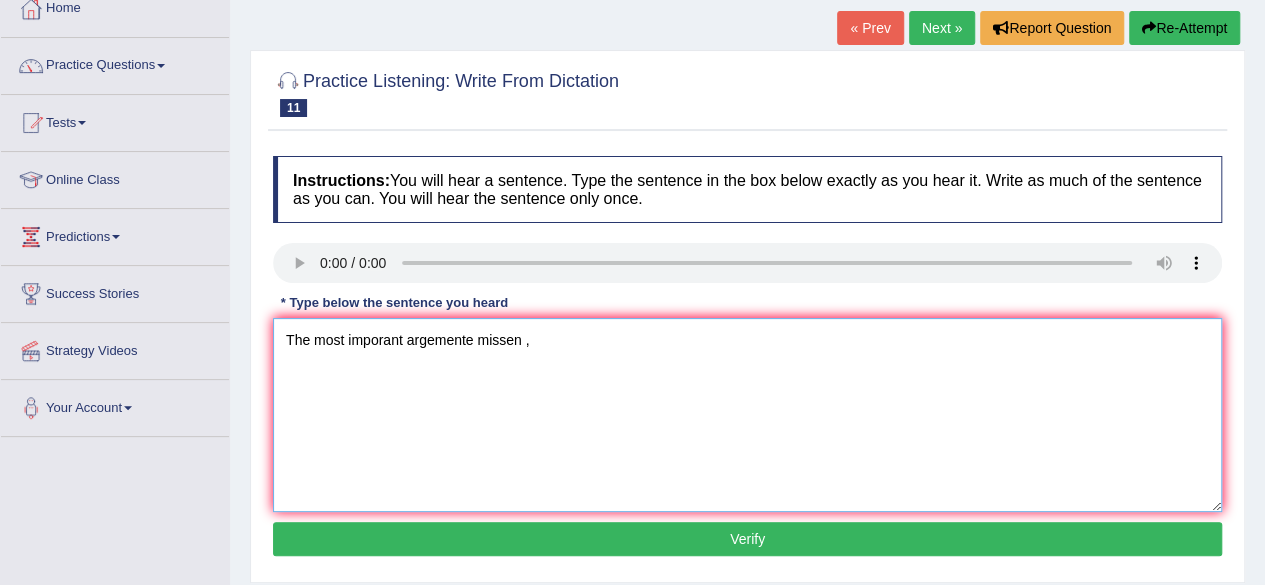 scroll, scrollTop: 144, scrollLeft: 0, axis: vertical 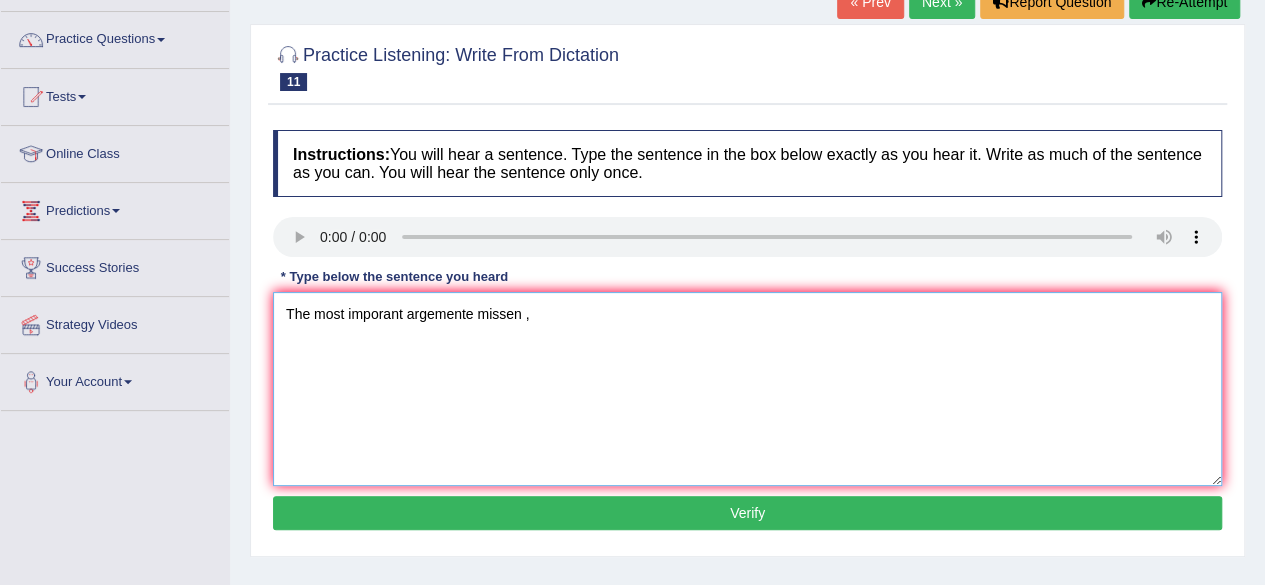 type on "The most imporant argemente missen ," 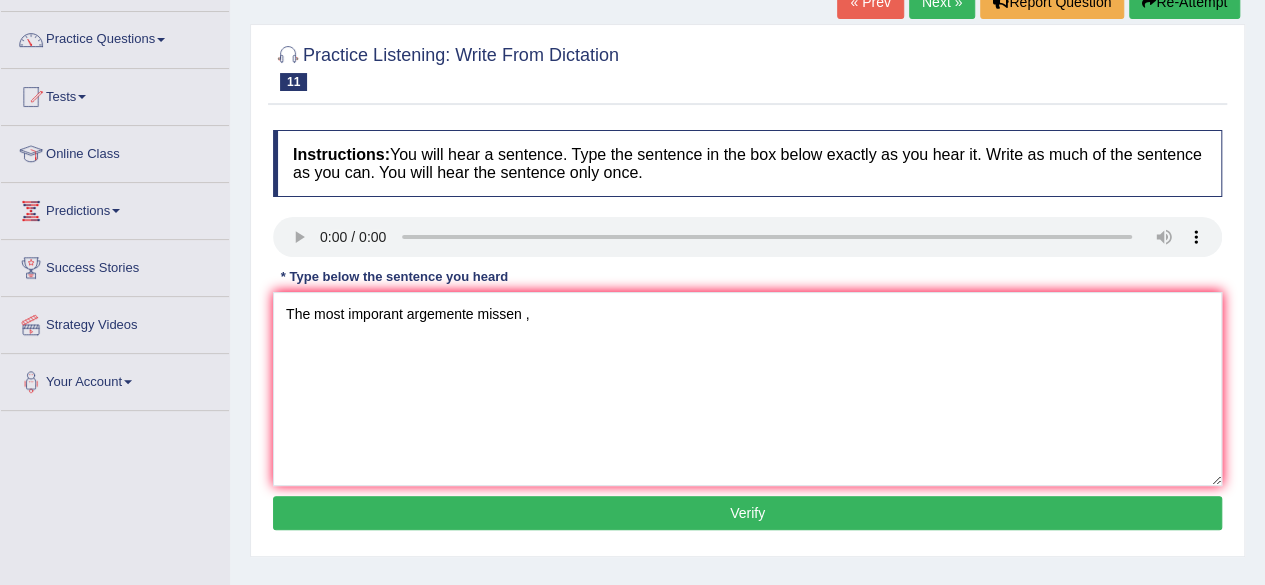 click on "Verify" at bounding box center (747, 513) 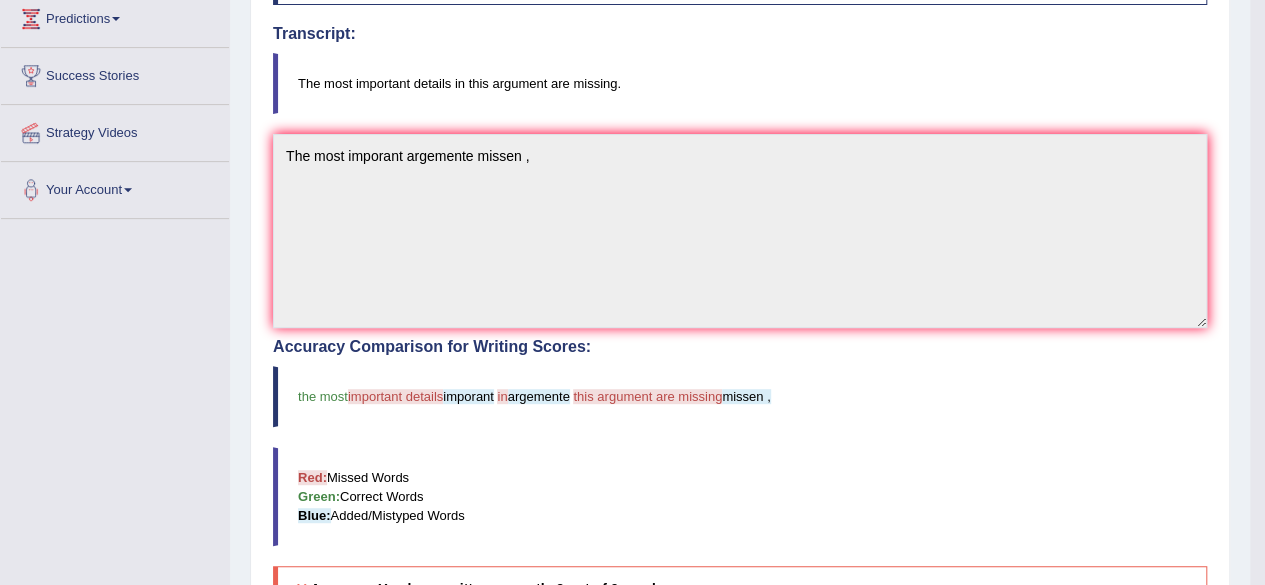 scroll, scrollTop: 334, scrollLeft: 0, axis: vertical 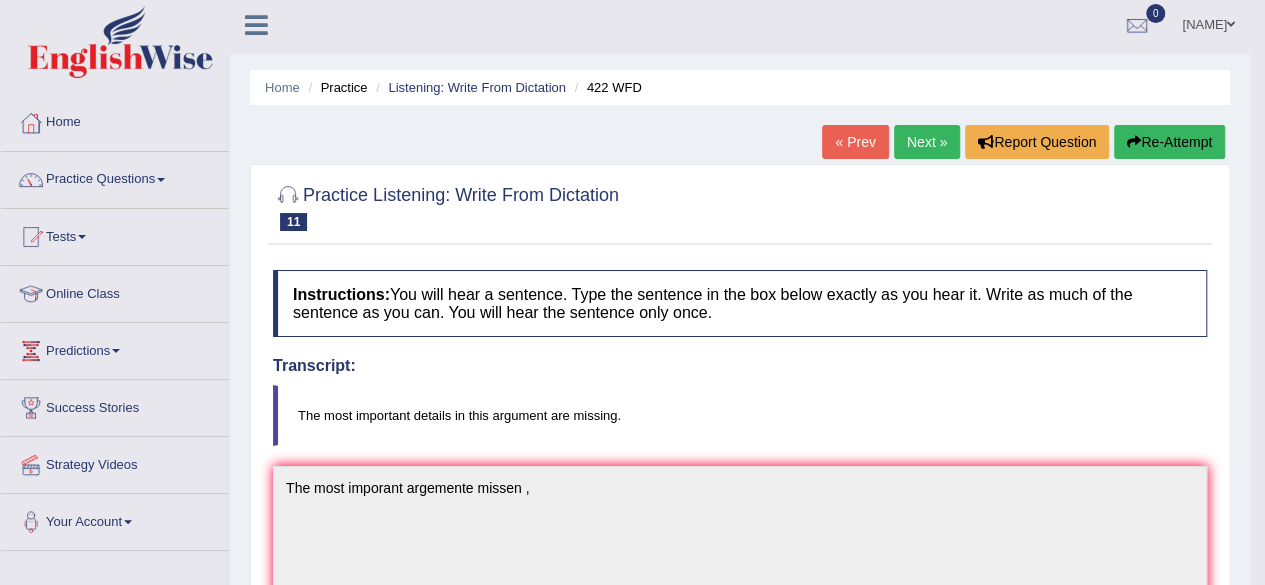 click on "« Prev" at bounding box center [855, 142] 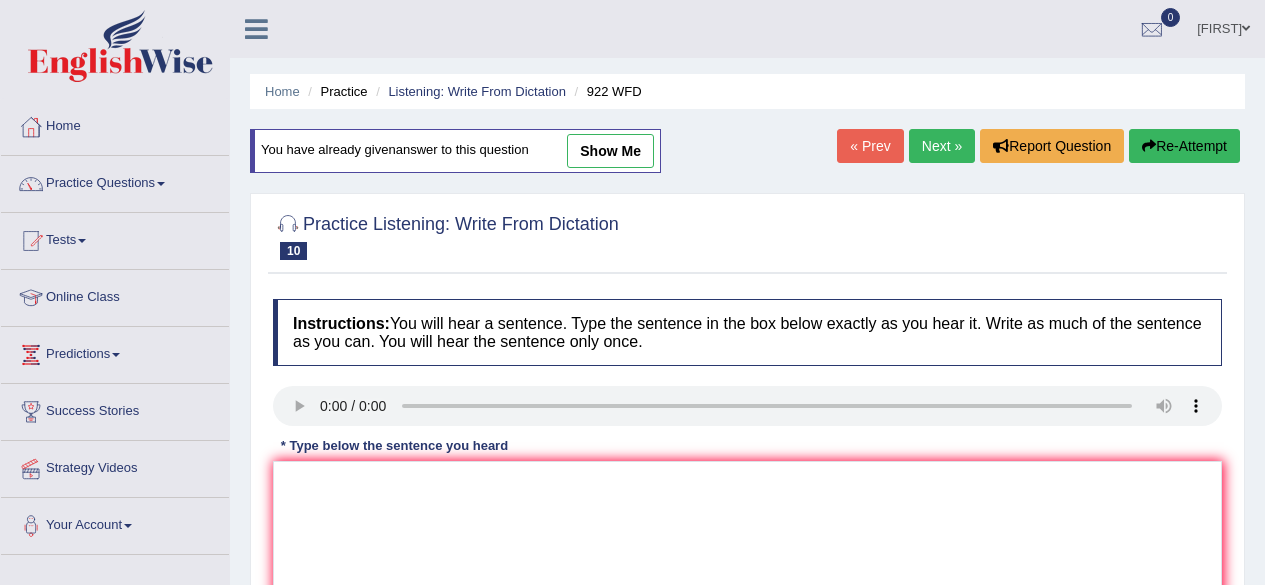 scroll, scrollTop: 0, scrollLeft: 0, axis: both 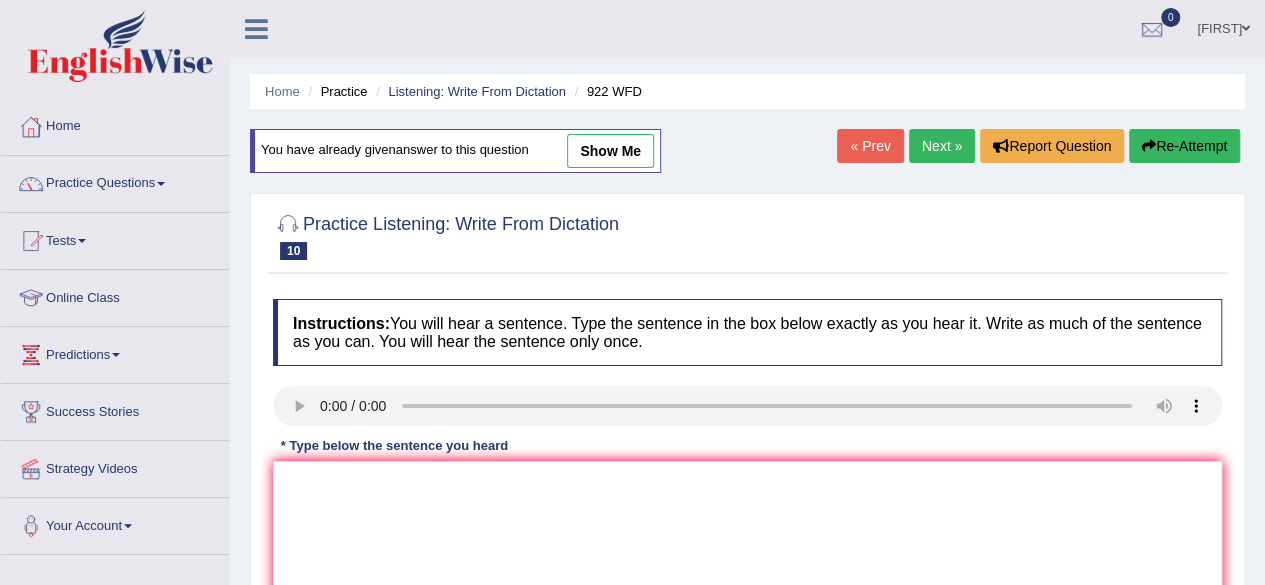 click on "Next »" at bounding box center [942, 146] 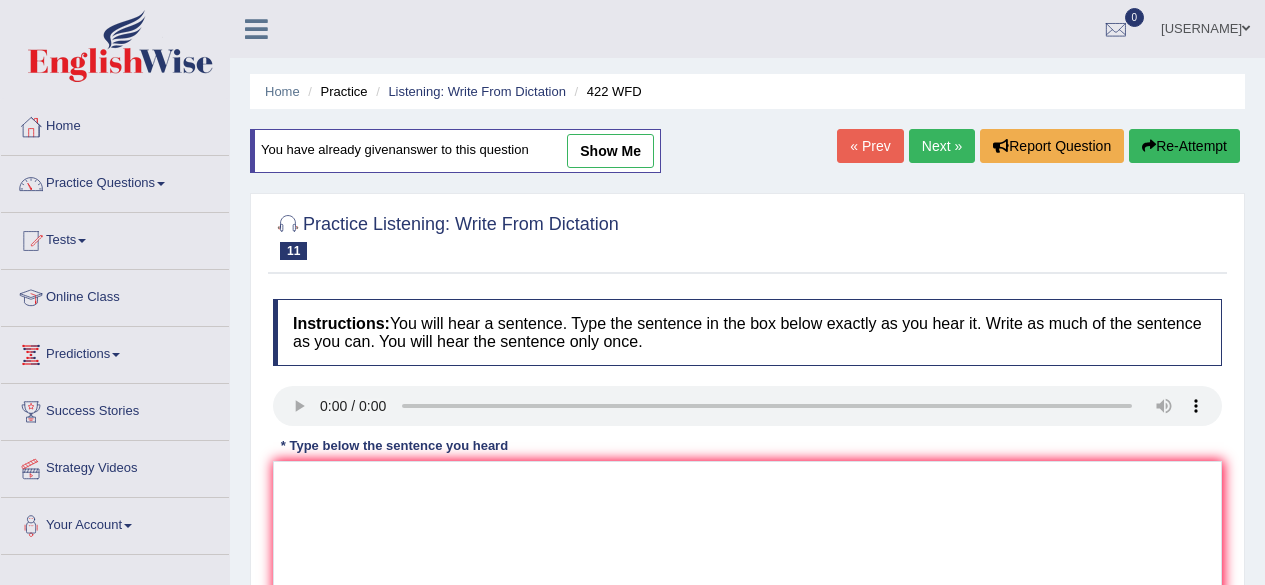 scroll, scrollTop: 0, scrollLeft: 0, axis: both 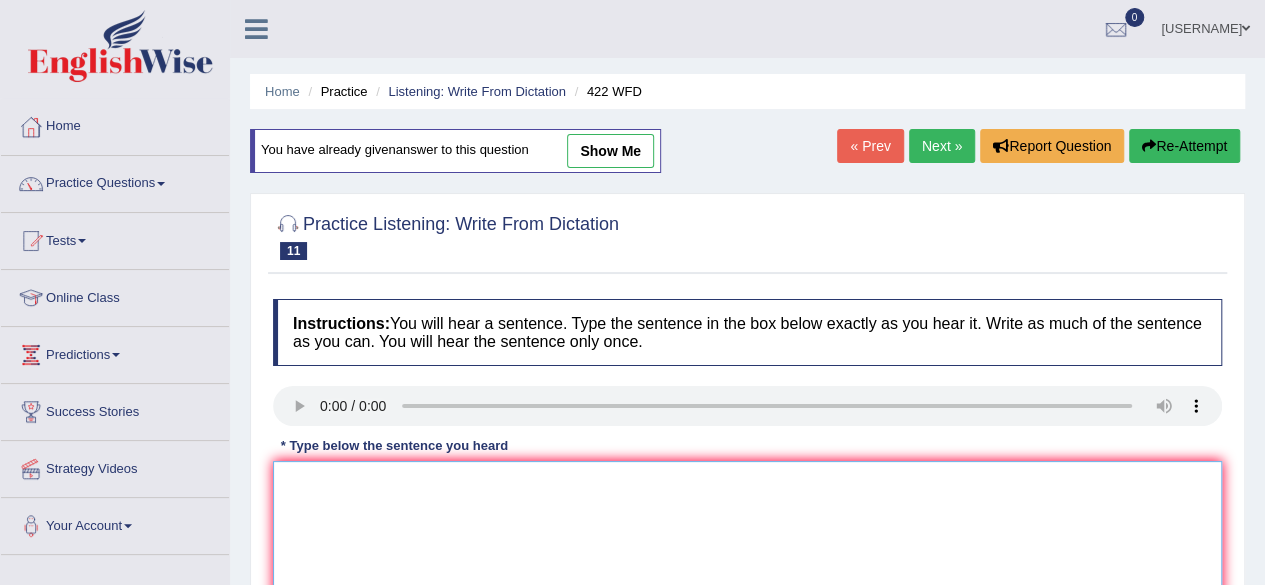 click at bounding box center [747, 558] 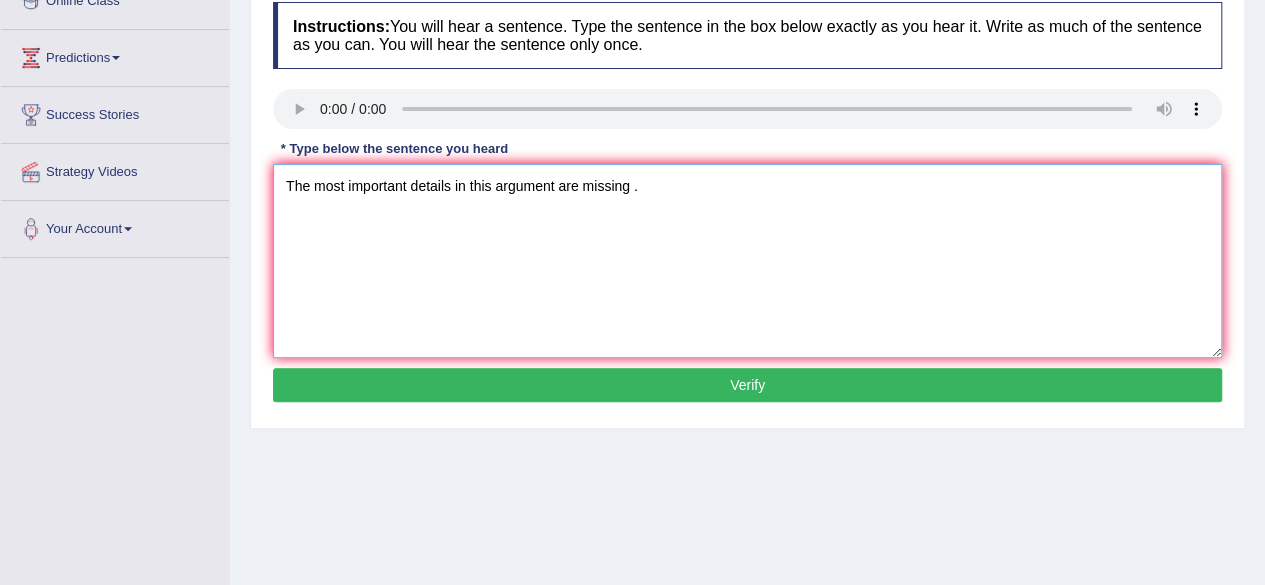 scroll, scrollTop: 308, scrollLeft: 0, axis: vertical 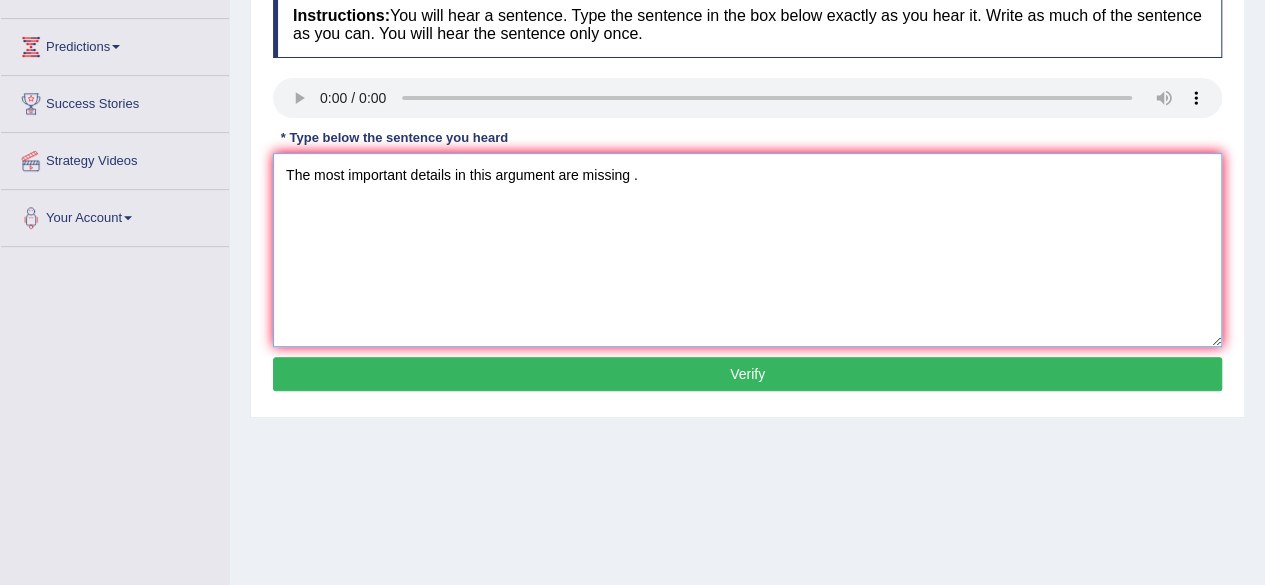 type on "The most important details in this argument are missing ." 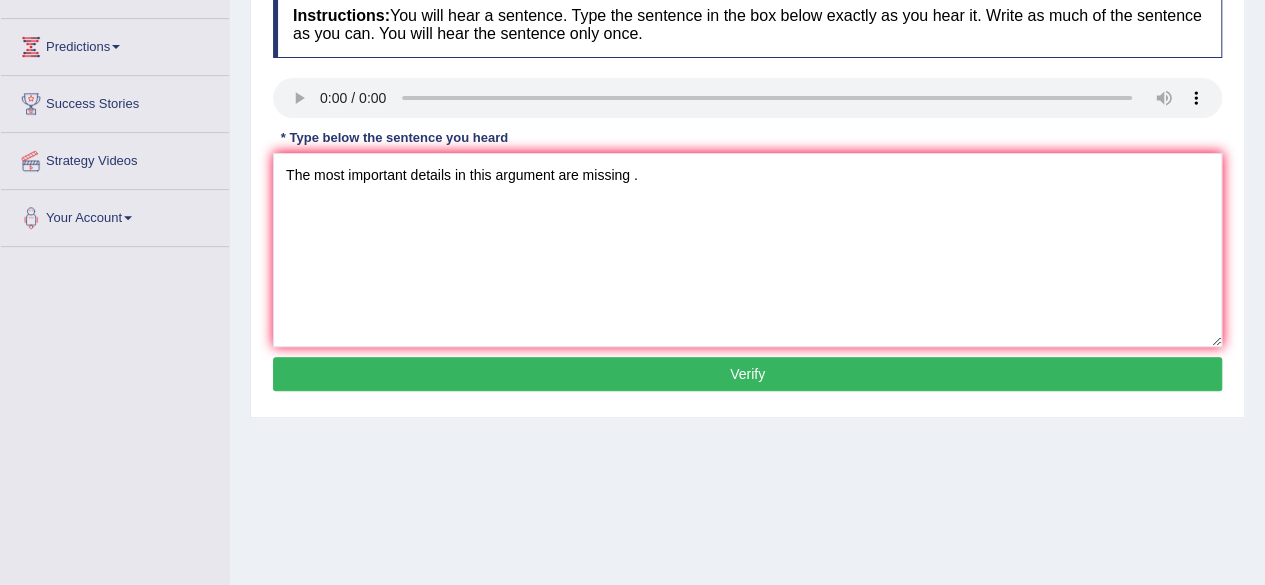 click on "Verify" at bounding box center (747, 374) 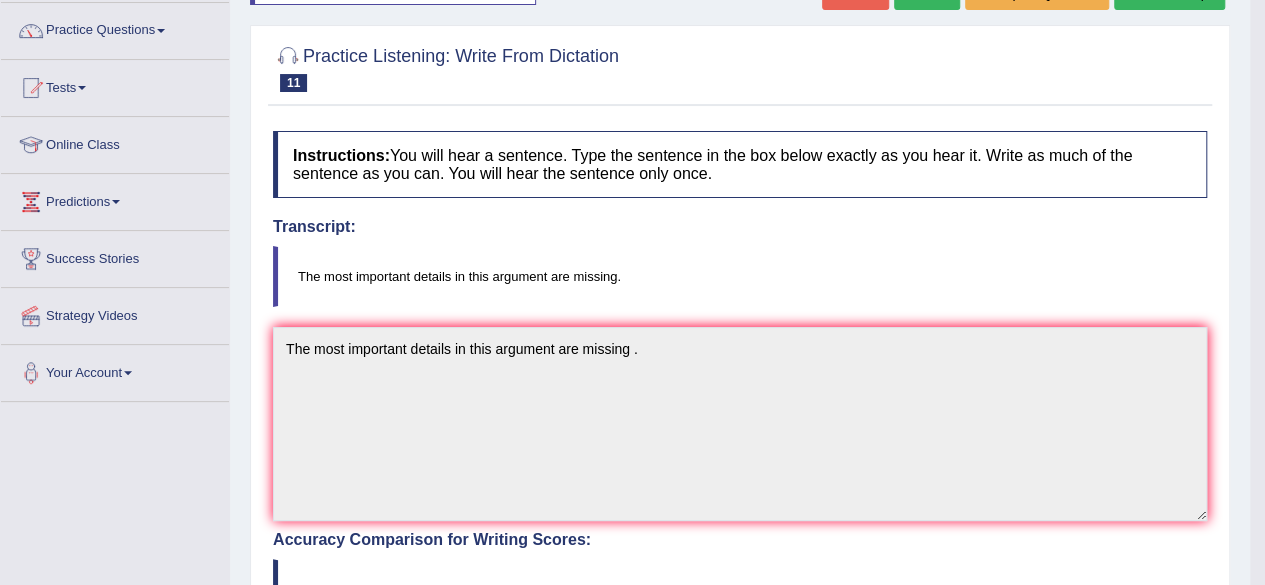 scroll, scrollTop: 0, scrollLeft: 0, axis: both 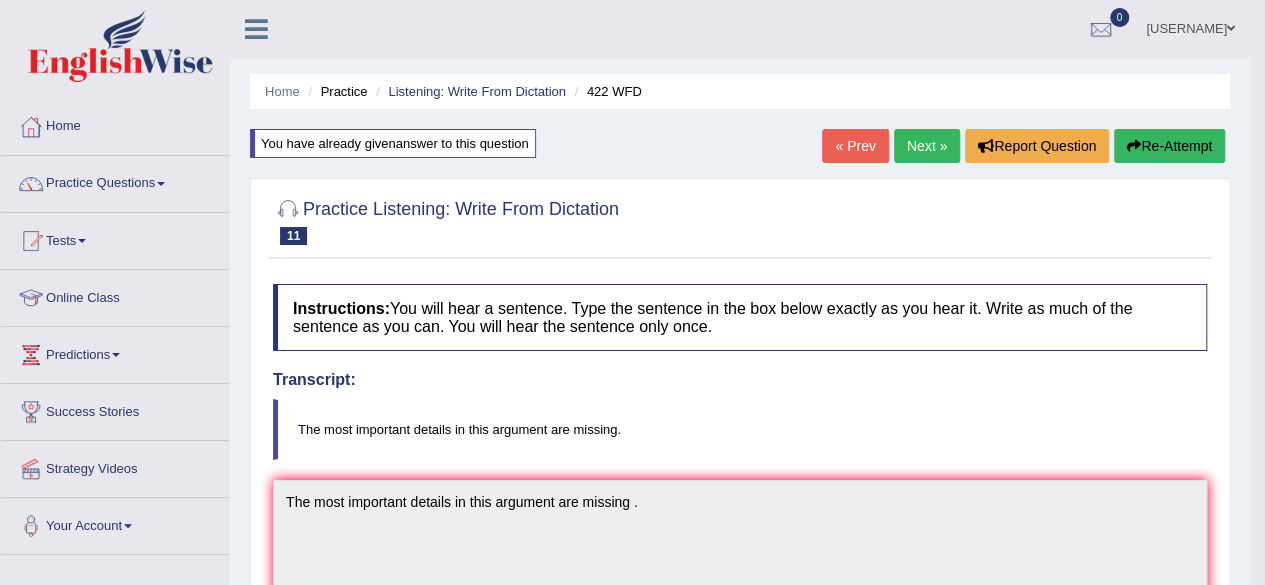 click on "Next »" at bounding box center (927, 146) 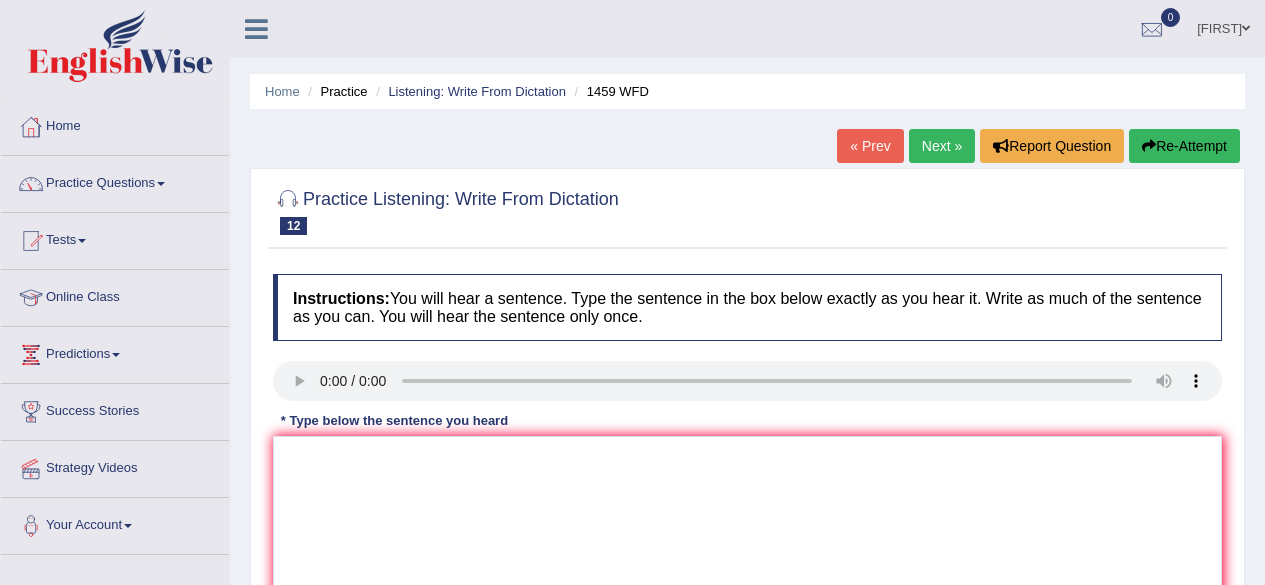scroll, scrollTop: 0, scrollLeft: 0, axis: both 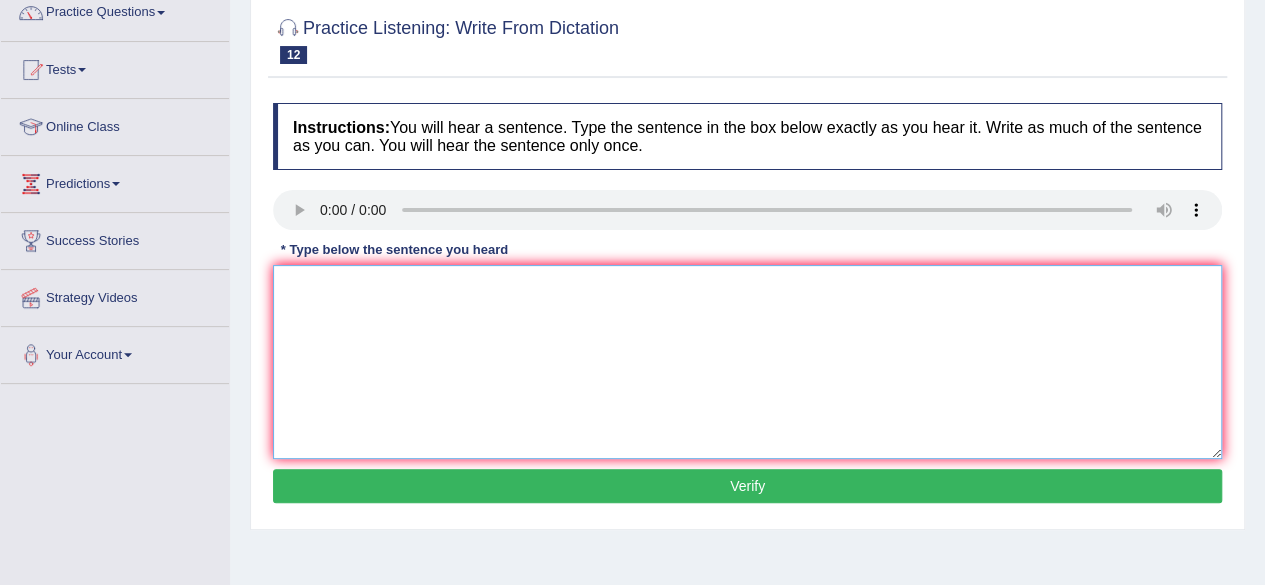 click at bounding box center [747, 362] 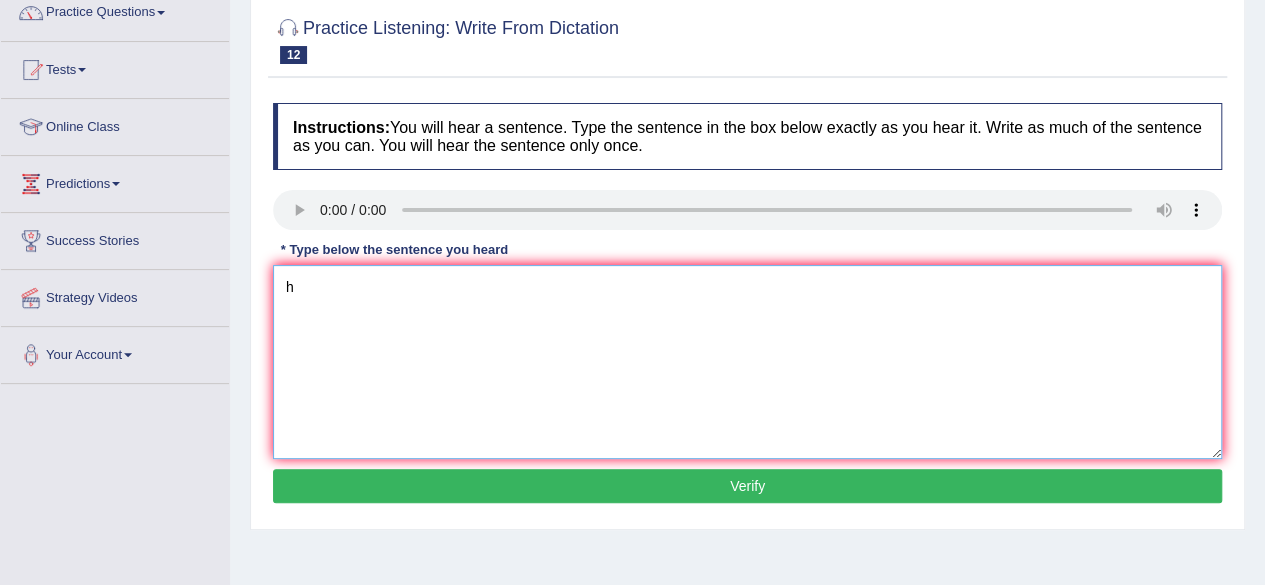 type on "h" 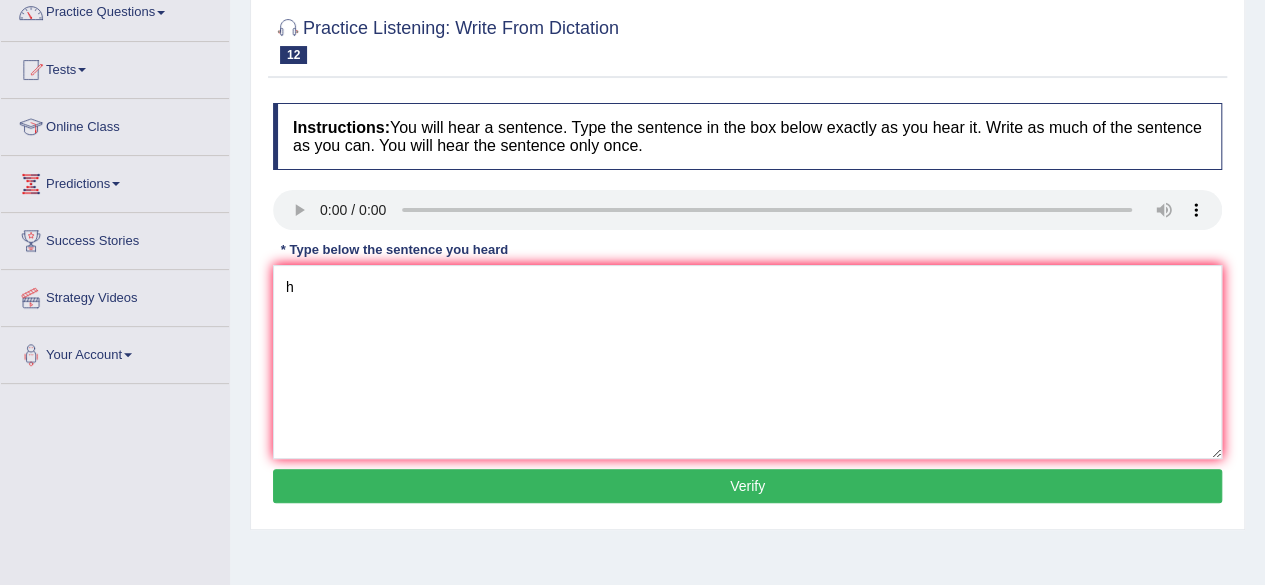 click on "Verify" at bounding box center [747, 486] 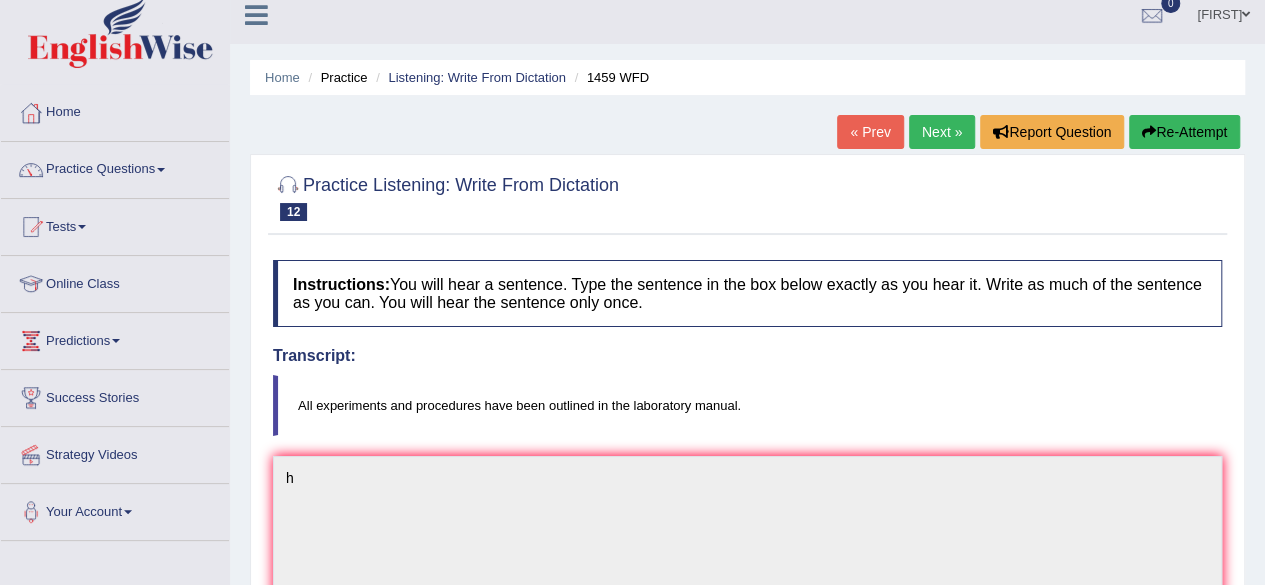 scroll, scrollTop: 17, scrollLeft: 0, axis: vertical 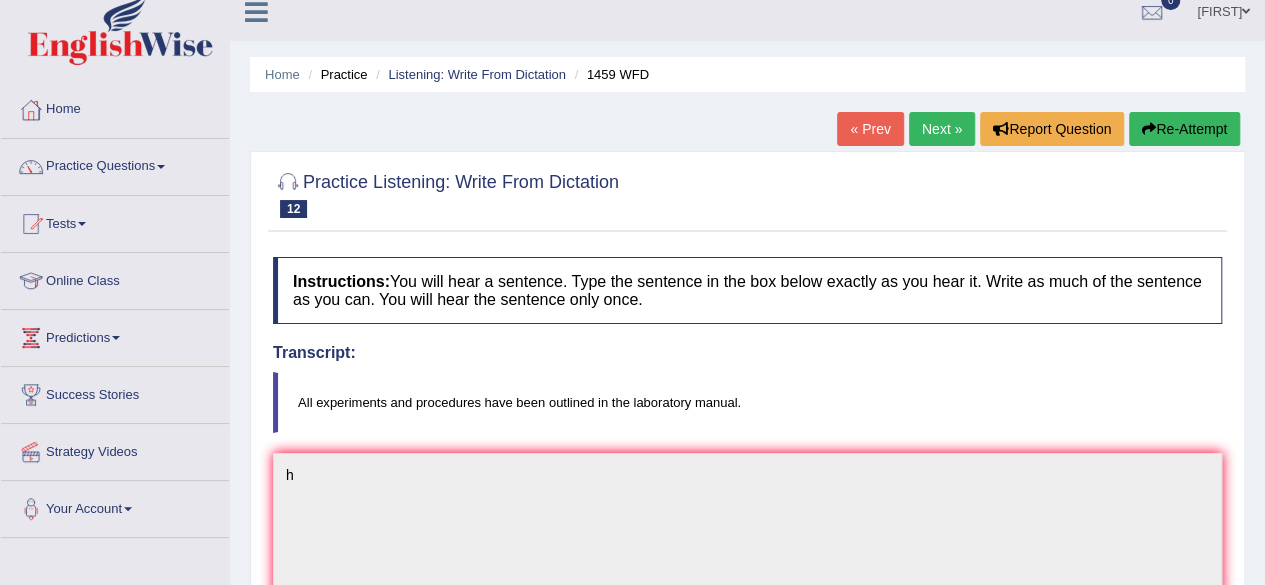 click on "Next »" at bounding box center (942, 129) 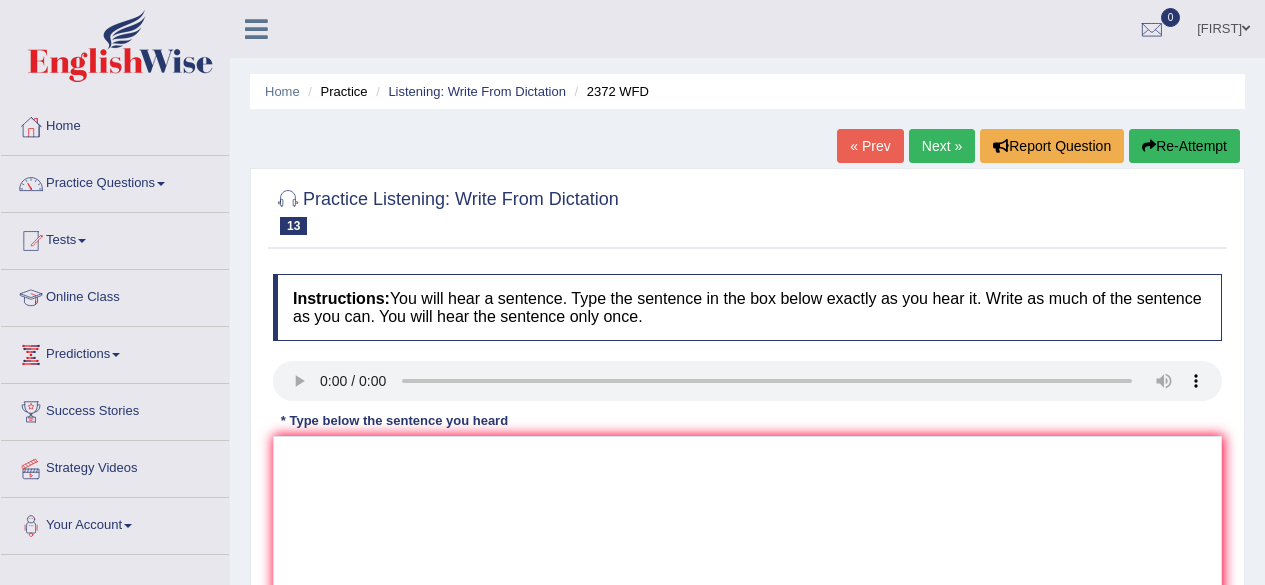 scroll, scrollTop: 0, scrollLeft: 0, axis: both 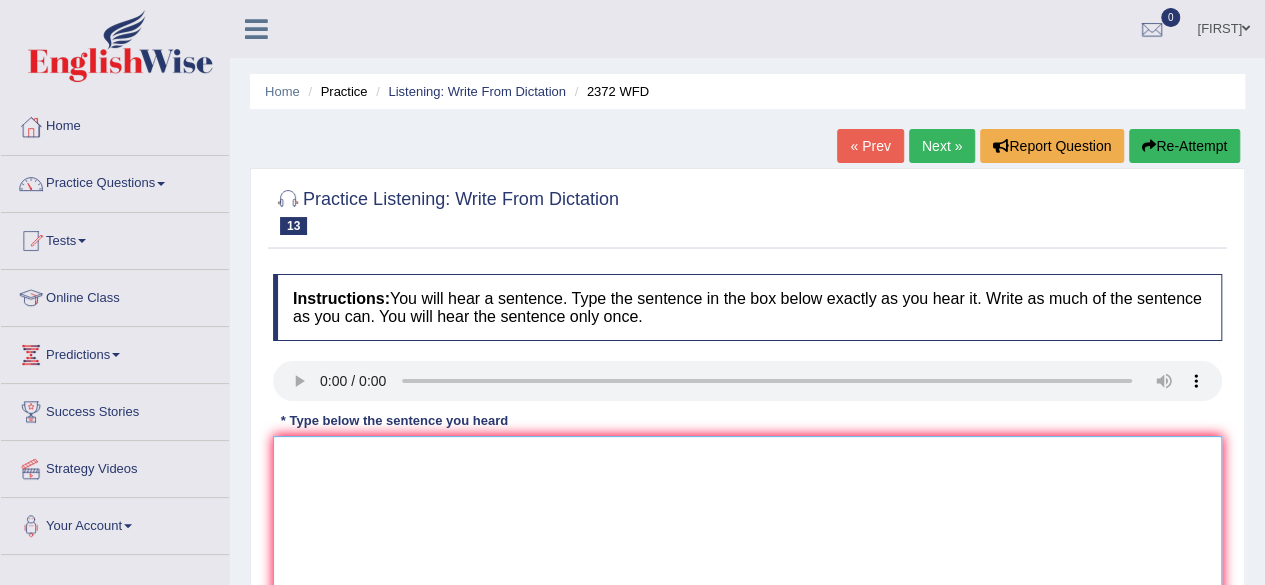 click at bounding box center [747, 533] 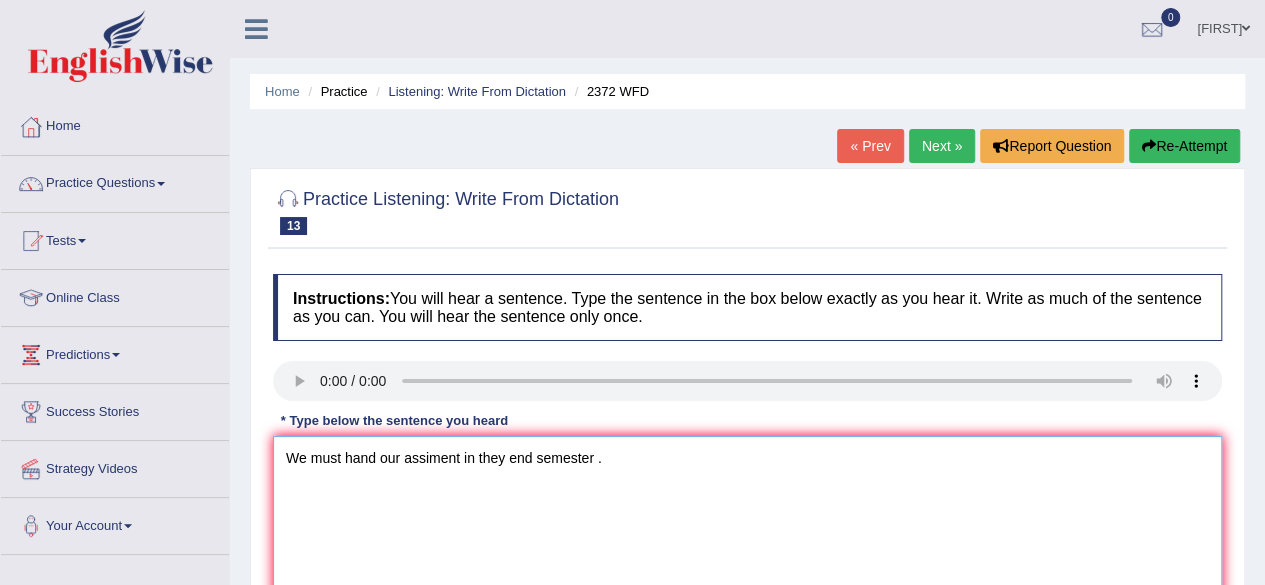 click on "We must hand our assiment in they end semester ." at bounding box center [747, 533] 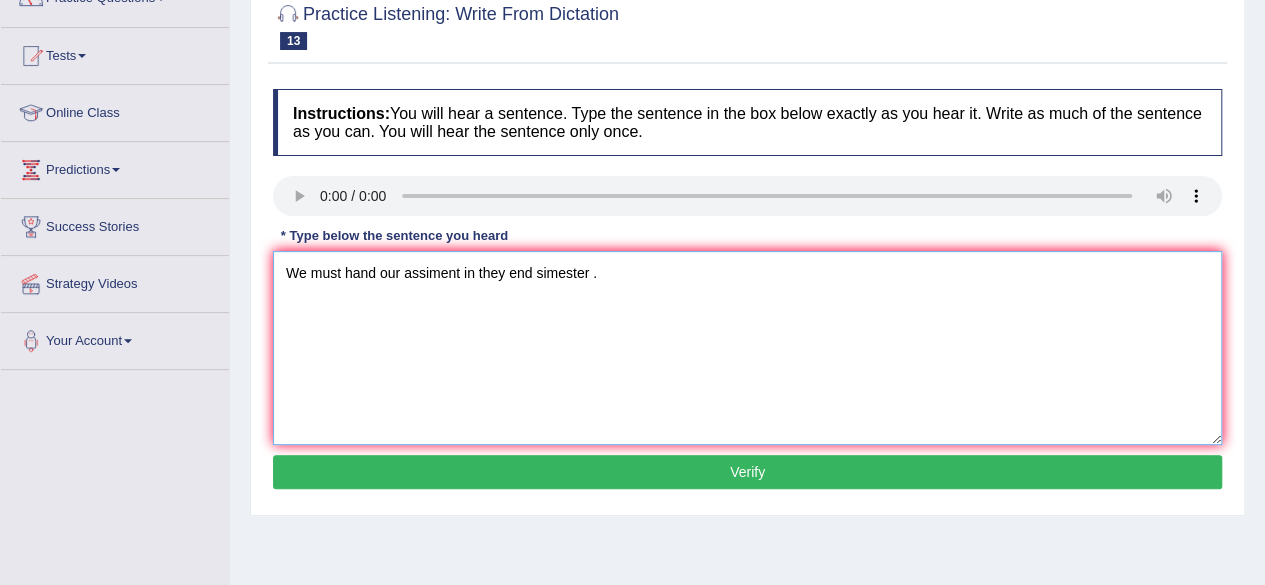 scroll, scrollTop: 214, scrollLeft: 0, axis: vertical 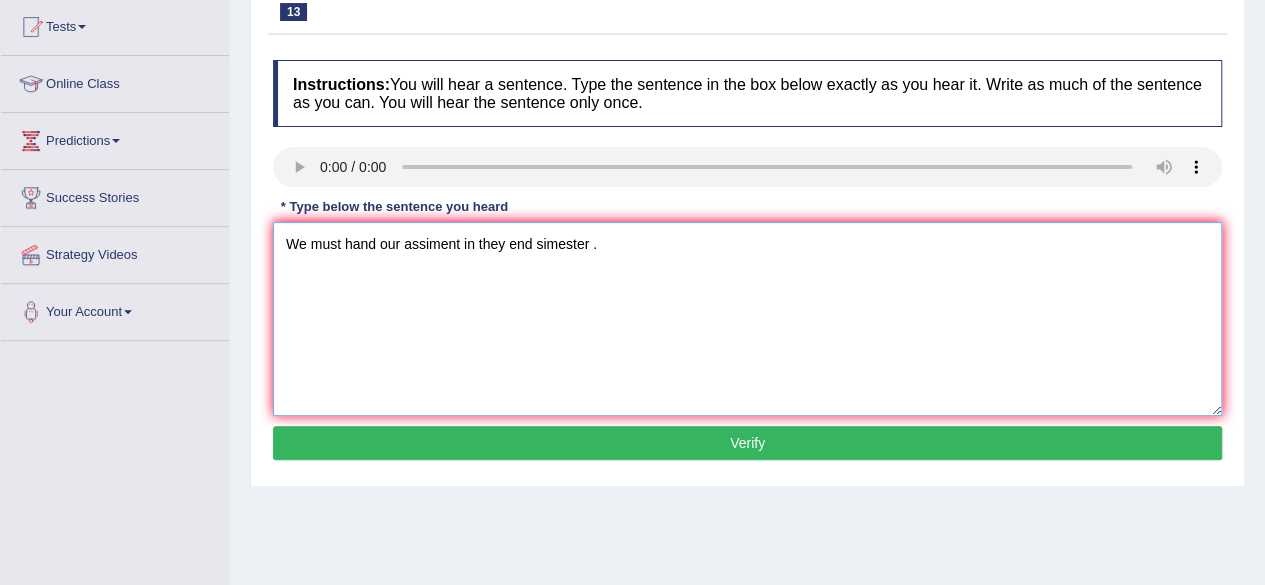 type on "We must hand our assiment in they end simester ." 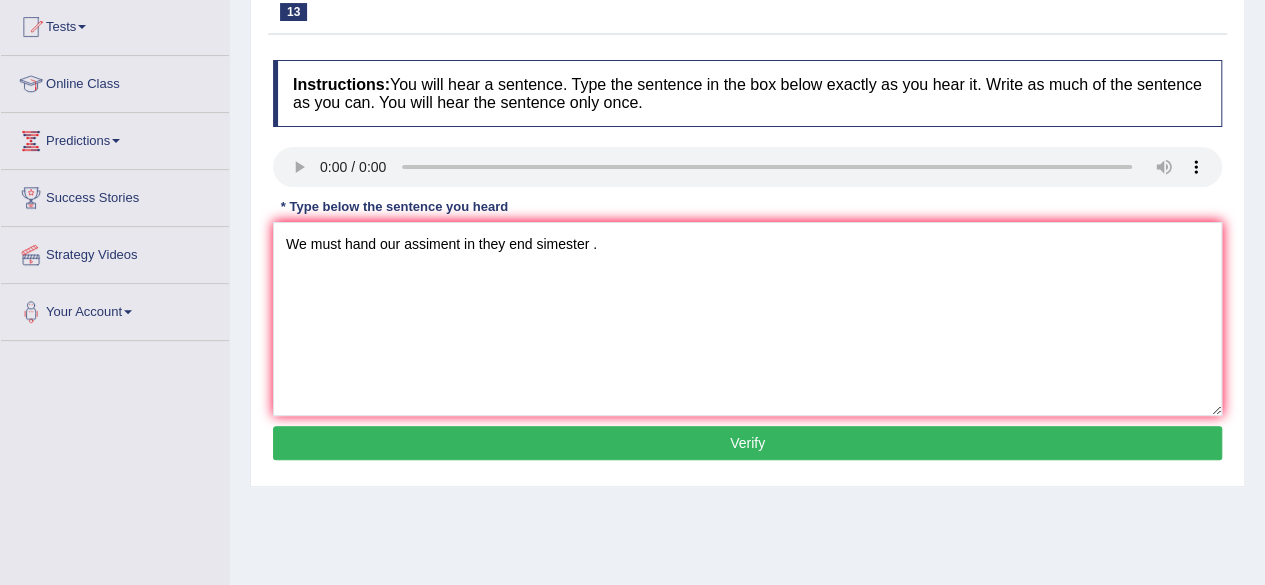 click on "Verify" at bounding box center (747, 443) 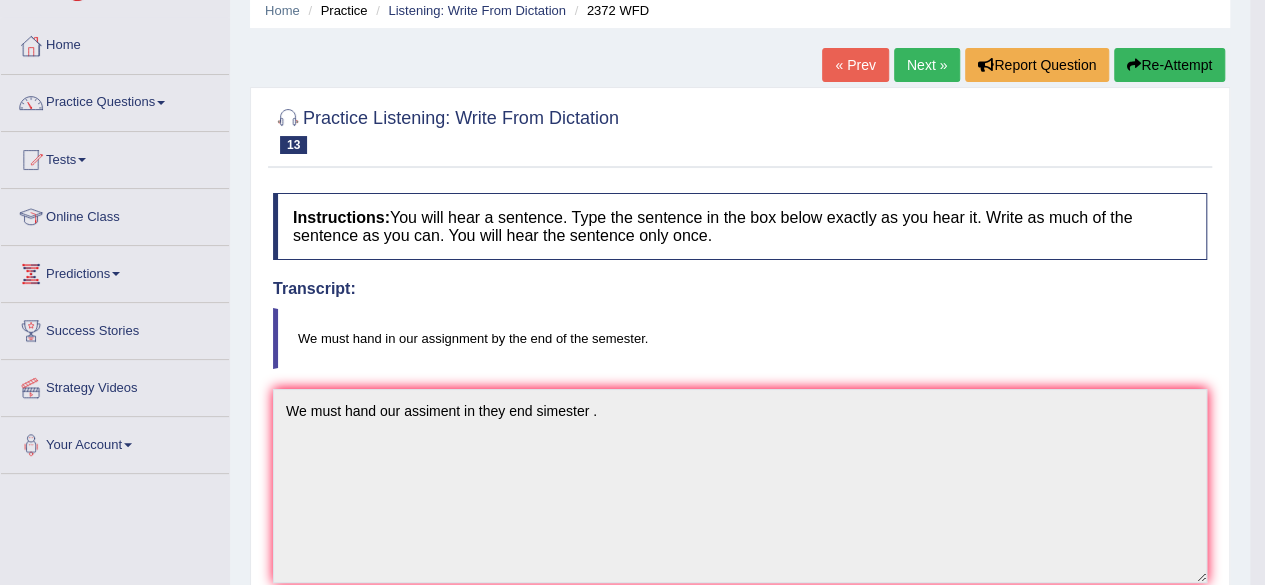scroll, scrollTop: 78, scrollLeft: 0, axis: vertical 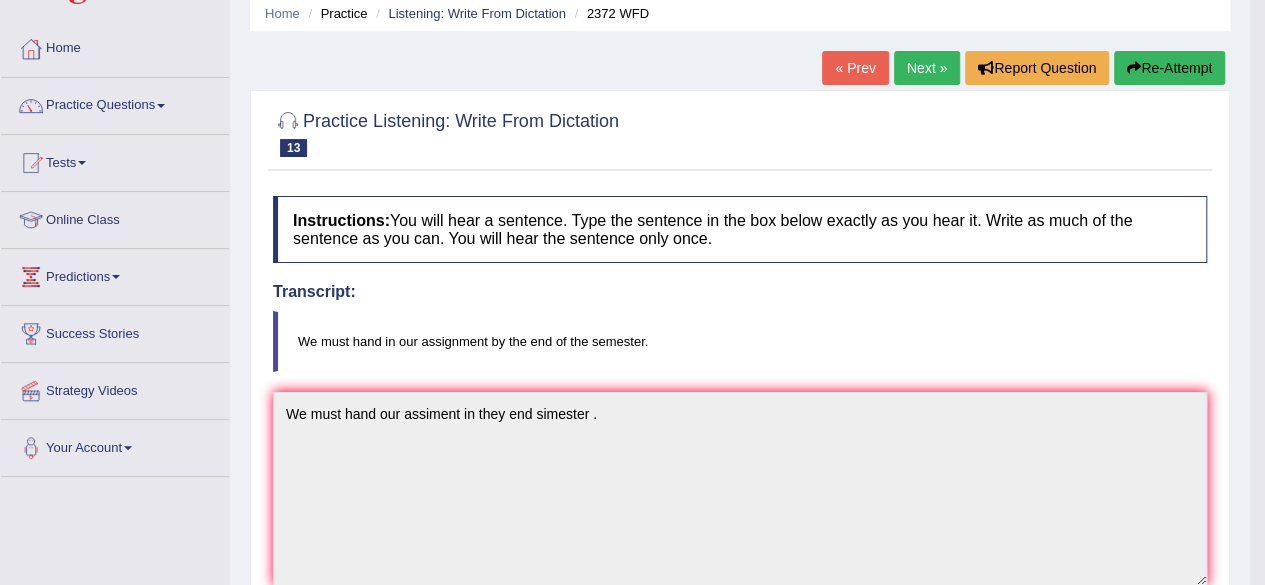 click on "Next »" at bounding box center [927, 68] 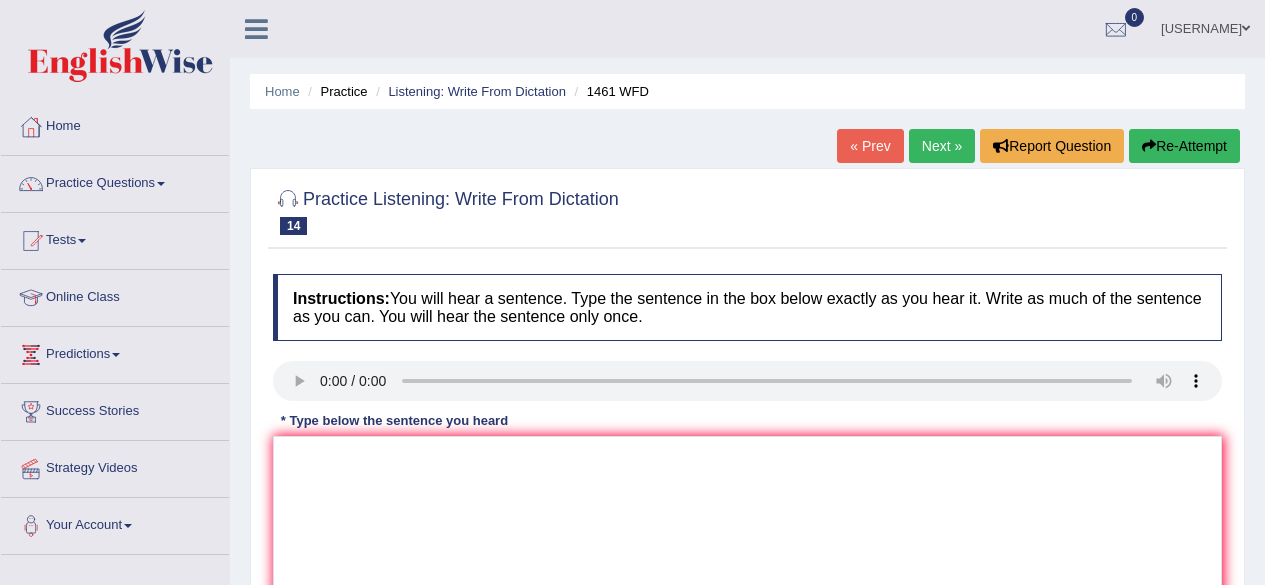 scroll, scrollTop: 0, scrollLeft: 0, axis: both 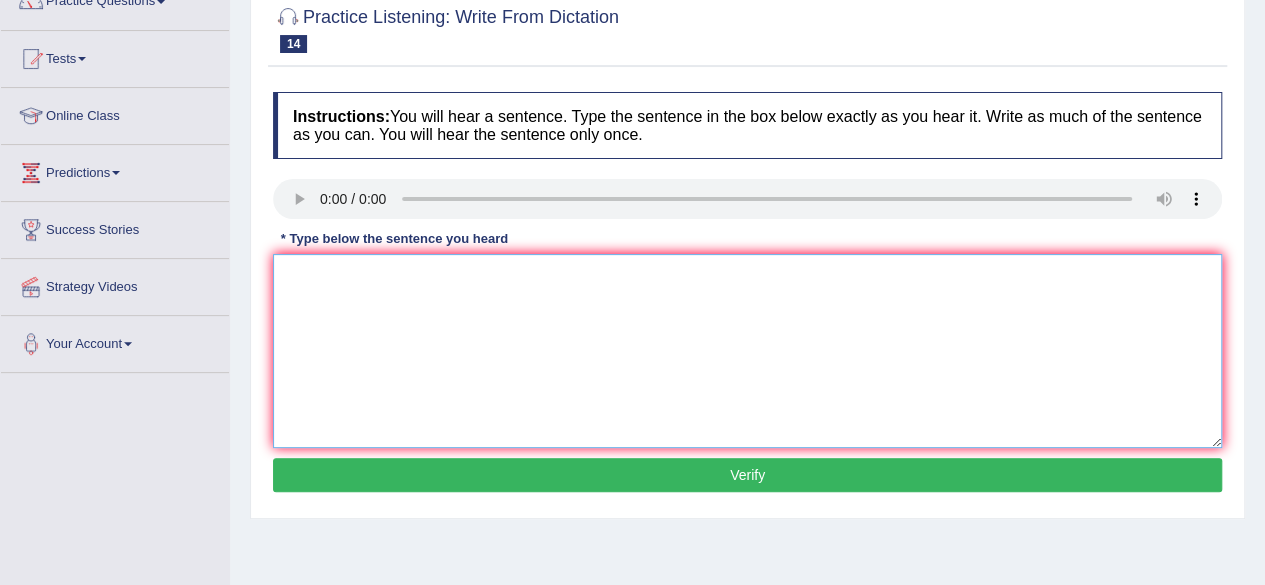 click at bounding box center [747, 351] 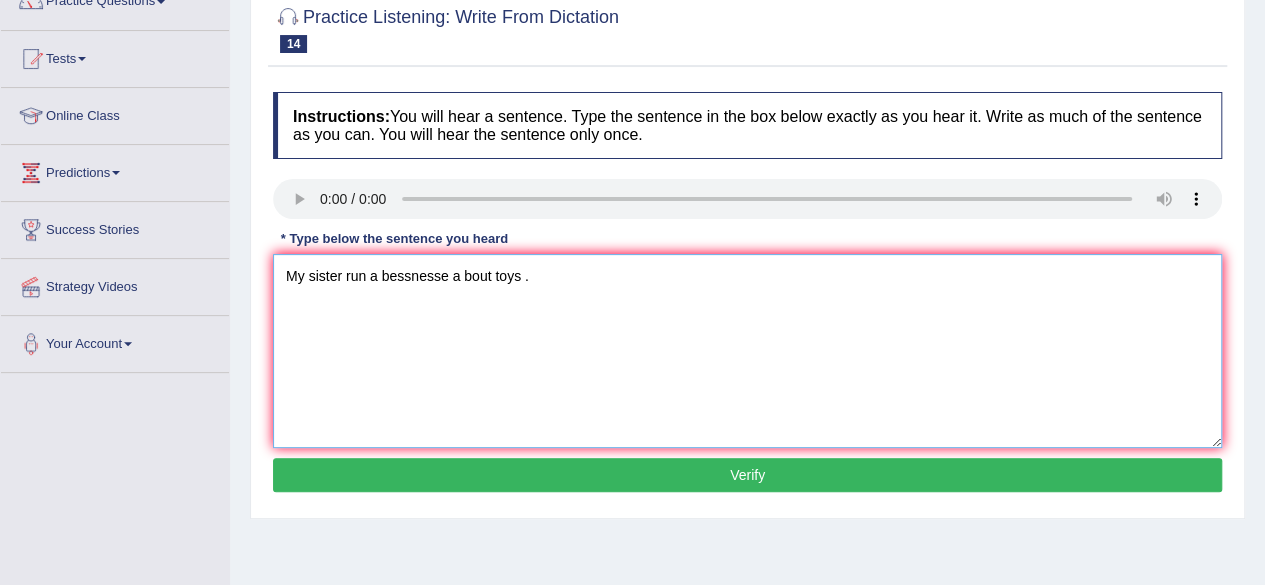 type on "My sister run a bessnesse a bout toys ." 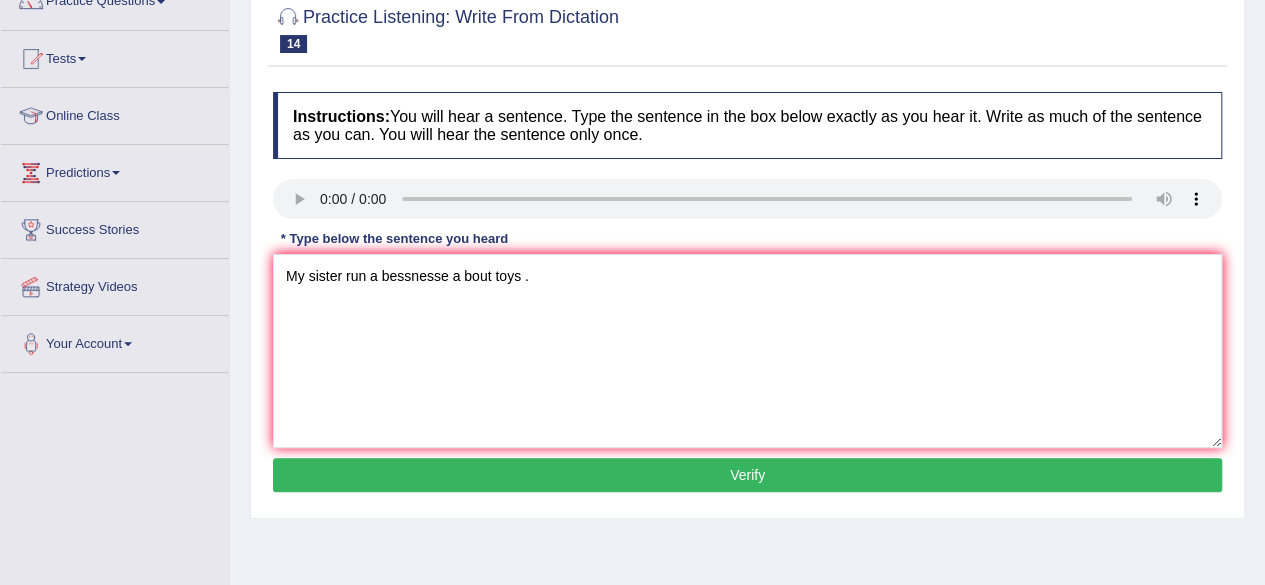 click on "Verify" at bounding box center [747, 475] 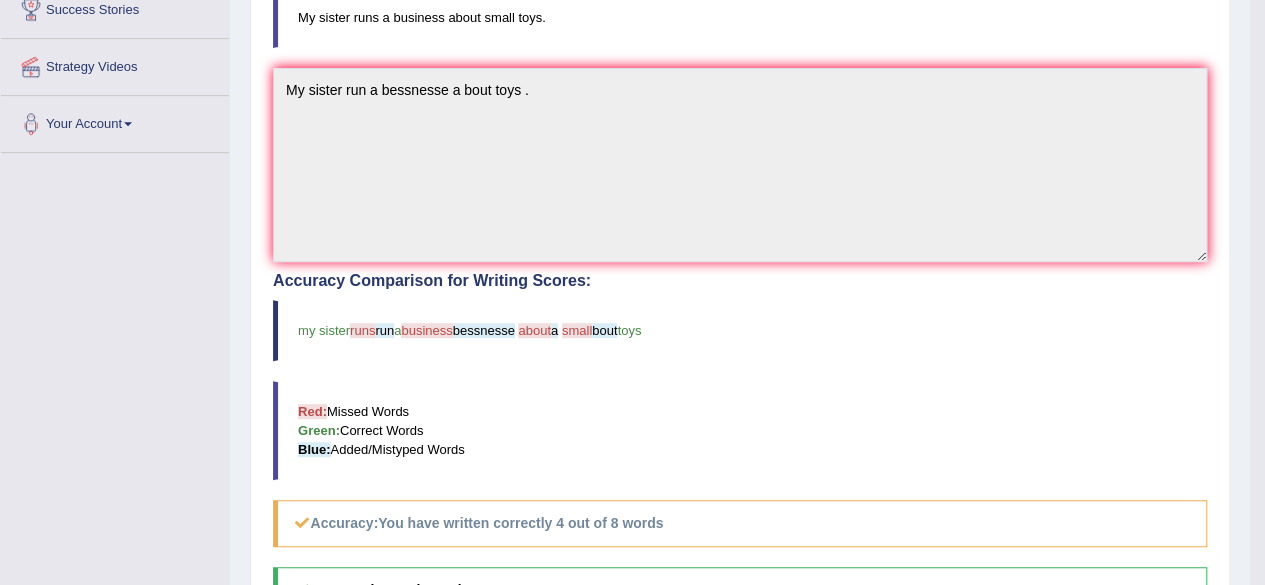 scroll, scrollTop: 434, scrollLeft: 0, axis: vertical 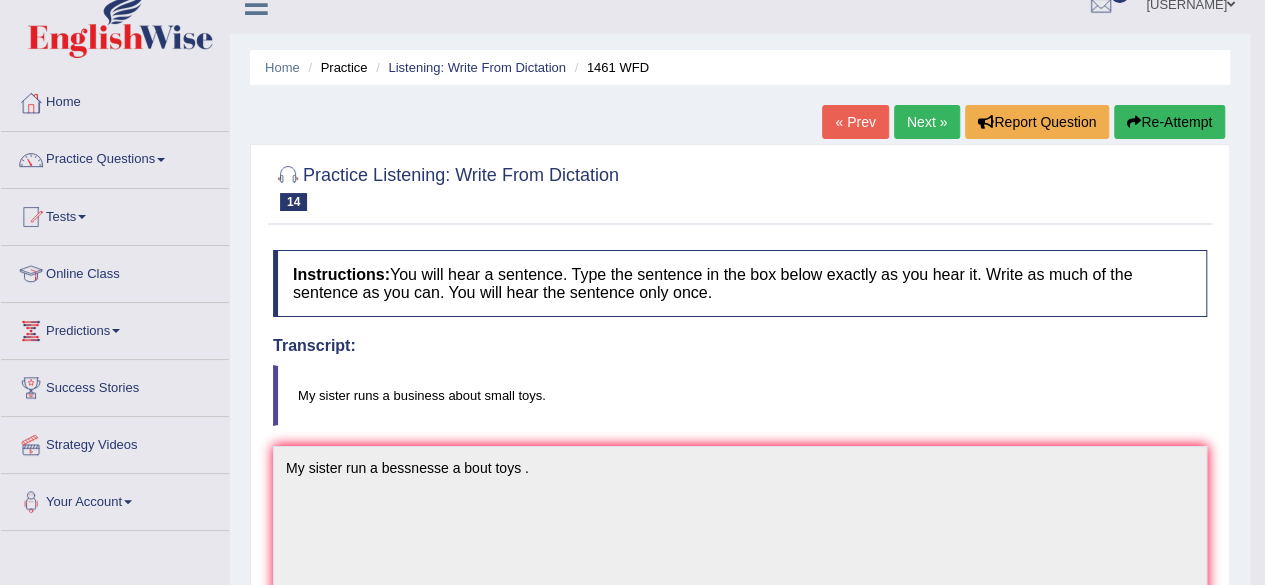 click on "Next »" at bounding box center (927, 122) 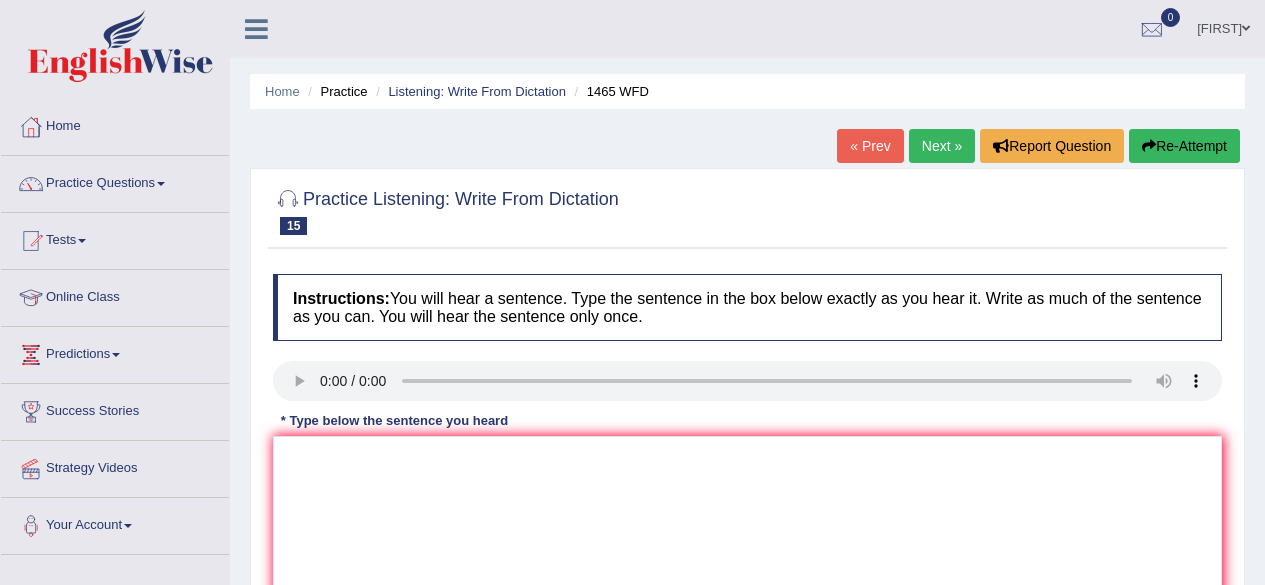 scroll, scrollTop: 0, scrollLeft: 0, axis: both 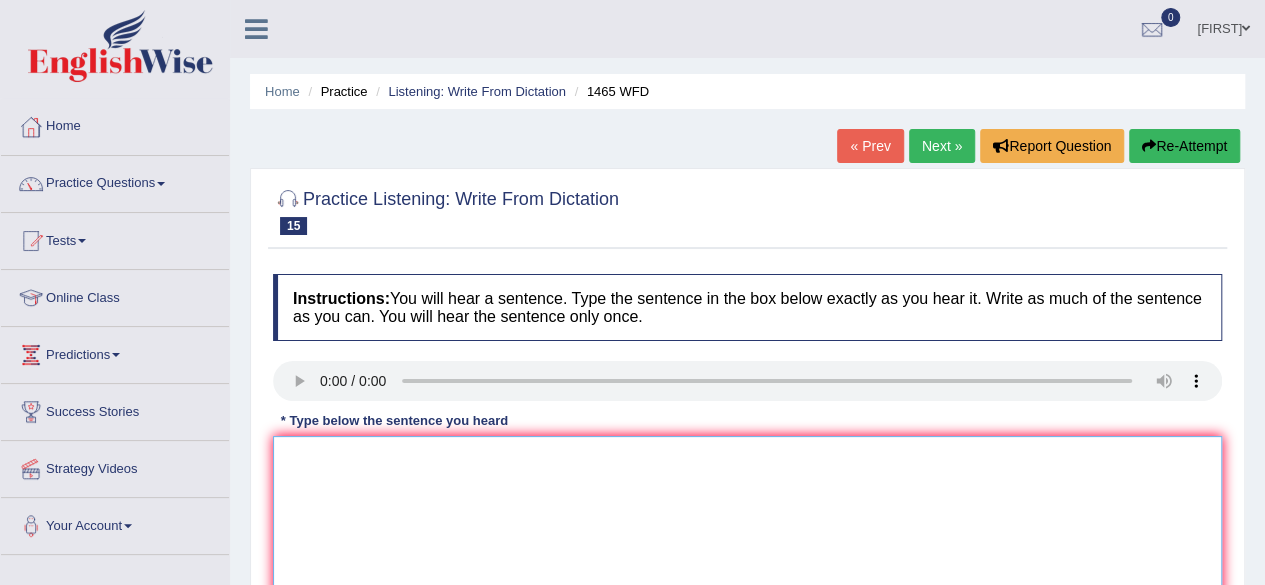 click at bounding box center [747, 533] 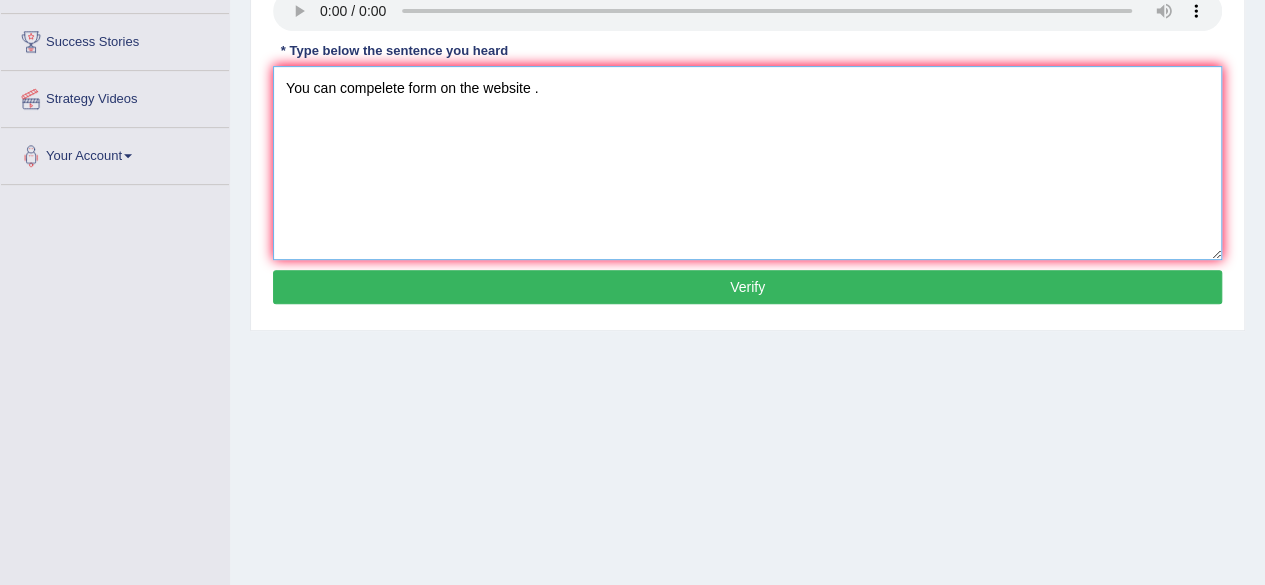 scroll, scrollTop: 368, scrollLeft: 0, axis: vertical 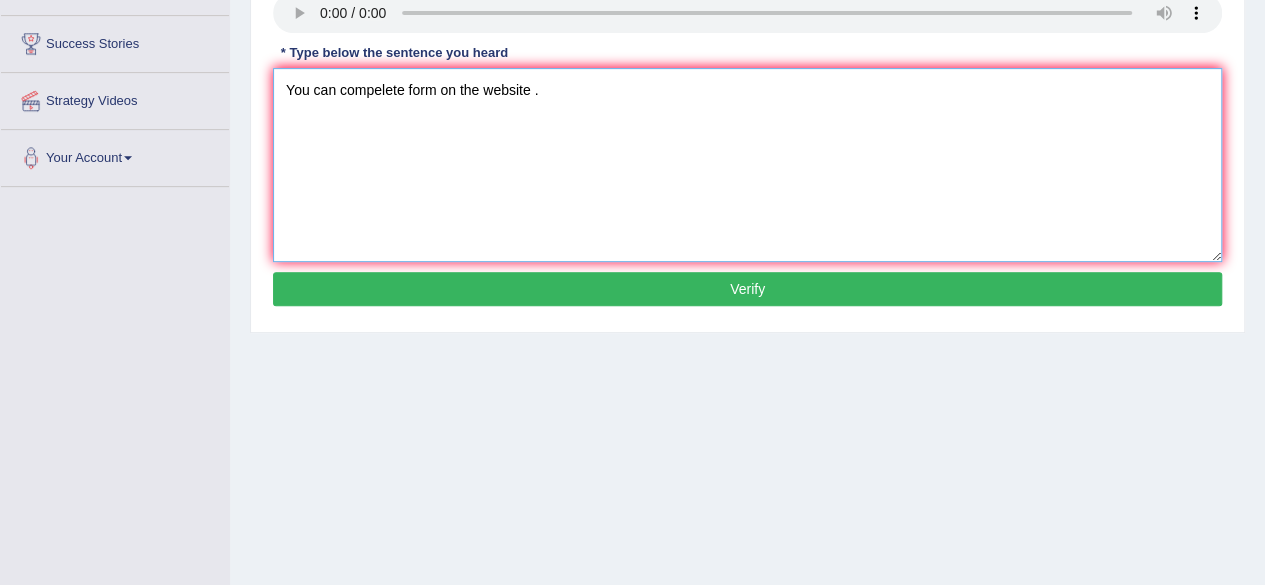 type on "You can compelete form on the website ." 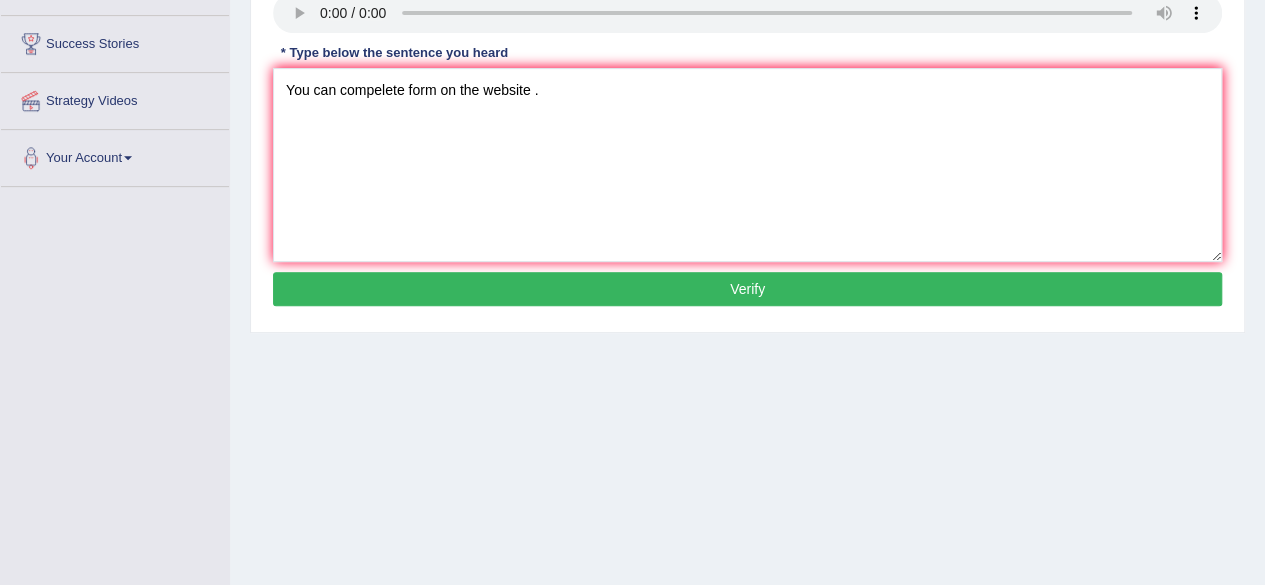 click on "Verify" at bounding box center (747, 289) 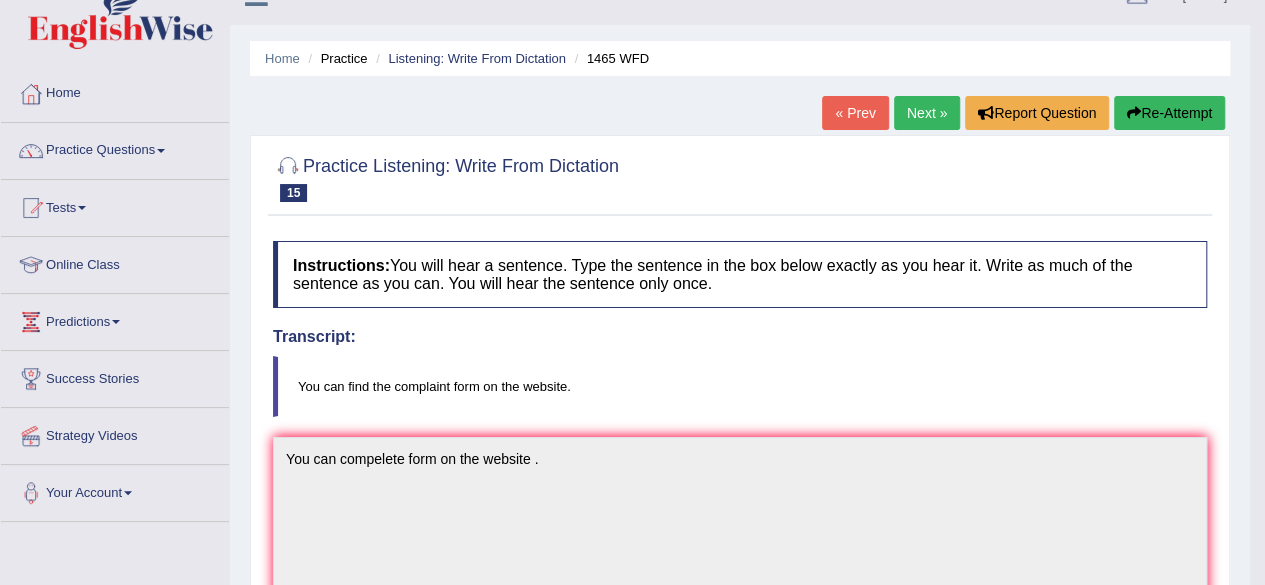 scroll, scrollTop: 22, scrollLeft: 0, axis: vertical 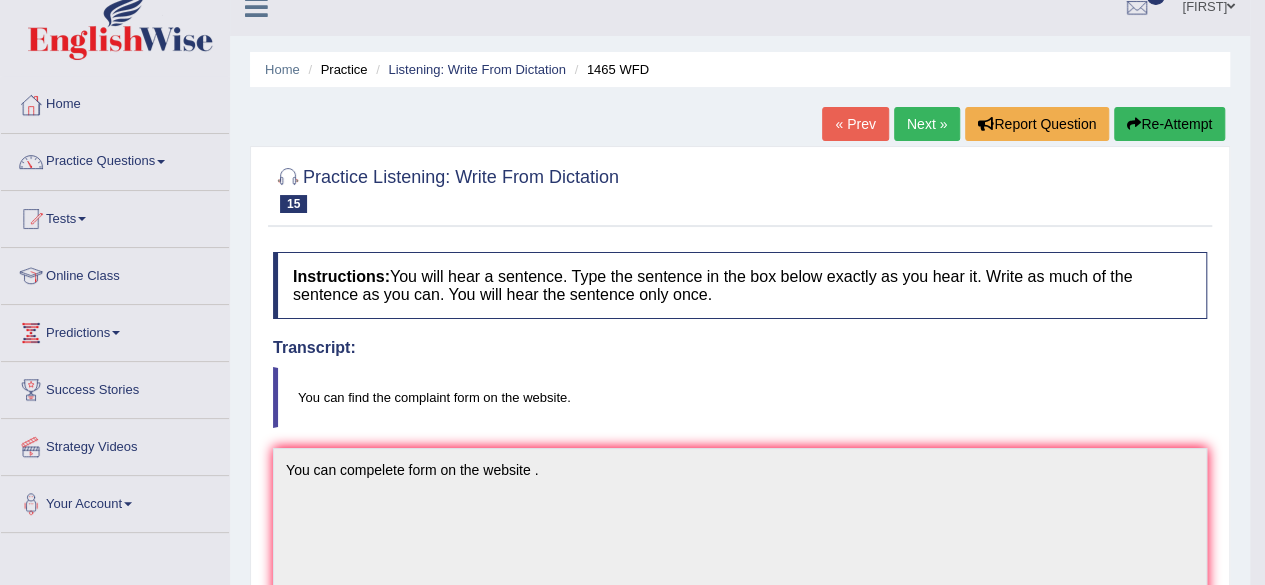 click on "Next »" at bounding box center (927, 124) 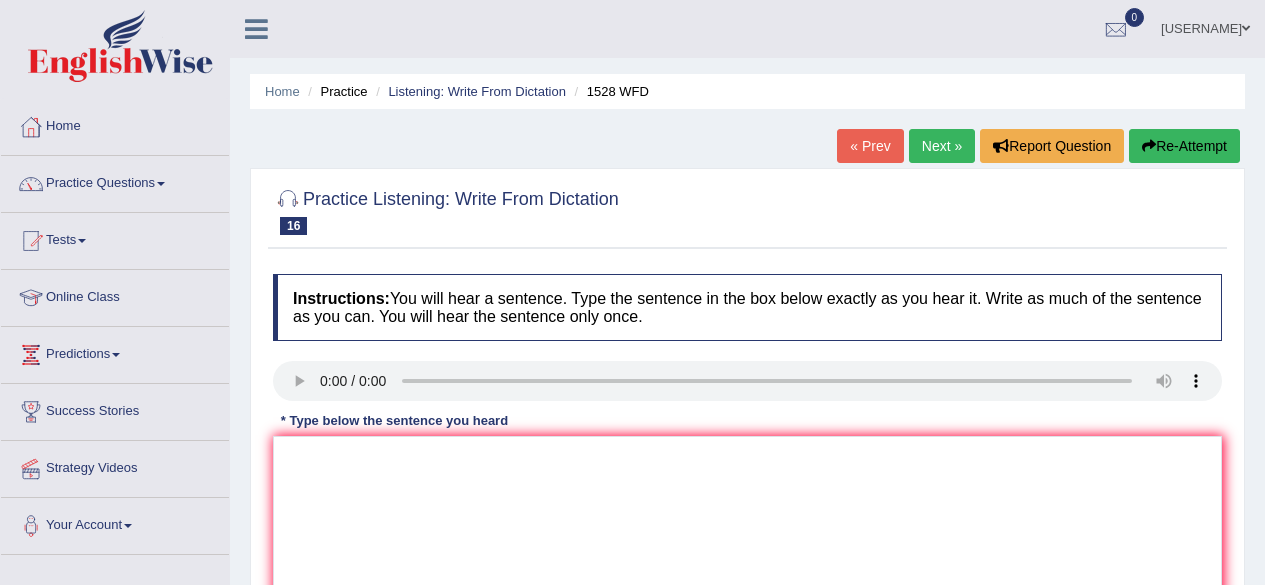 scroll, scrollTop: 0, scrollLeft: 0, axis: both 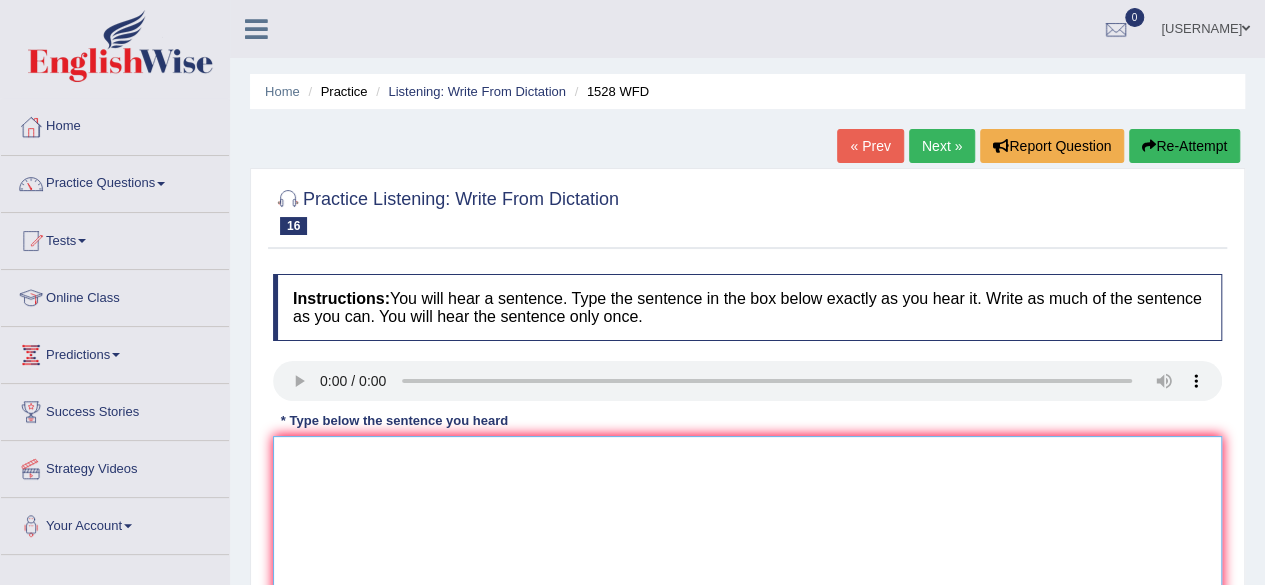 click at bounding box center (747, 533) 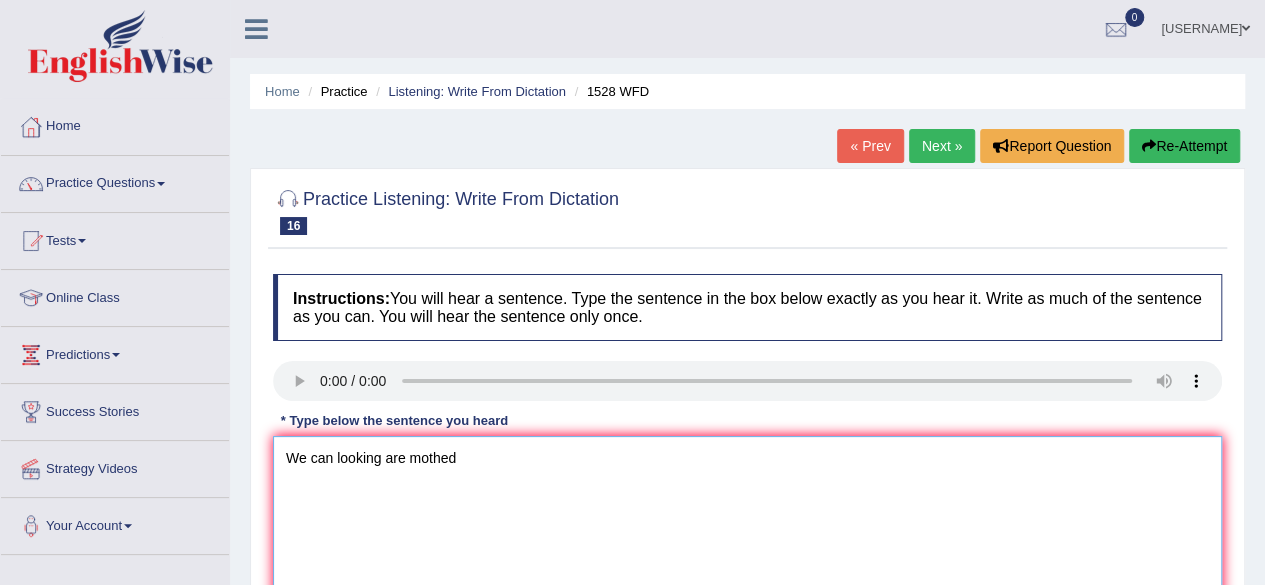 click on "We can looking are mothed" at bounding box center [747, 533] 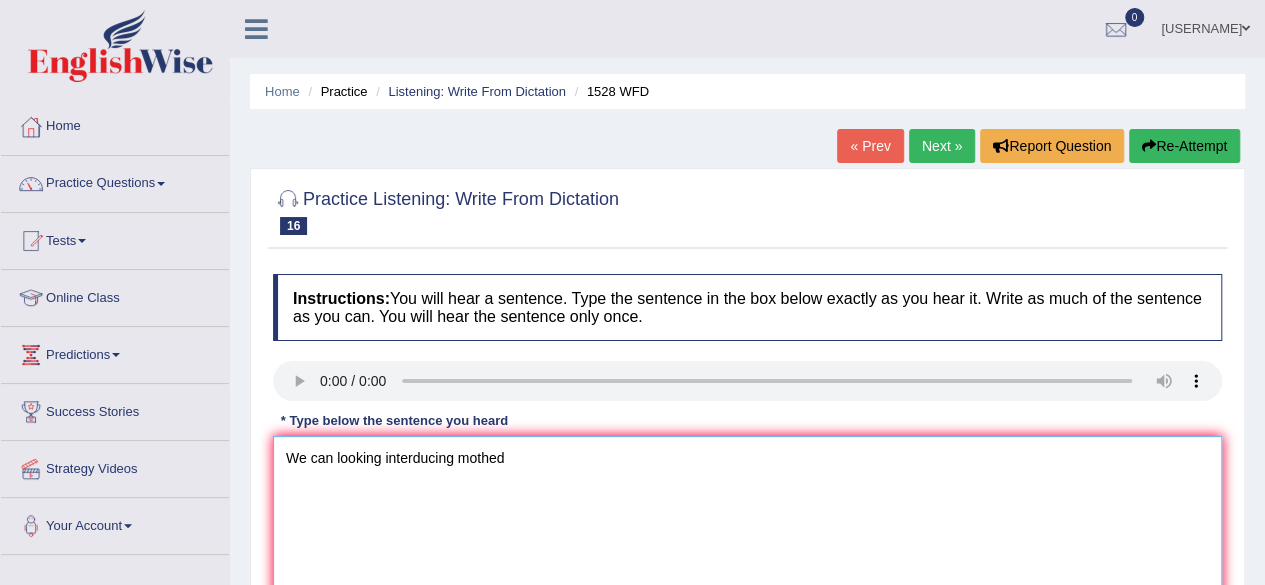 click on "We can looking interducing mothed" at bounding box center [747, 533] 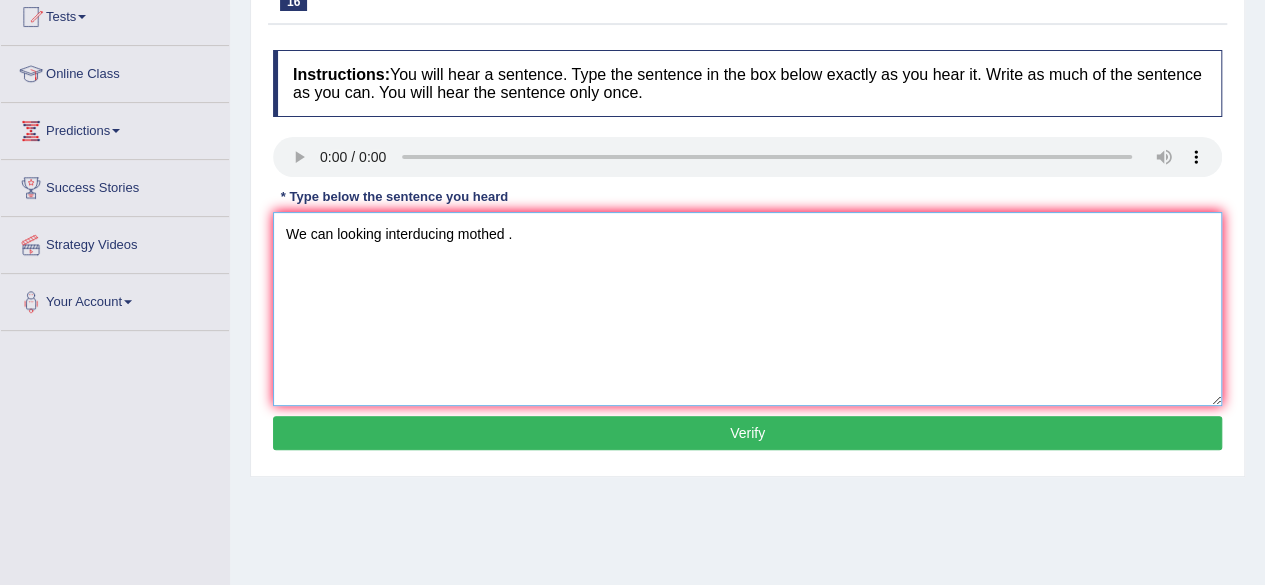 scroll, scrollTop: 261, scrollLeft: 0, axis: vertical 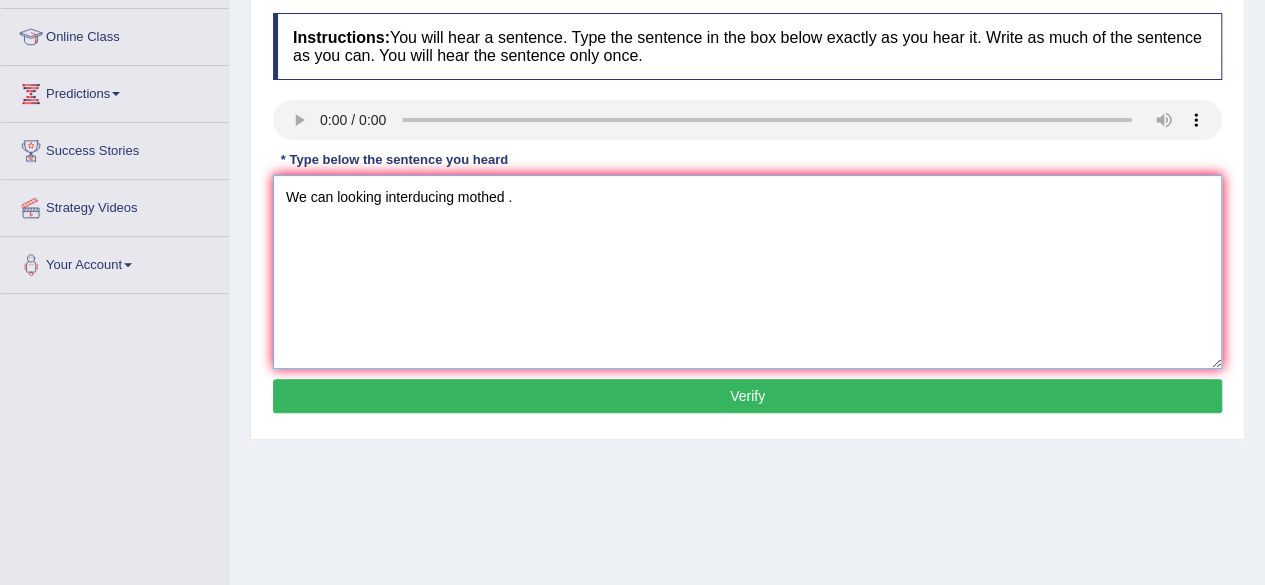 type on "We can looking interducing mothed ." 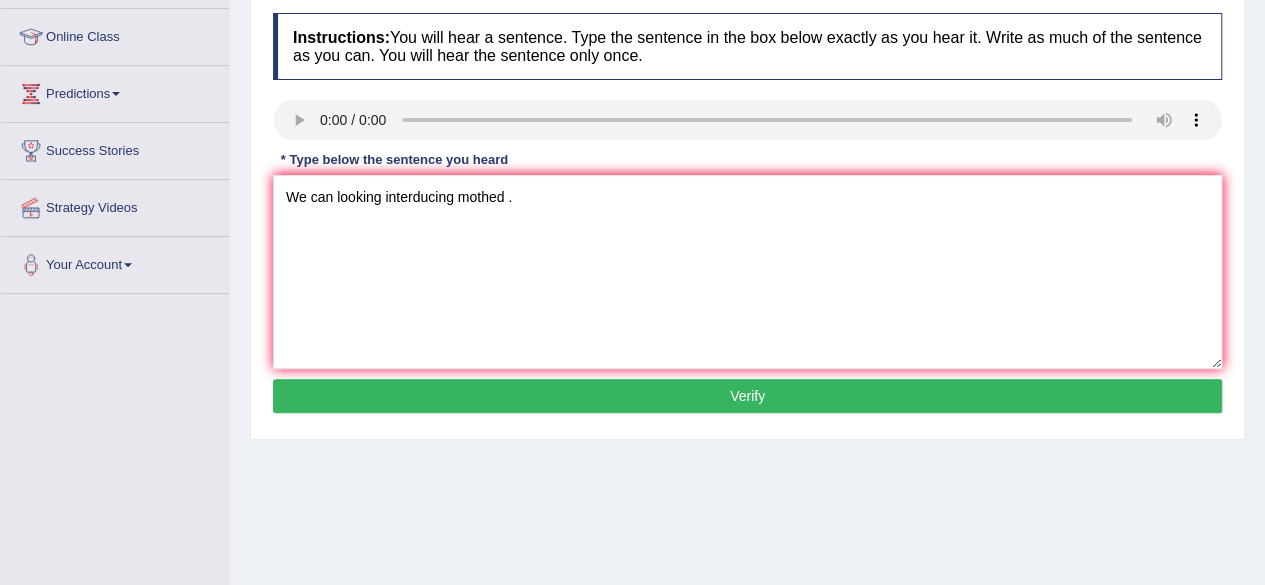 click on "Verify" at bounding box center [747, 396] 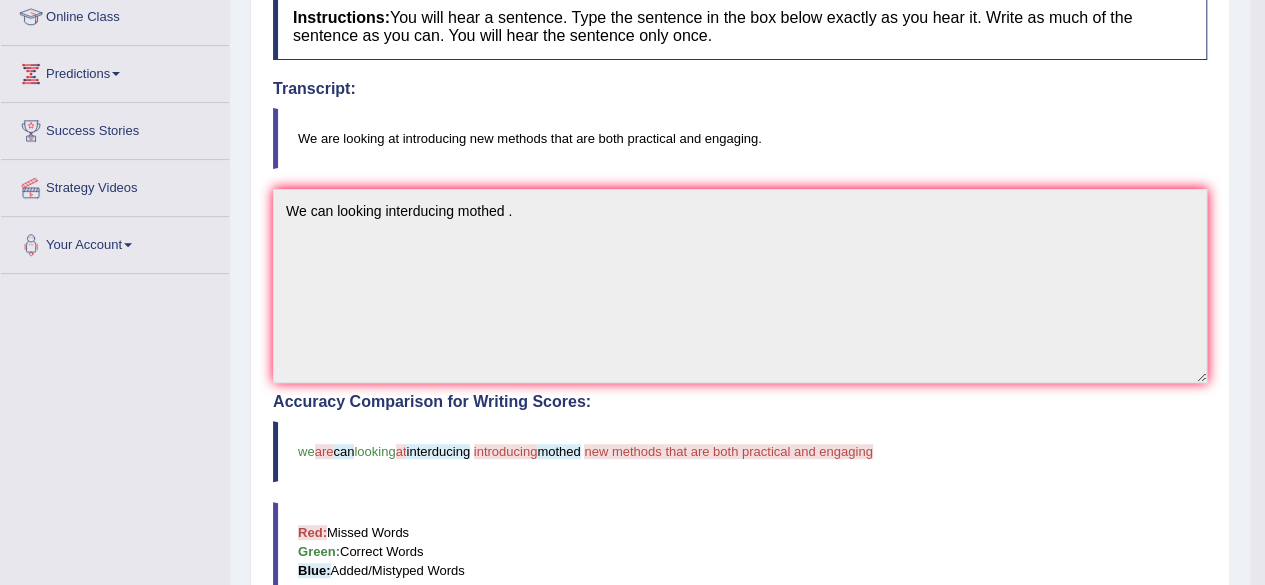 scroll, scrollTop: 0, scrollLeft: 0, axis: both 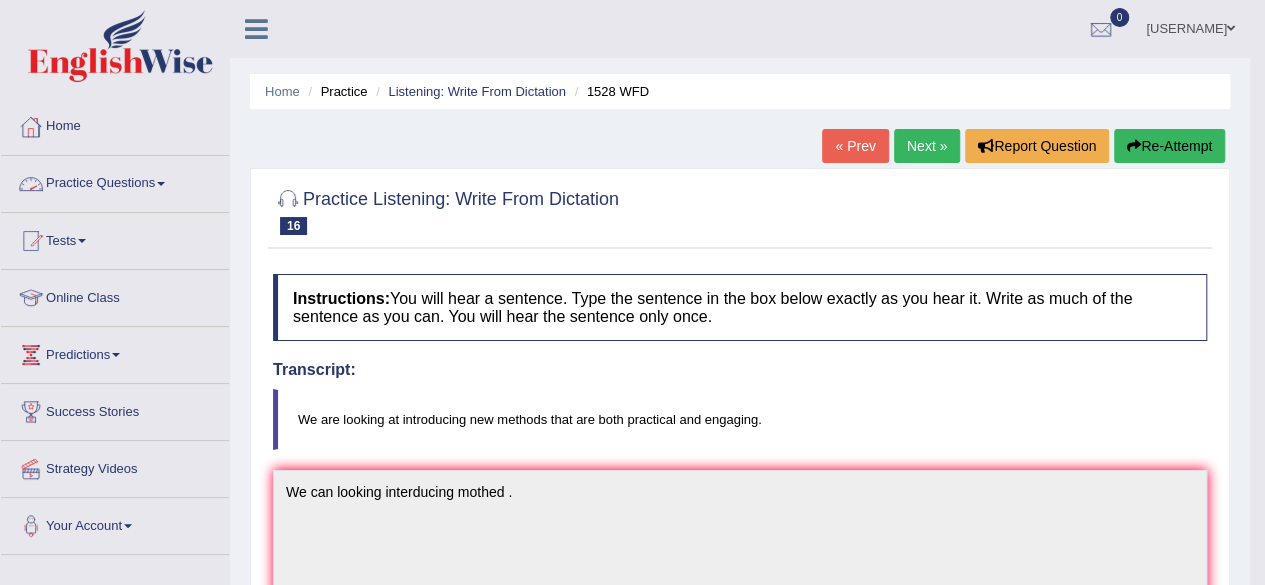 click on "Practice Questions" at bounding box center (115, 181) 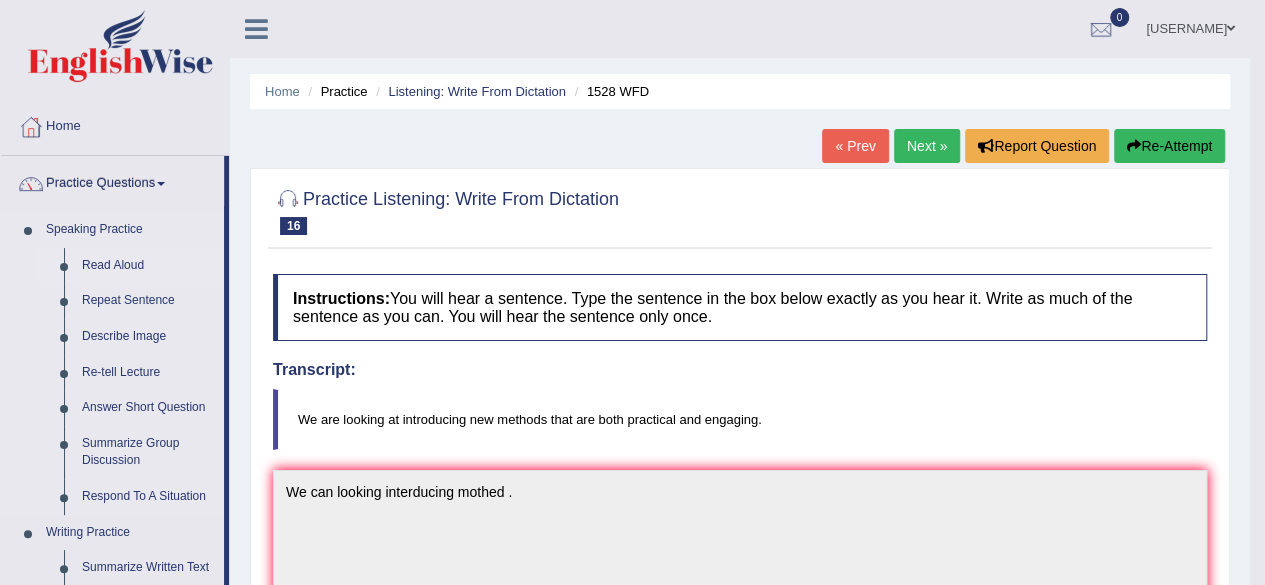 click on "Read Aloud" at bounding box center (148, 266) 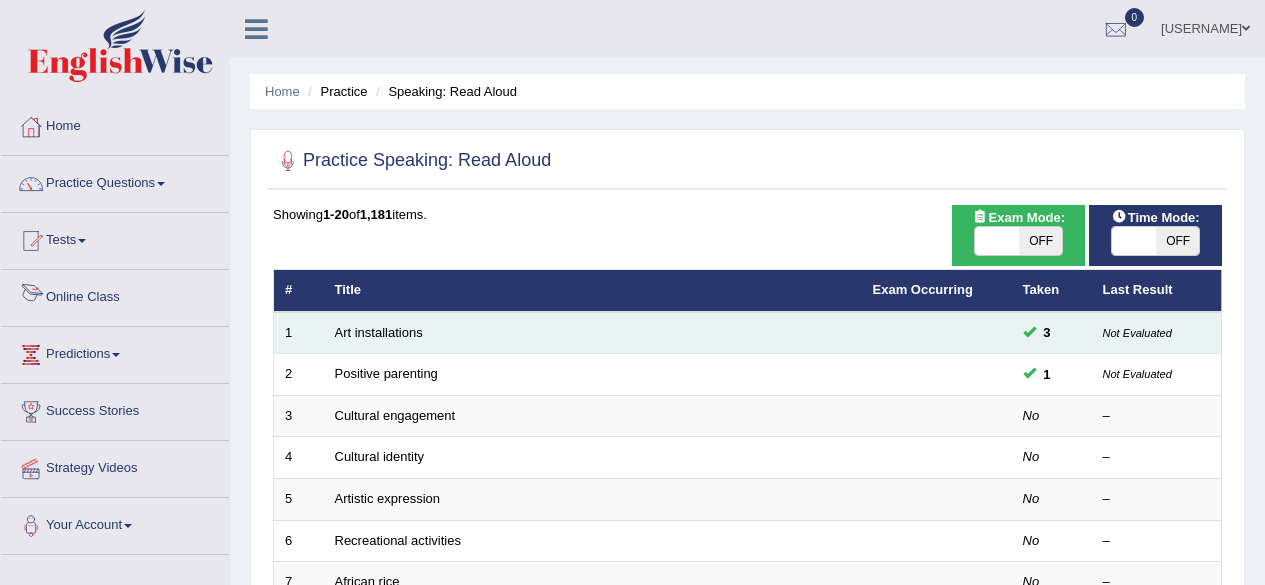 scroll, scrollTop: 0, scrollLeft: 0, axis: both 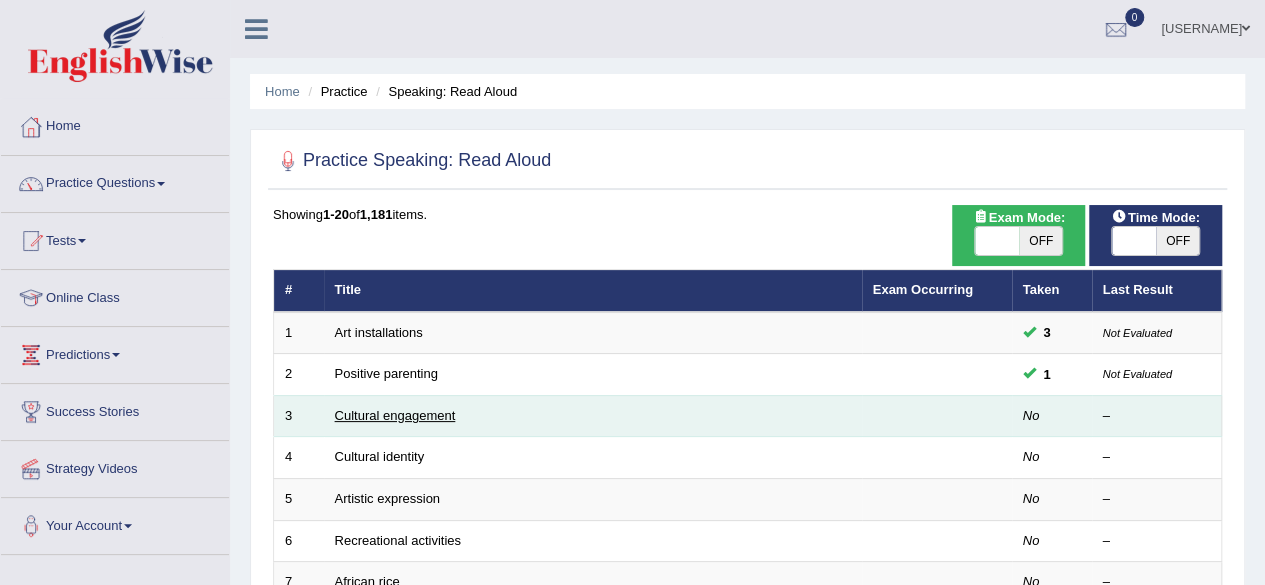 click on "Cultural engagement" at bounding box center (395, 415) 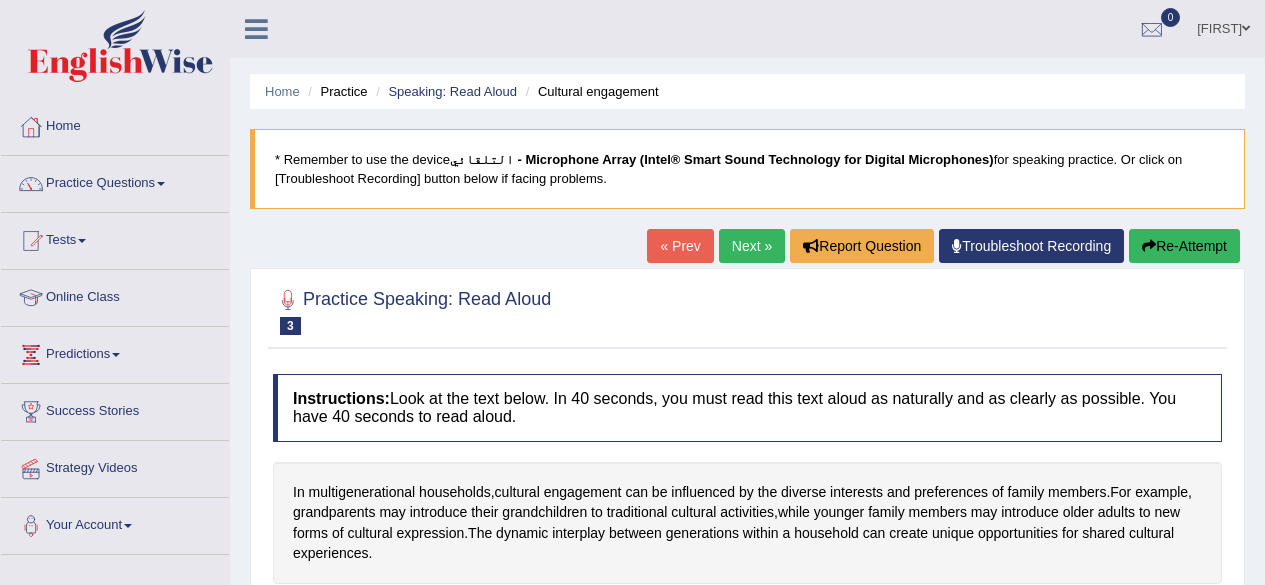 scroll, scrollTop: 0, scrollLeft: 0, axis: both 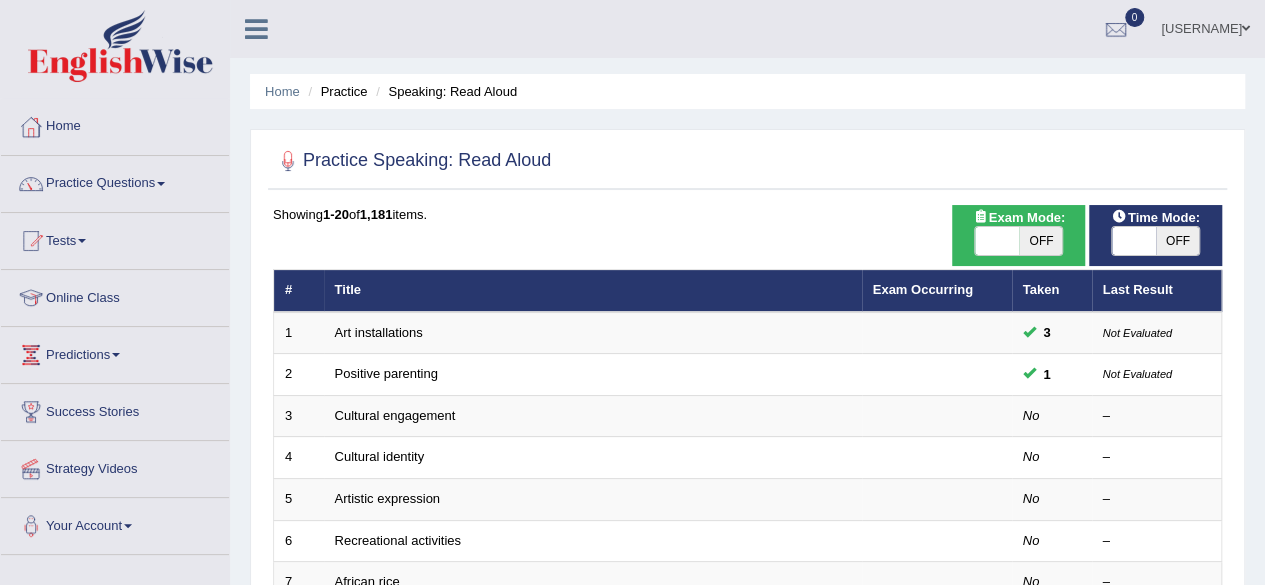 click on "OFF" at bounding box center [1041, 241] 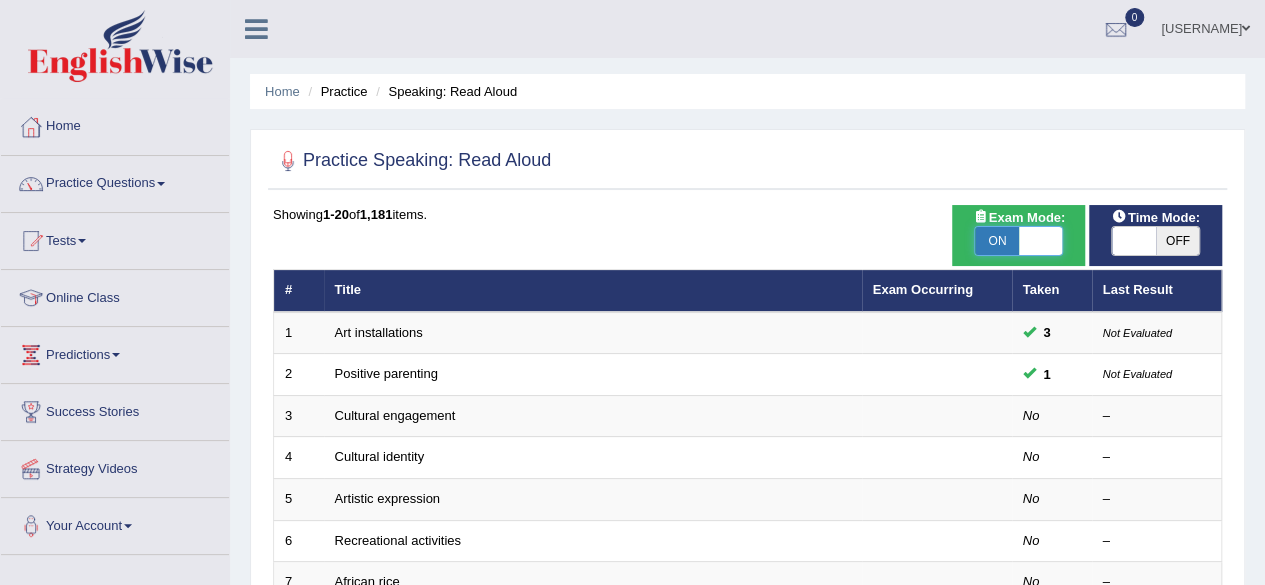 checkbox on "true" 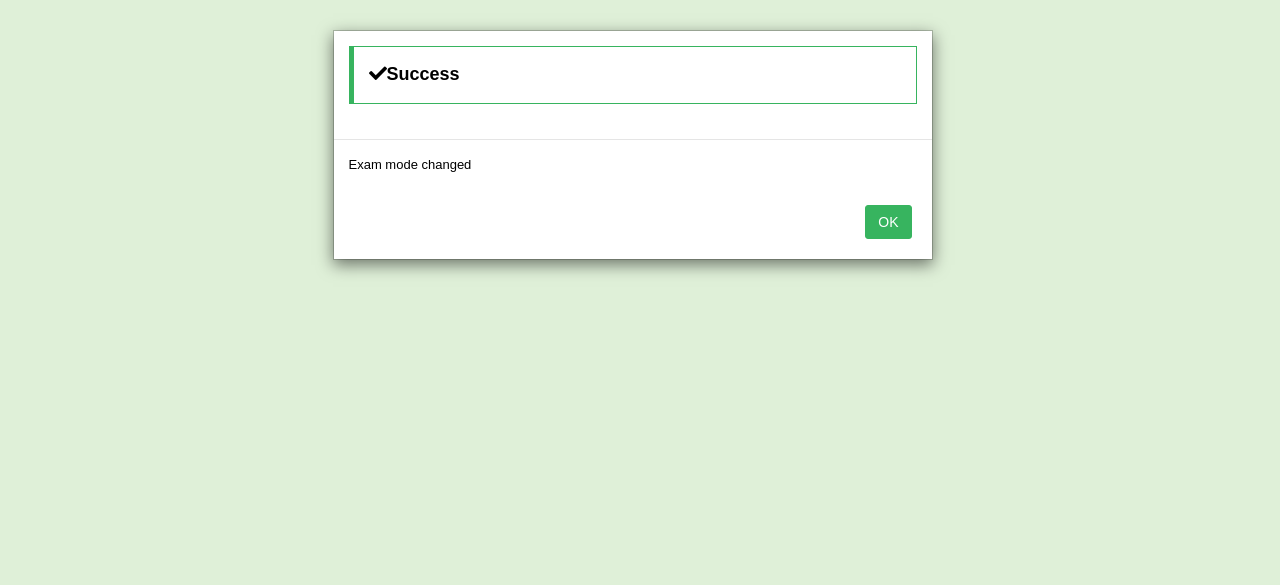 click on "OK" at bounding box center (888, 222) 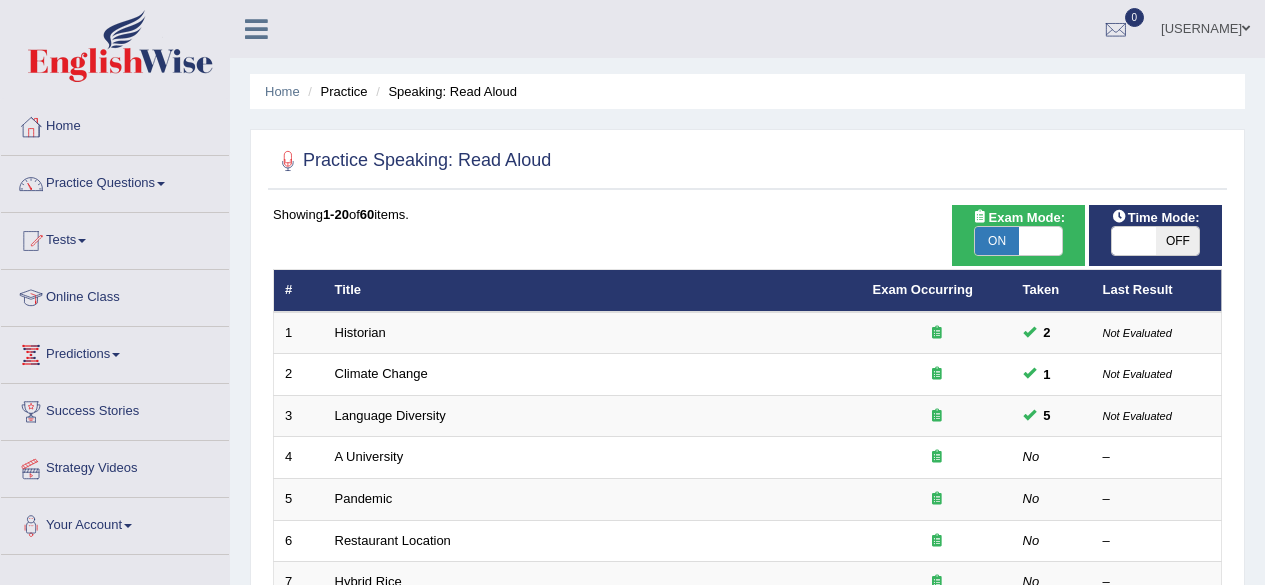 scroll, scrollTop: 0, scrollLeft: 0, axis: both 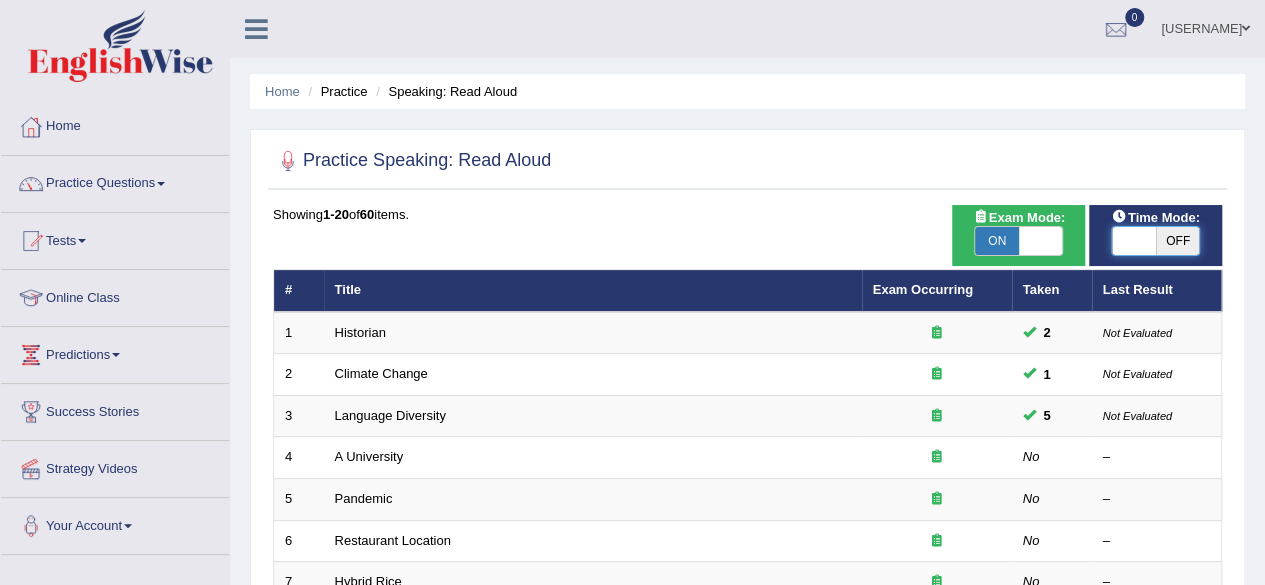 click at bounding box center [1134, 241] 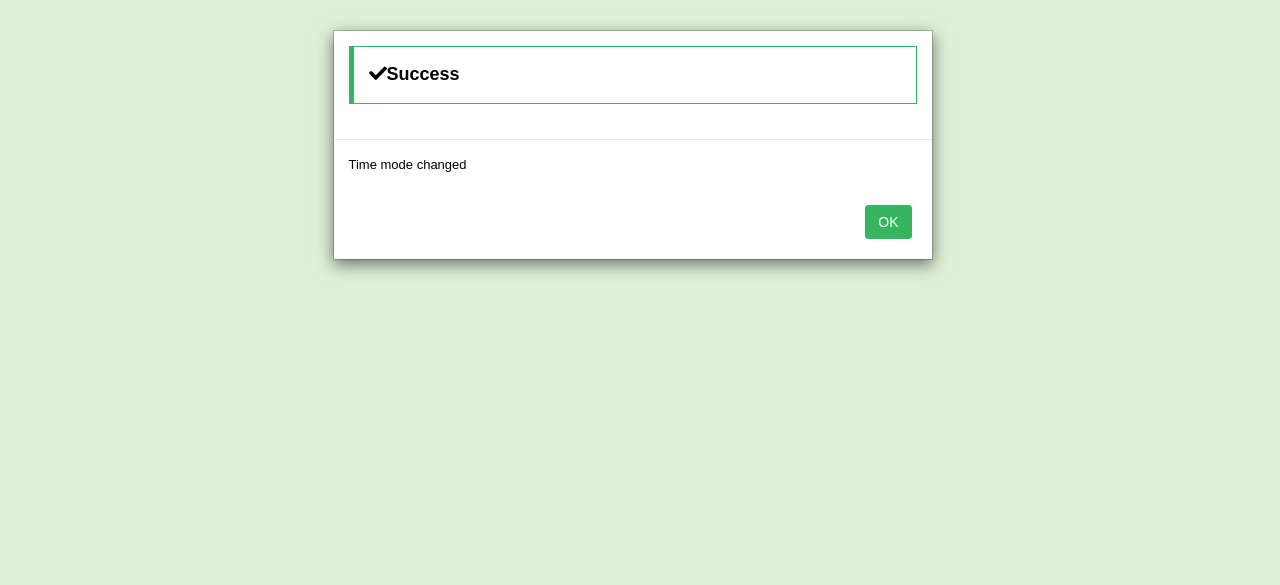click on "OK" at bounding box center (888, 222) 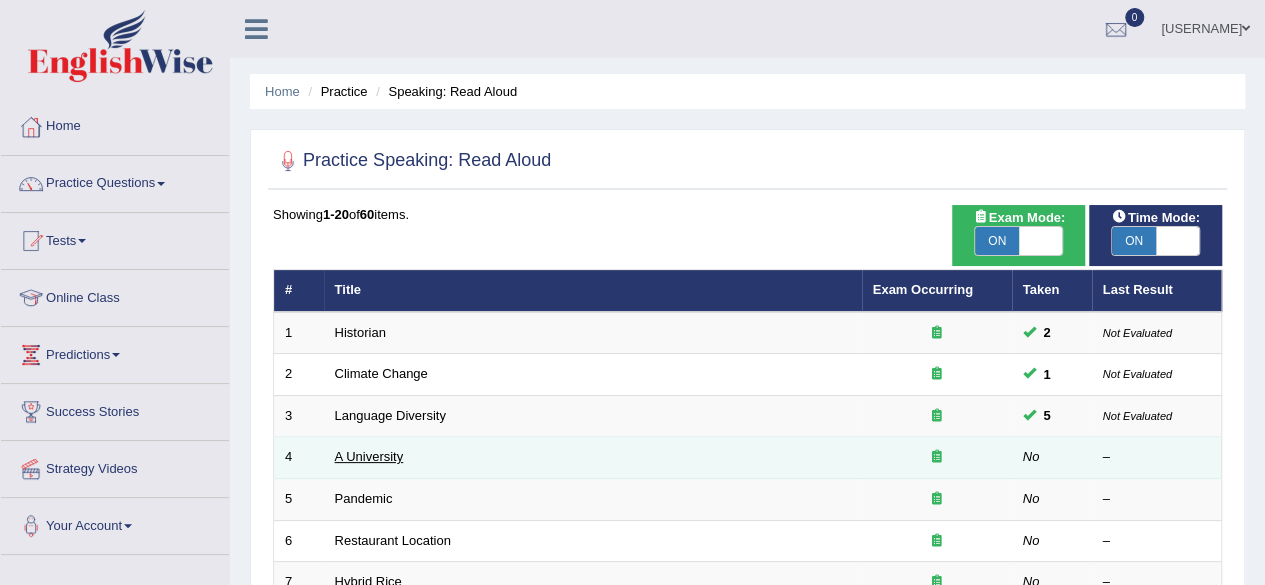 click on "A University" at bounding box center [369, 456] 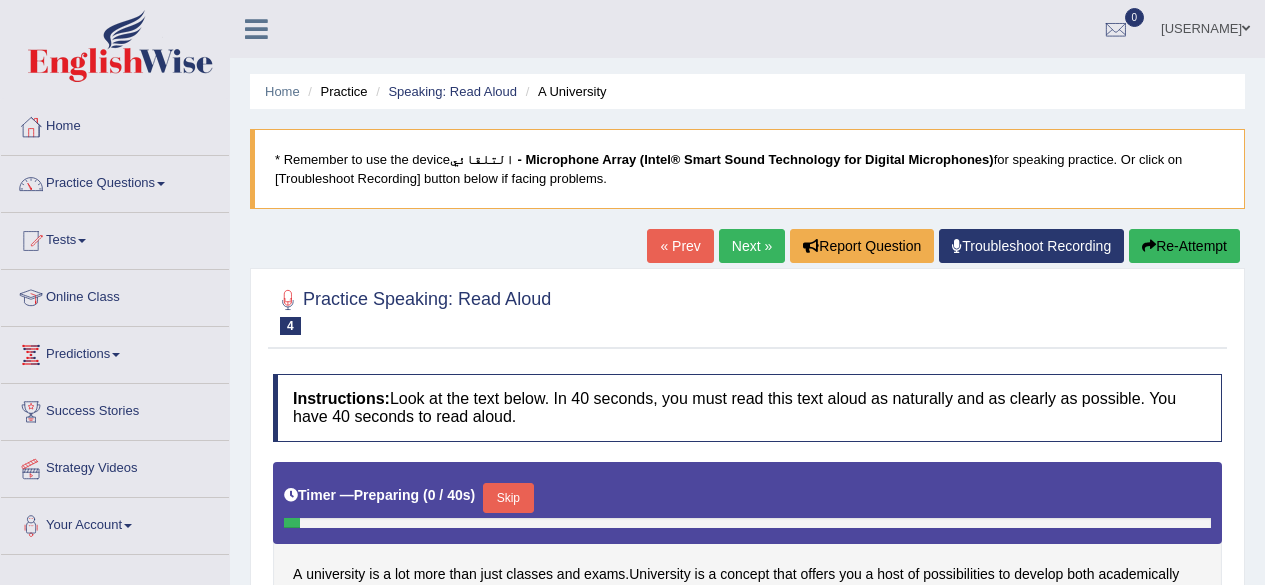 scroll, scrollTop: 0, scrollLeft: 0, axis: both 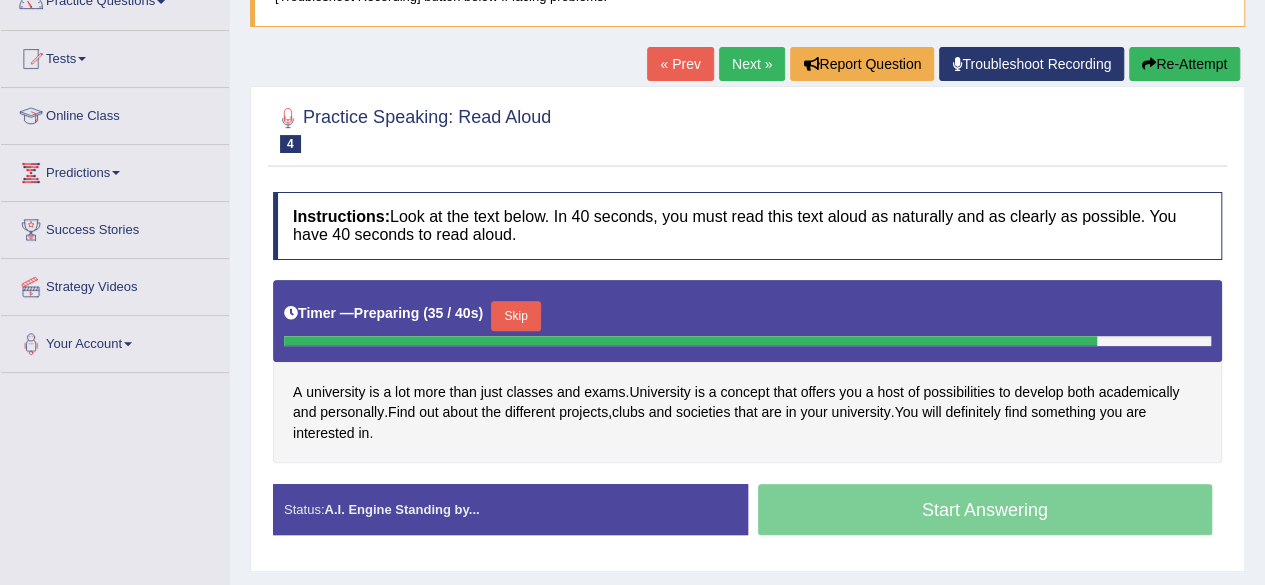click on "Skip" at bounding box center [516, 316] 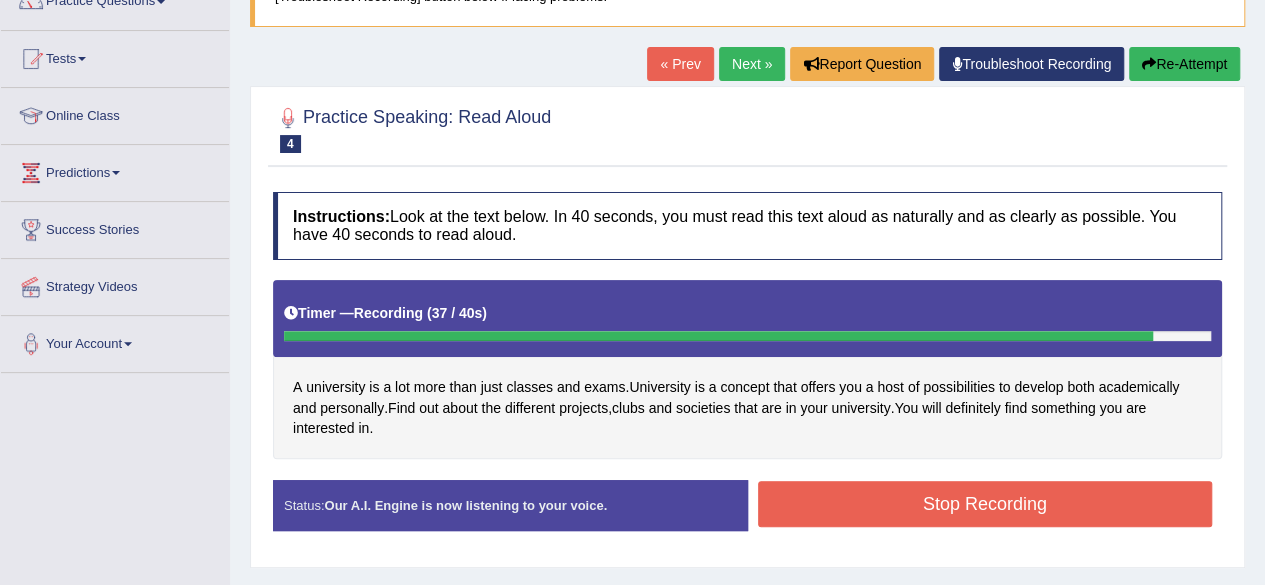 click on "Stop Recording" at bounding box center [985, 504] 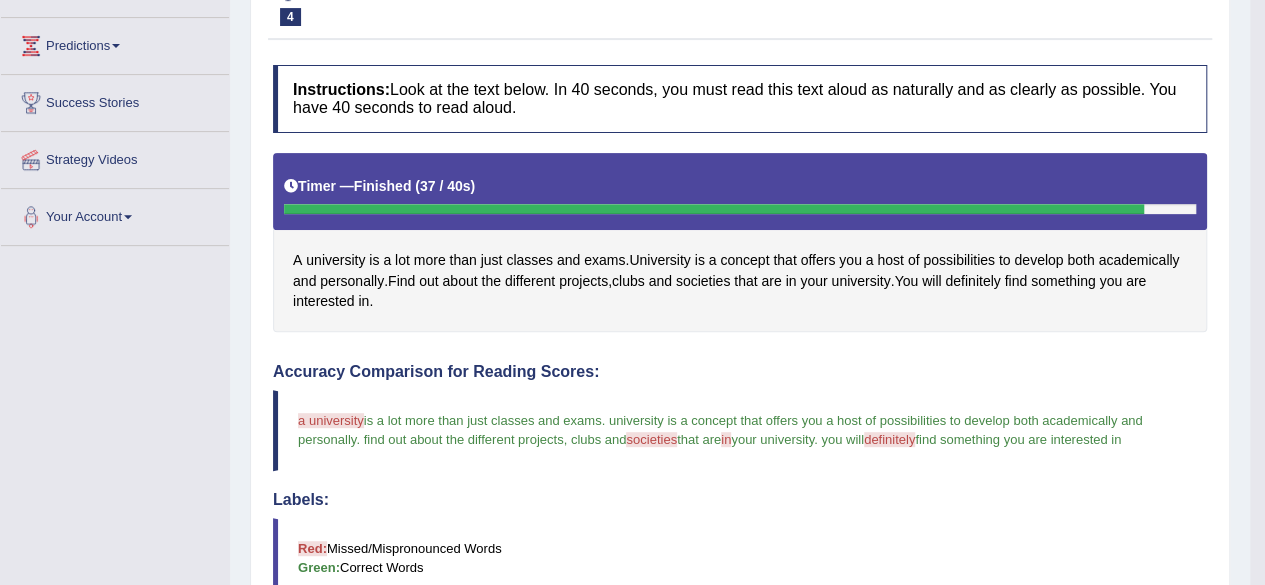scroll, scrollTop: 121, scrollLeft: 0, axis: vertical 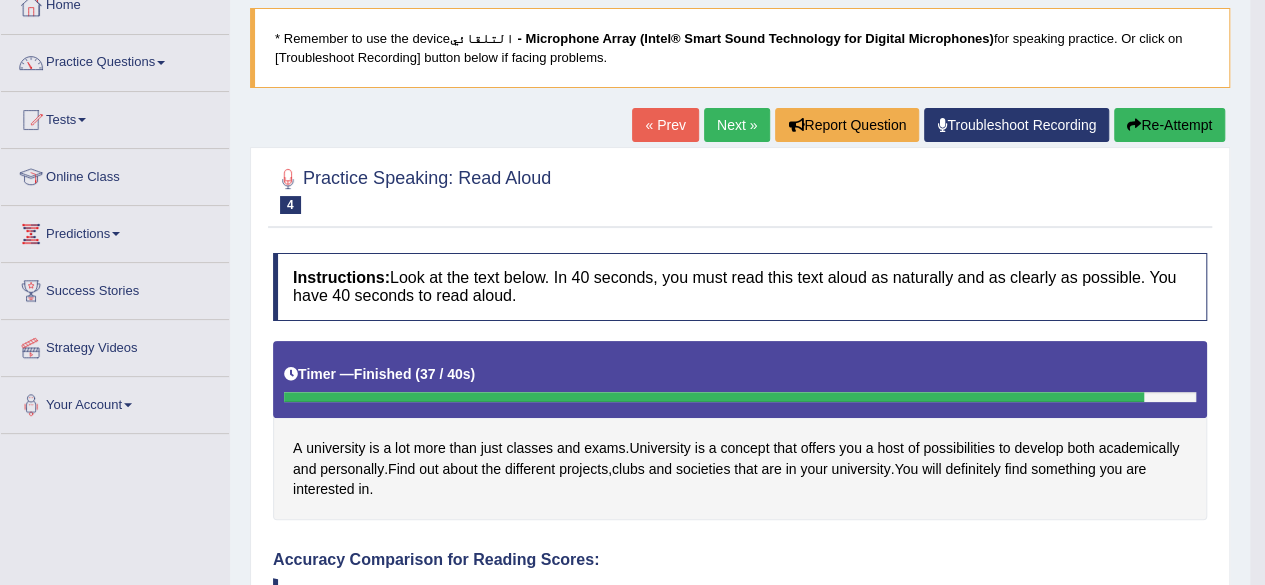 click on "Next »" at bounding box center [737, 125] 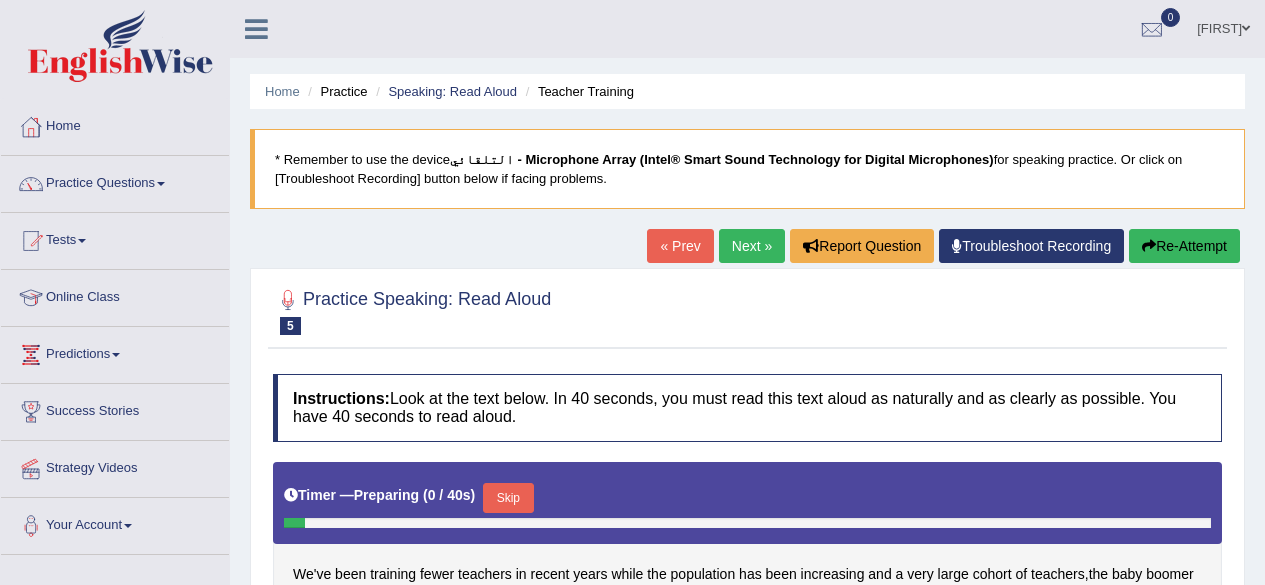 scroll, scrollTop: 0, scrollLeft: 0, axis: both 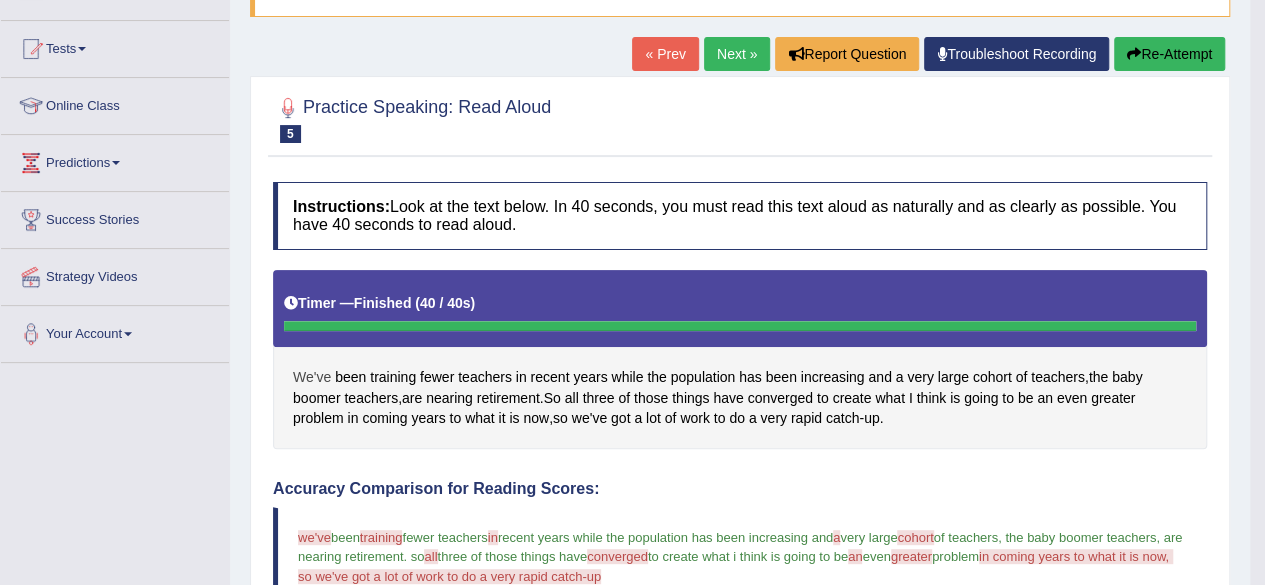 click on "We've" at bounding box center (312, 377) 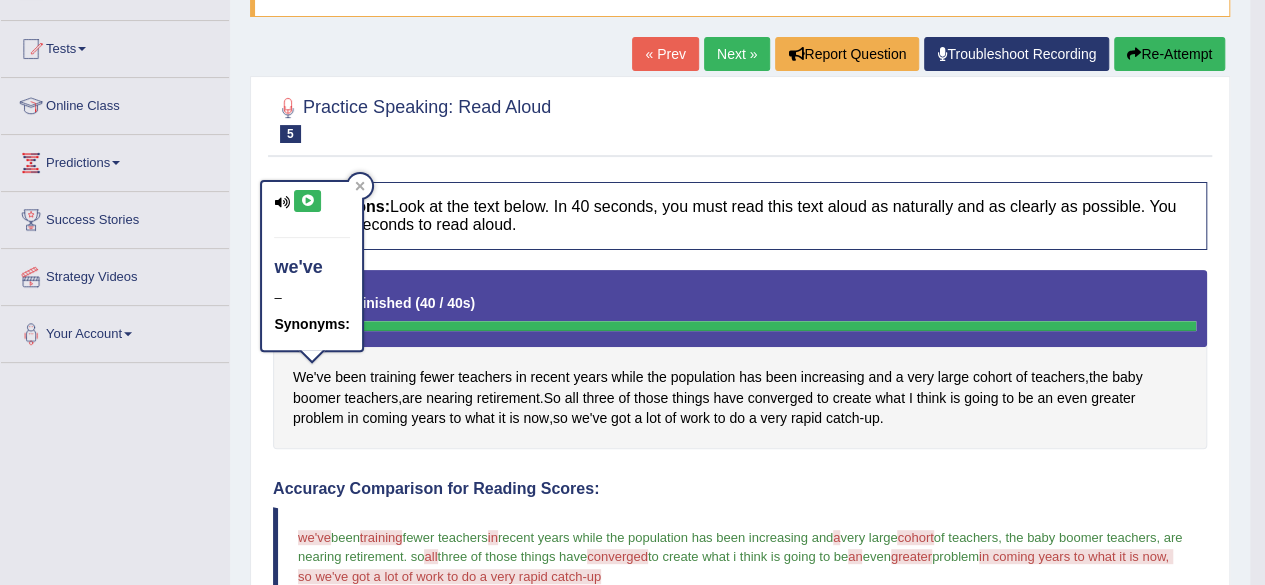 click at bounding box center (307, 201) 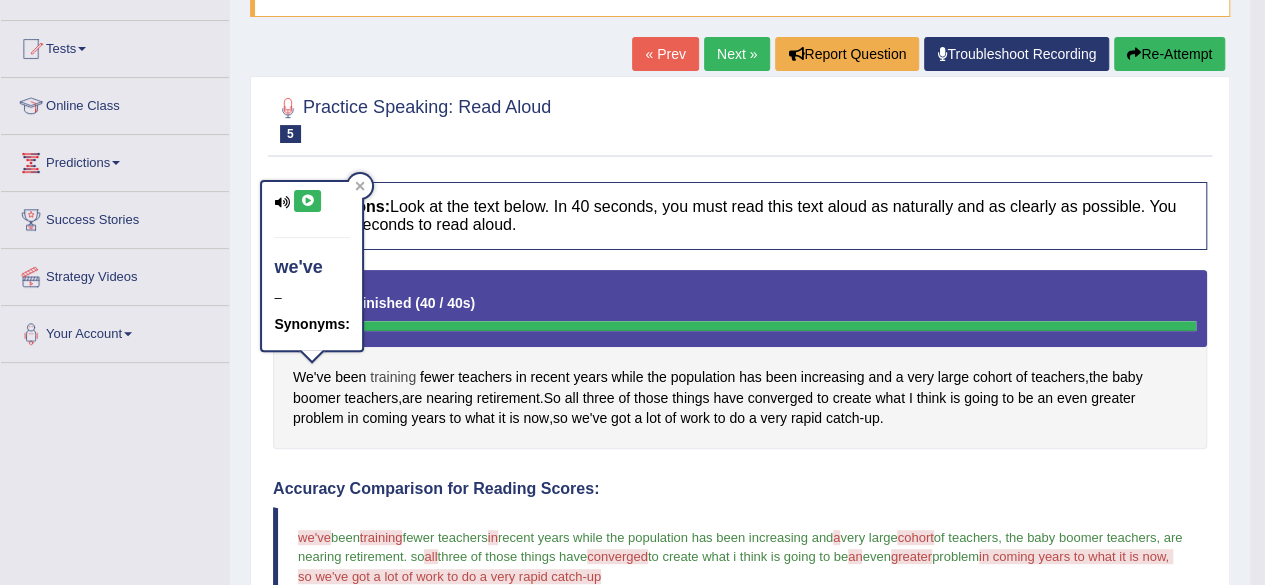 click on "training" at bounding box center [393, 377] 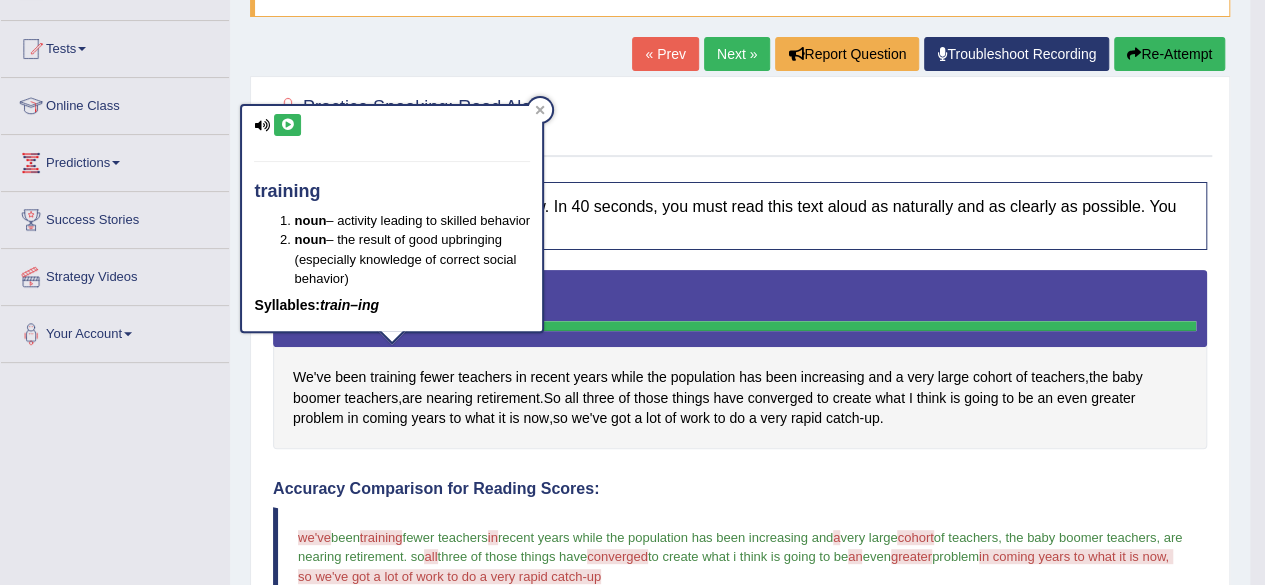 click at bounding box center (287, 125) 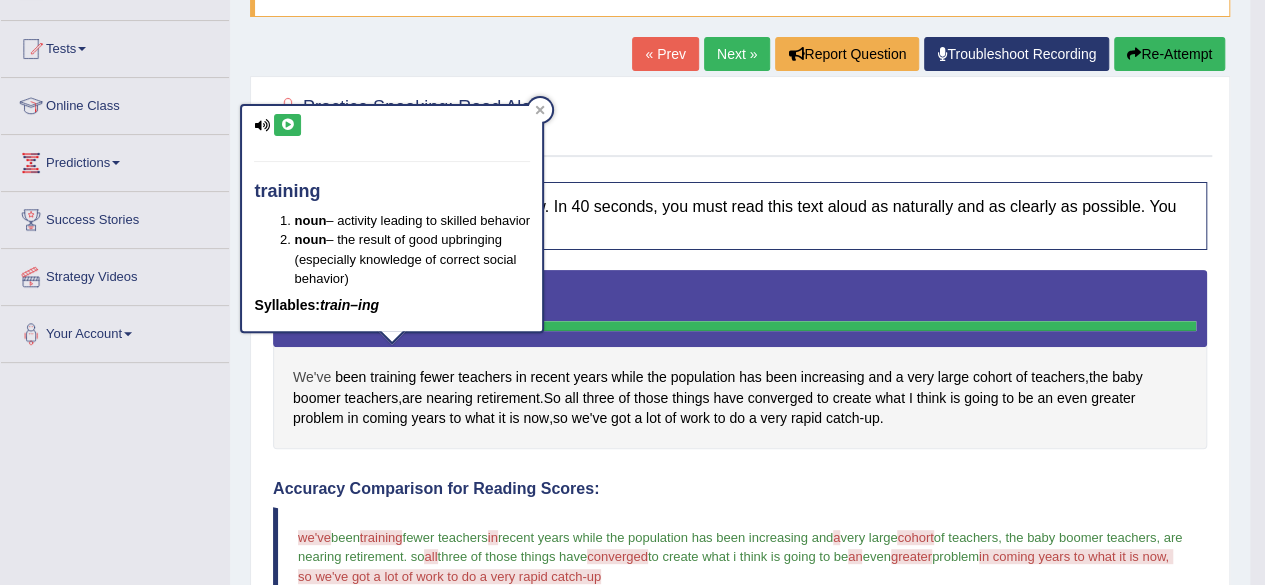 click on "We've" at bounding box center [312, 377] 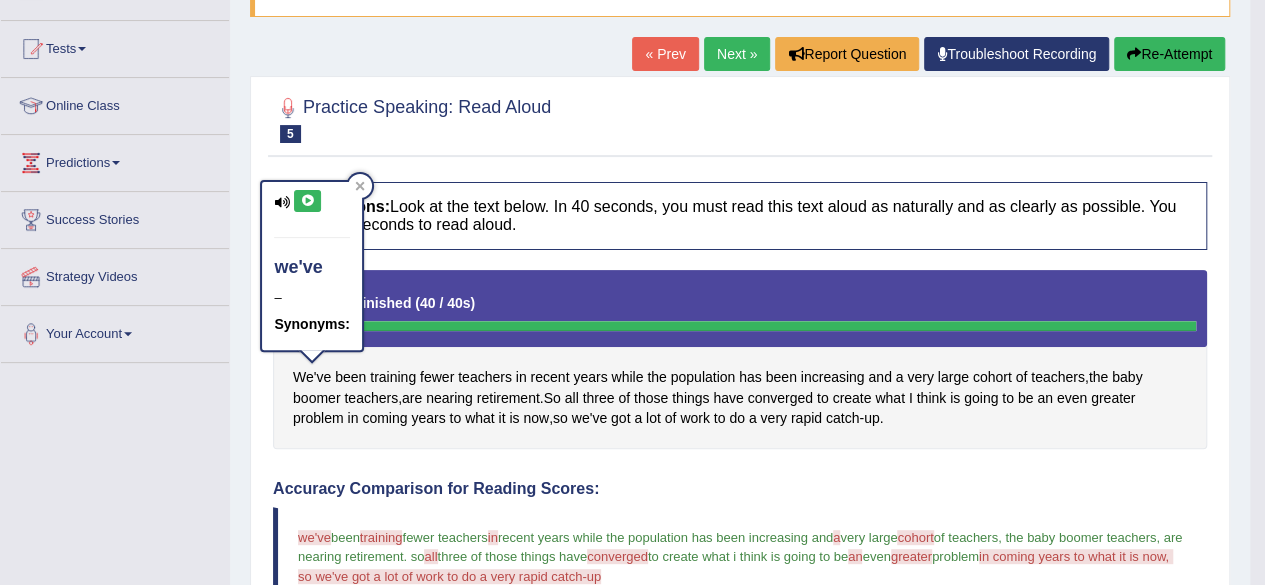 click at bounding box center (307, 201) 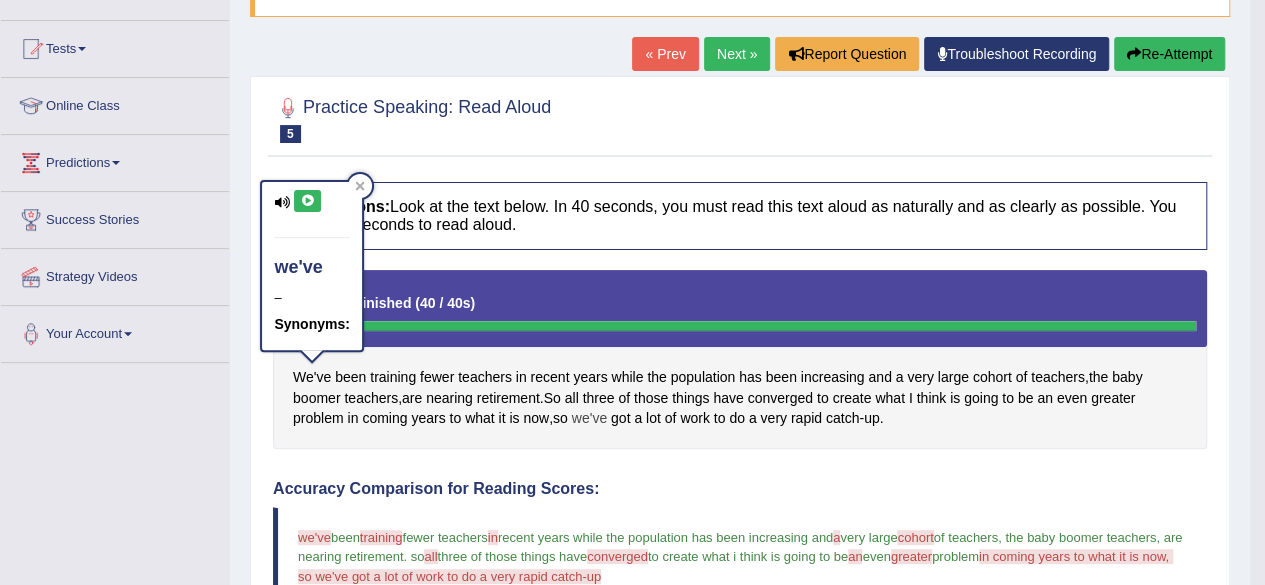 click on "we've" at bounding box center (589, 418) 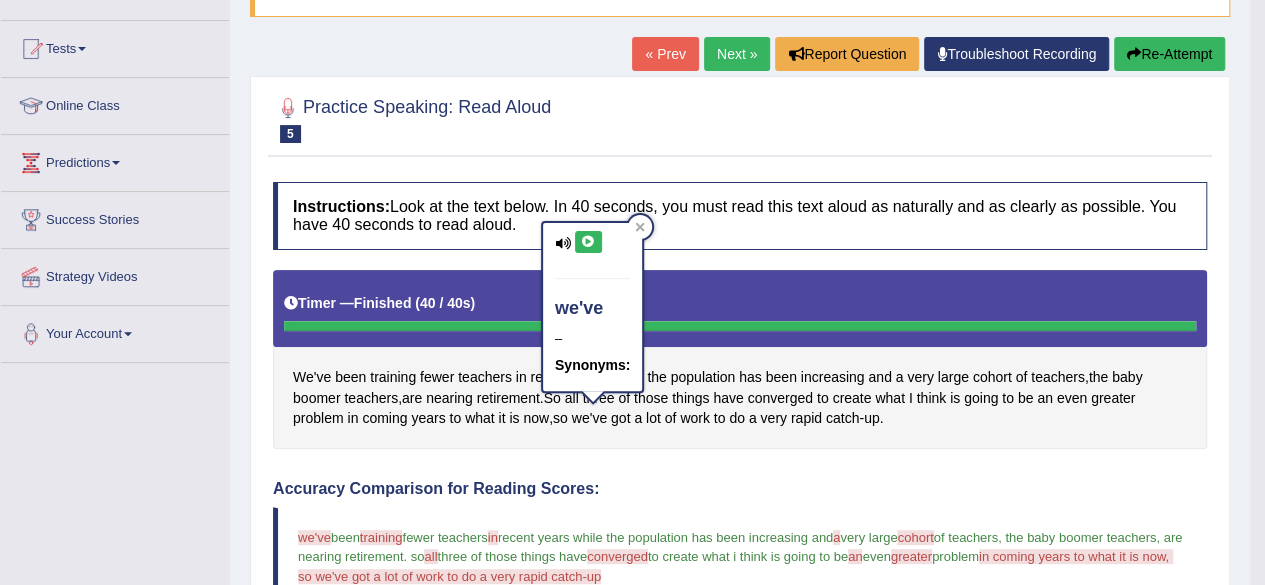 click at bounding box center (588, 242) 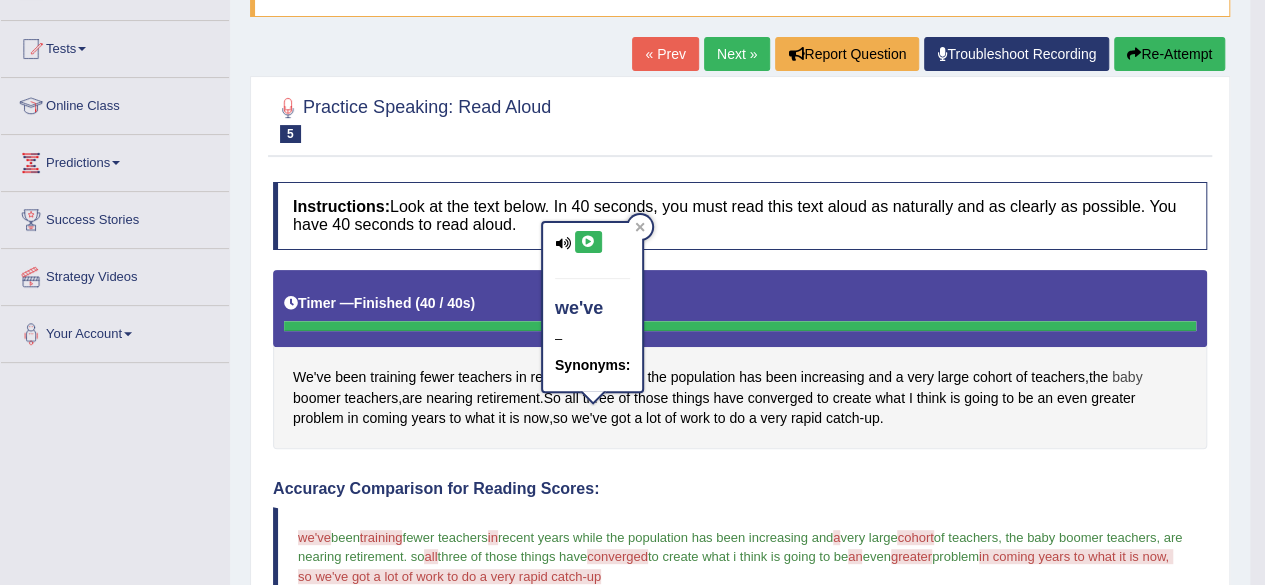click on "baby" at bounding box center [1127, 377] 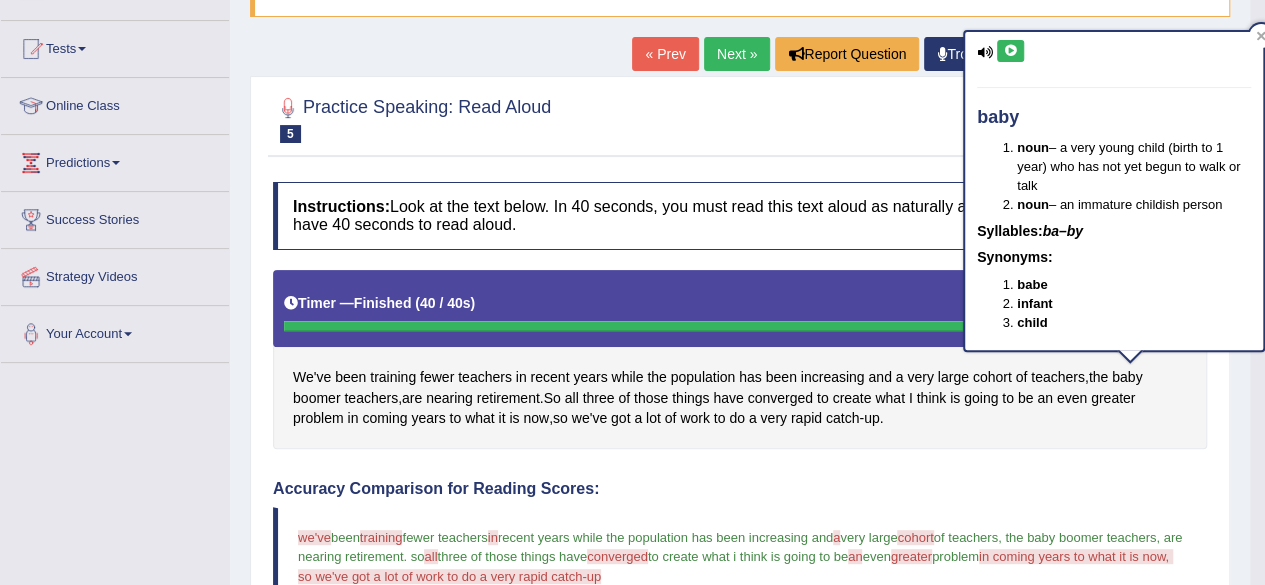 click at bounding box center (1010, 51) 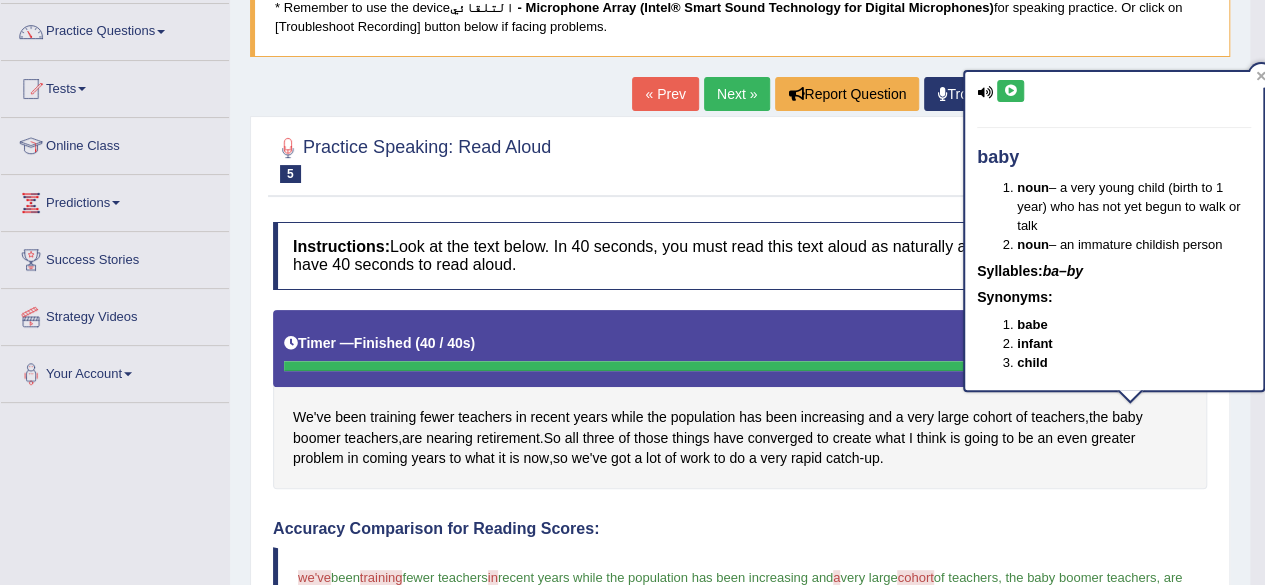 scroll, scrollTop: 149, scrollLeft: 0, axis: vertical 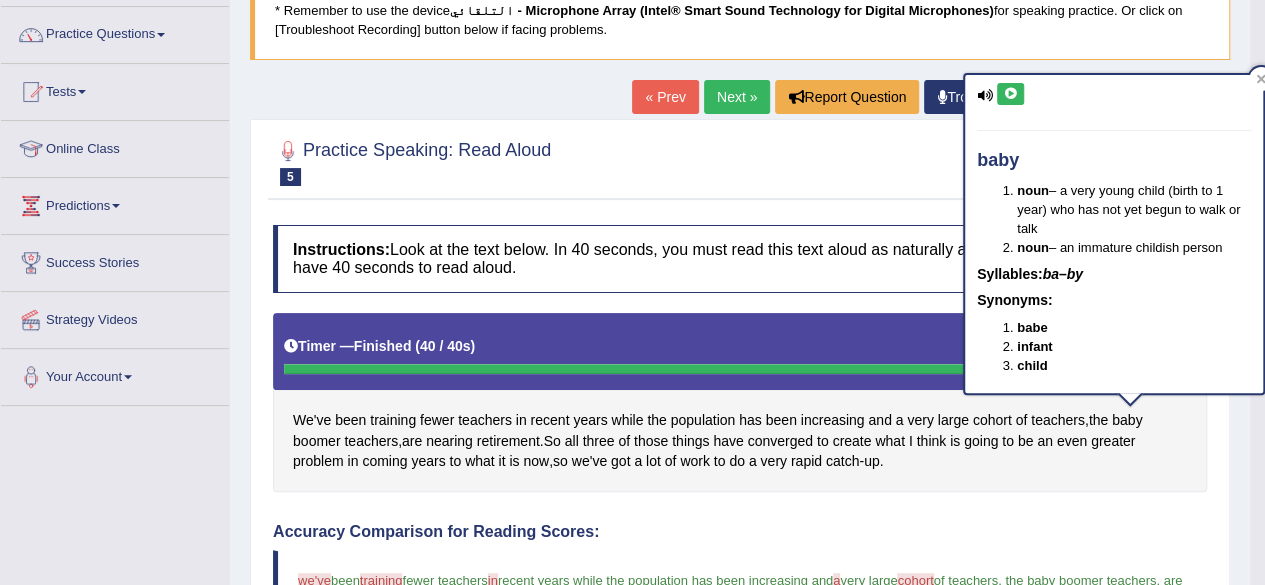 click on "Next »" at bounding box center (737, 97) 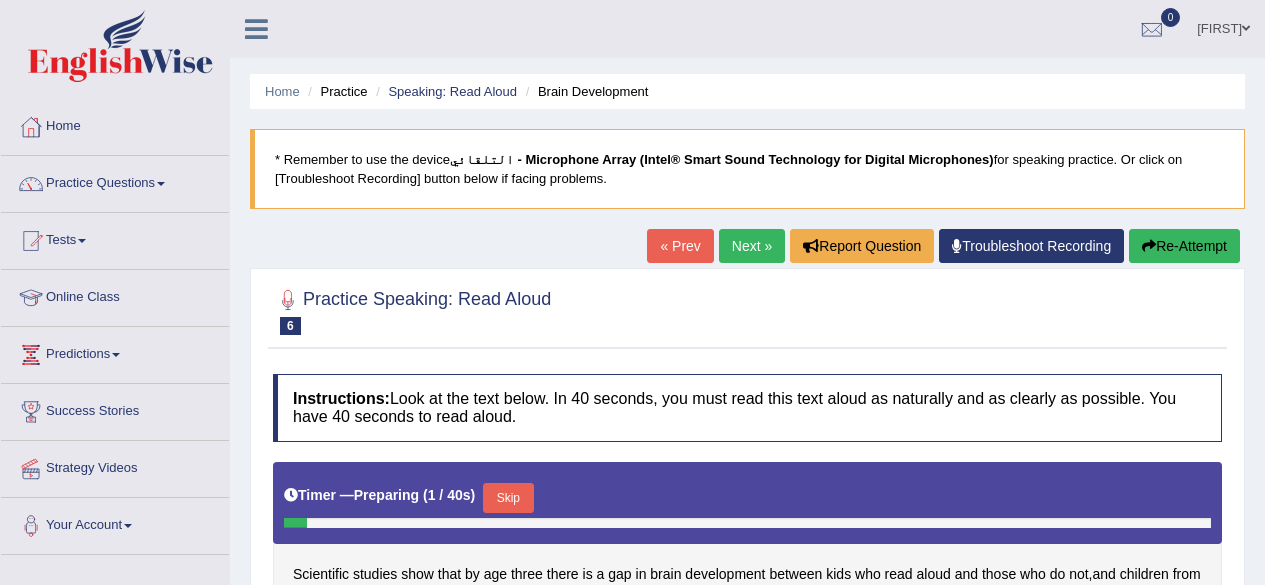 scroll, scrollTop: 0, scrollLeft: 0, axis: both 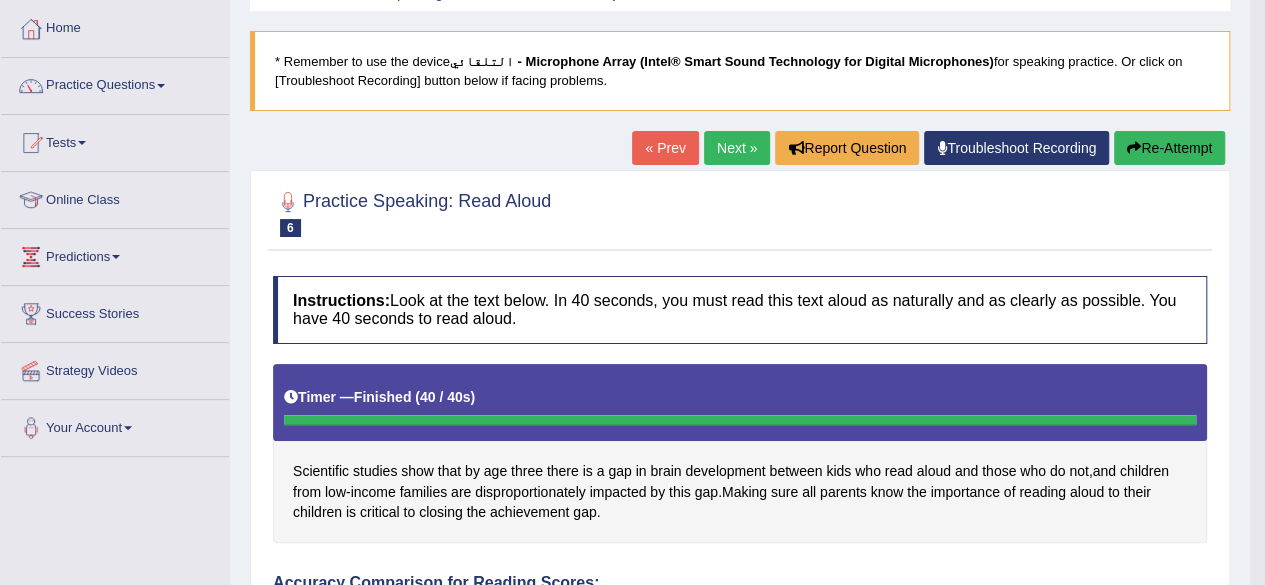 click on "Next »" at bounding box center (737, 148) 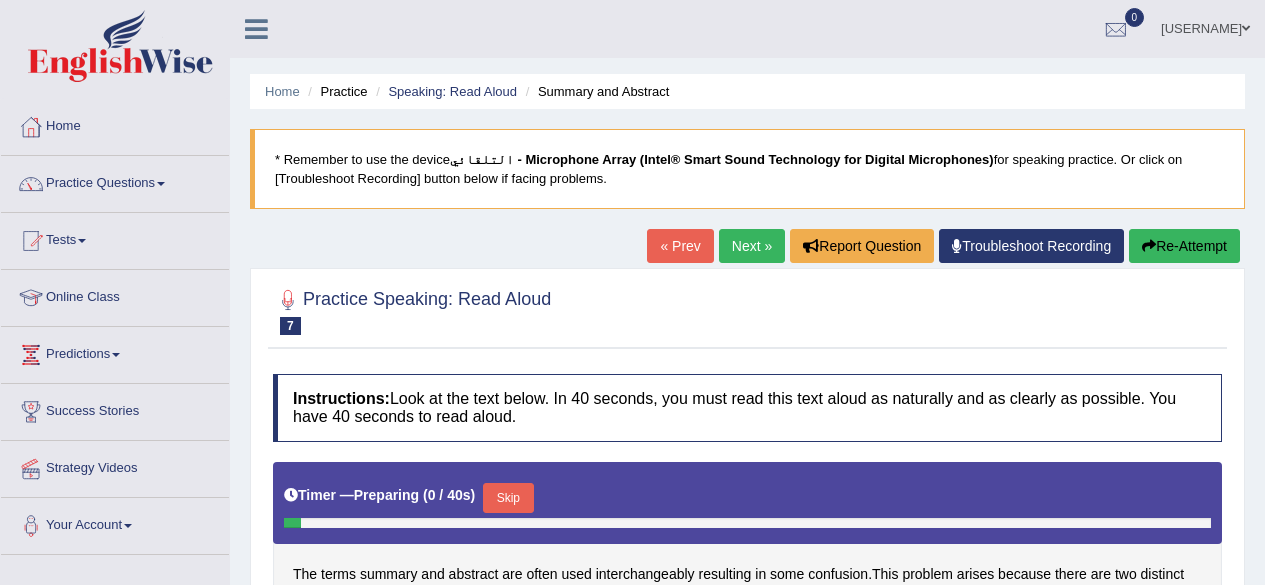 scroll, scrollTop: 0, scrollLeft: 0, axis: both 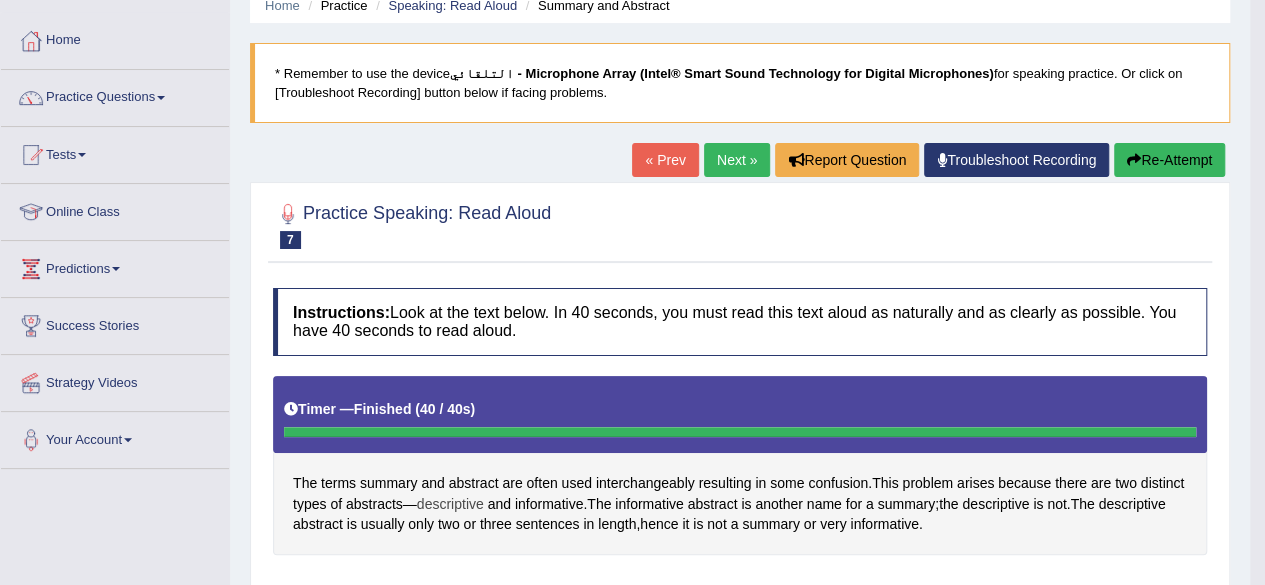click on "descriptive" at bounding box center (450, 504) 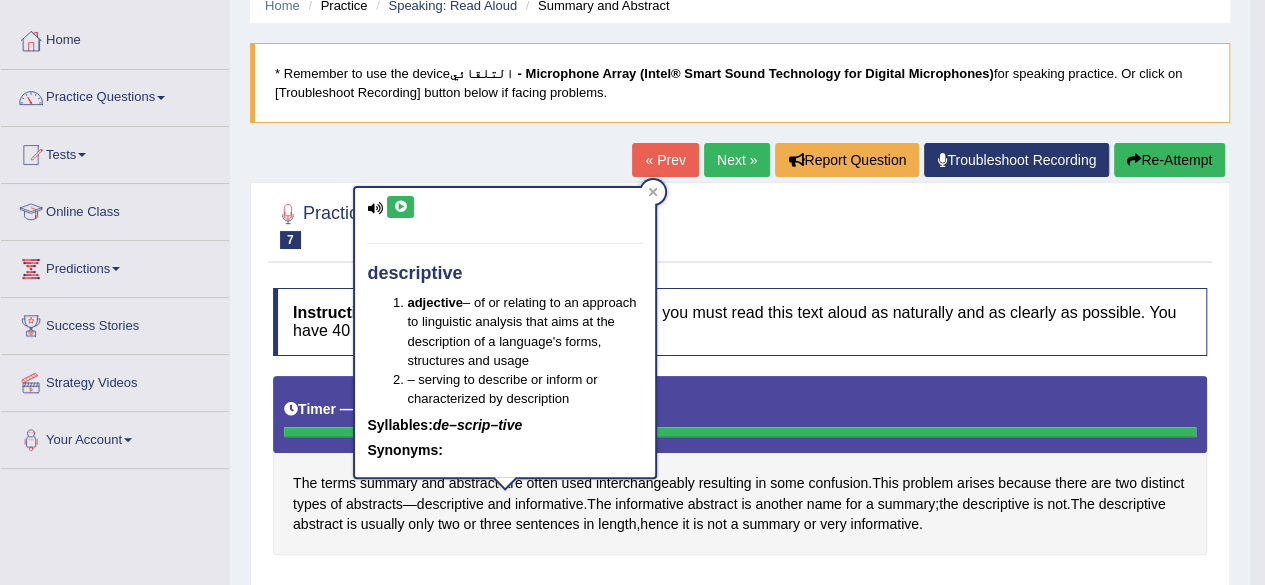 click at bounding box center [400, 207] 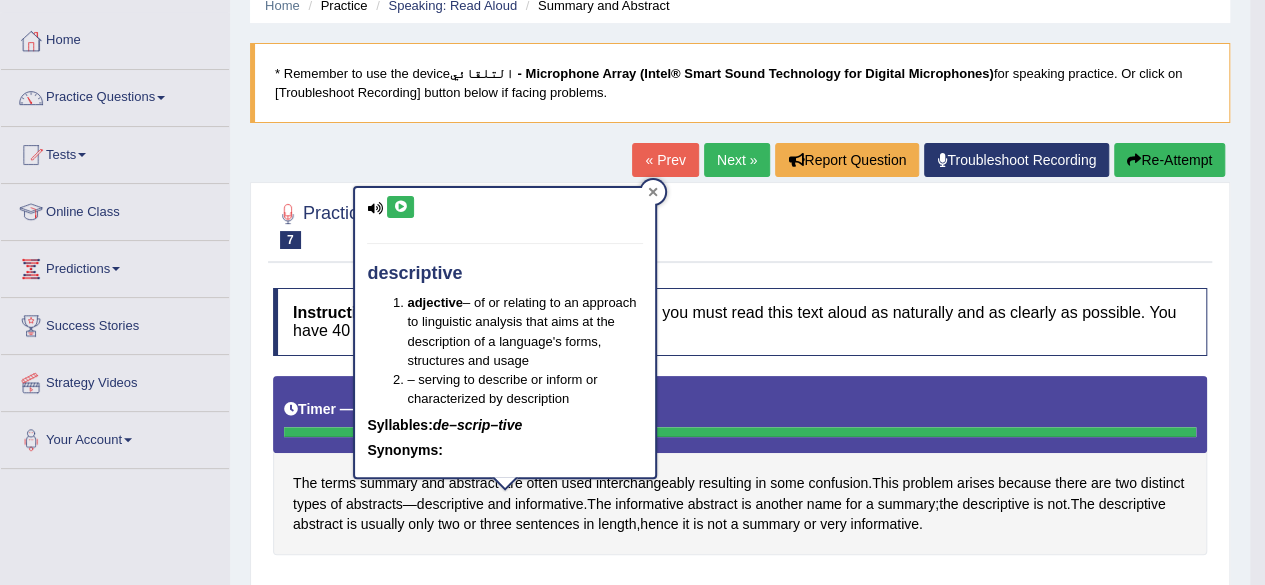 click 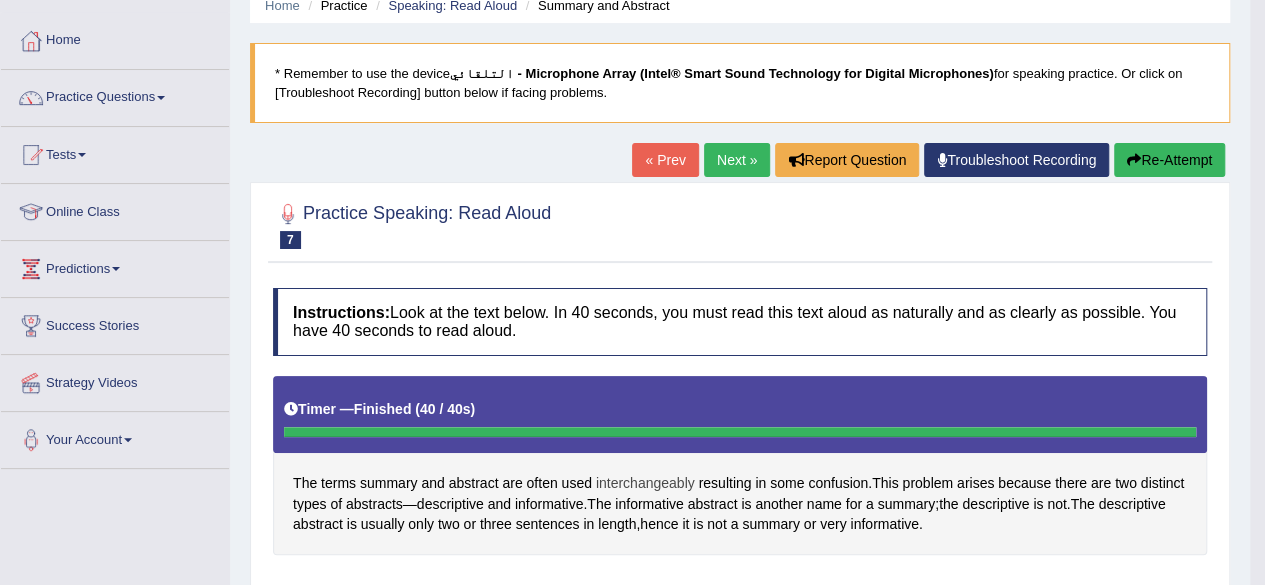 click on "interchangeably" at bounding box center (645, 483) 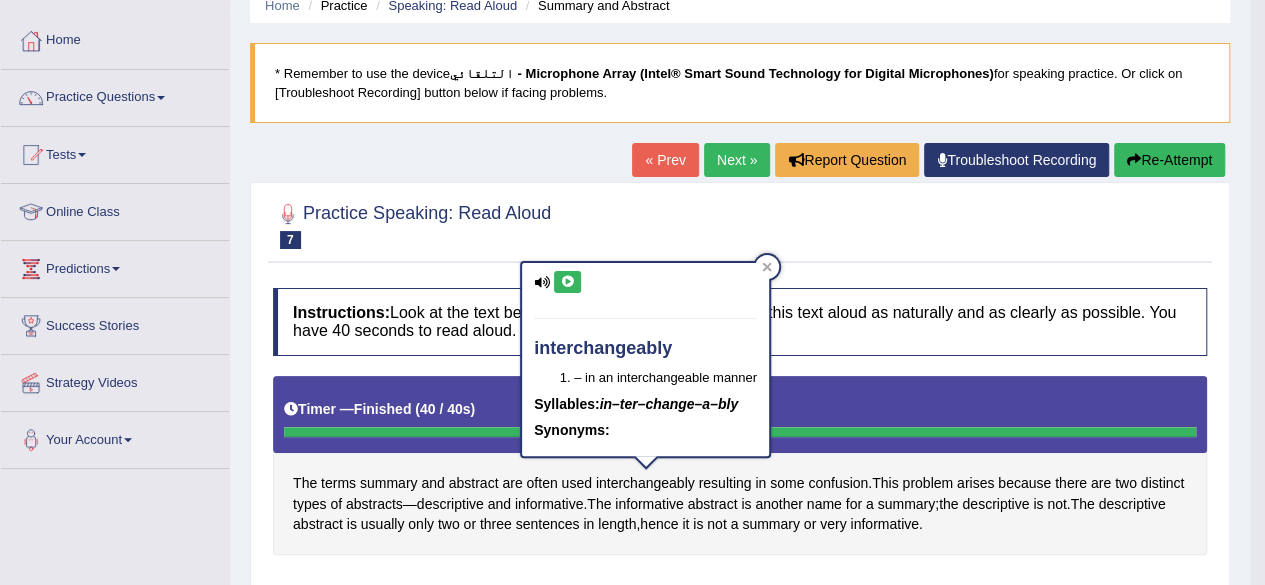 click at bounding box center [567, 282] 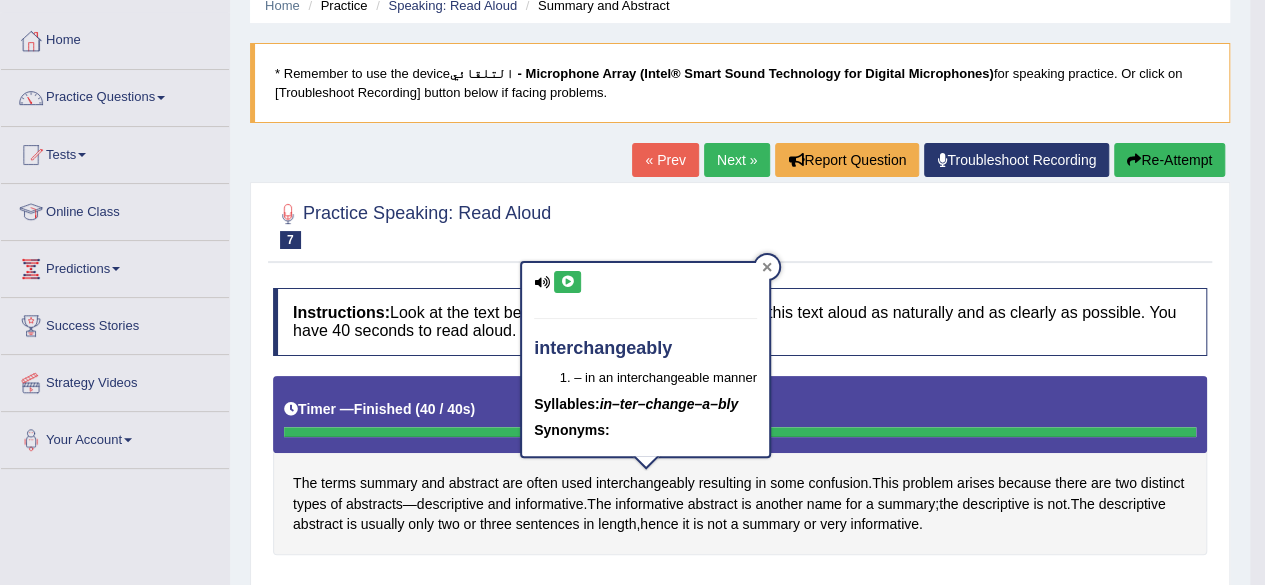 click 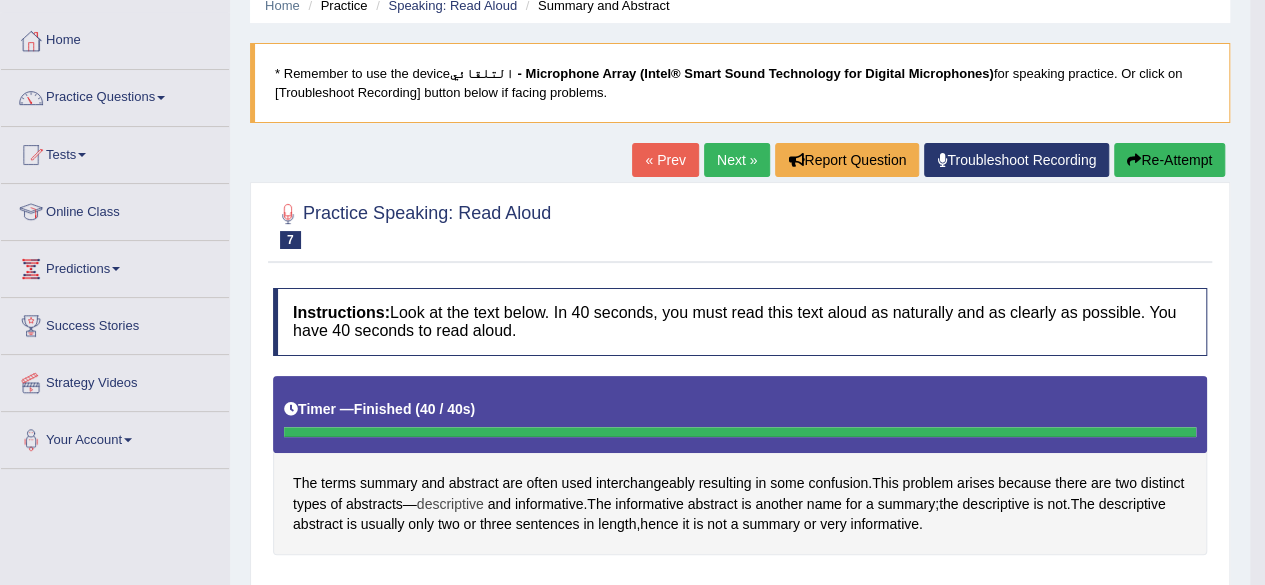 click on "descriptive" at bounding box center [450, 504] 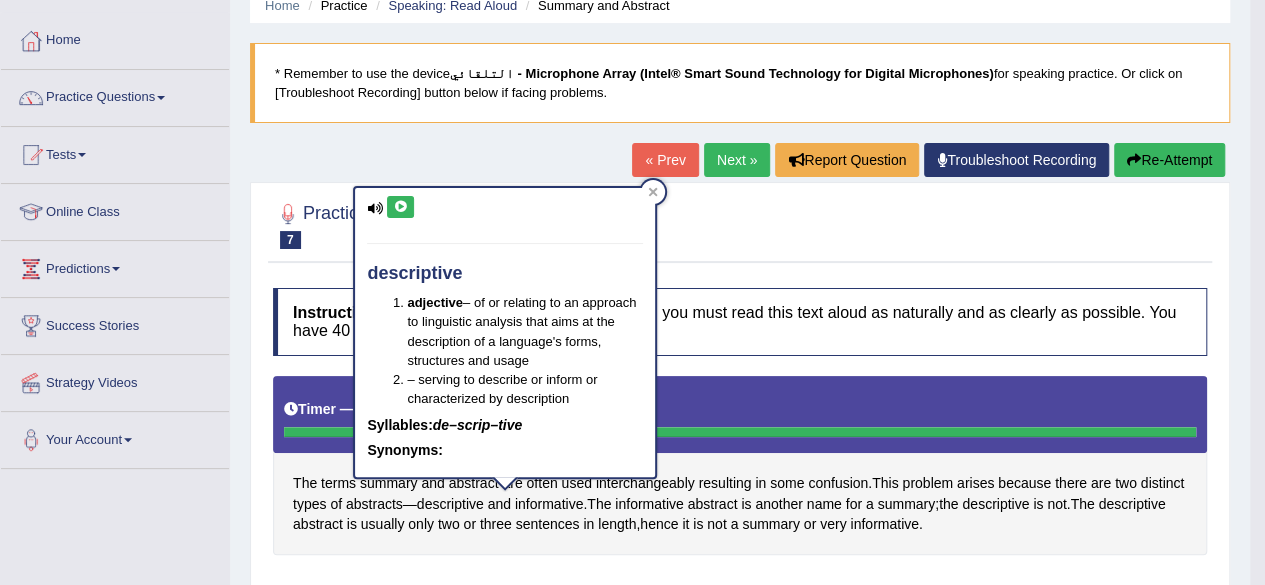 click at bounding box center (400, 207) 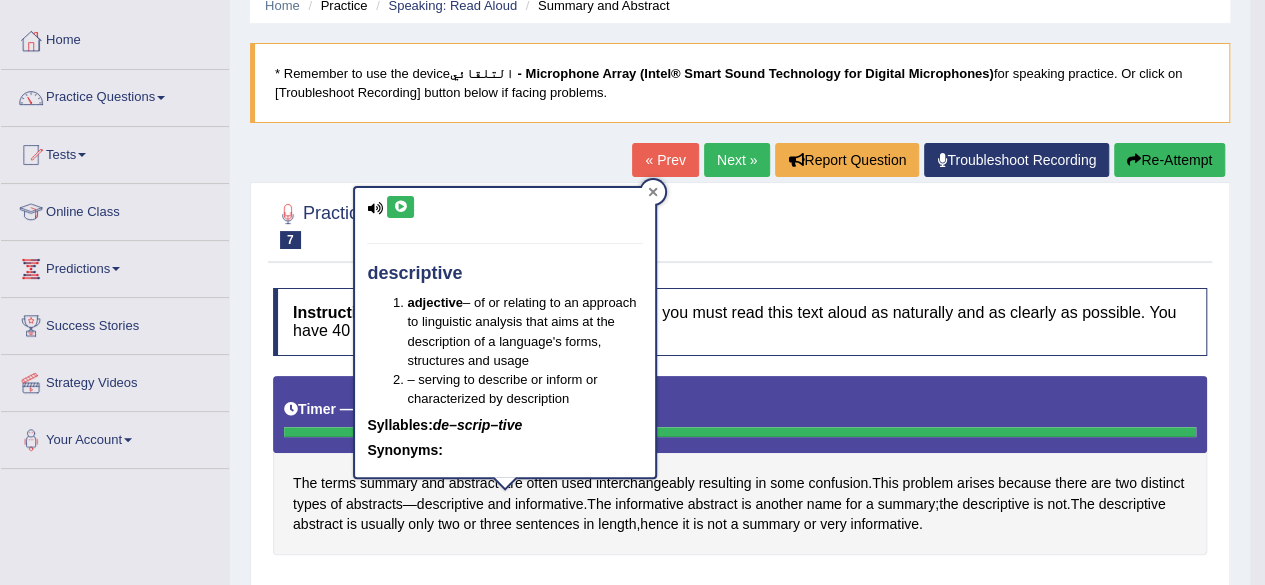 click 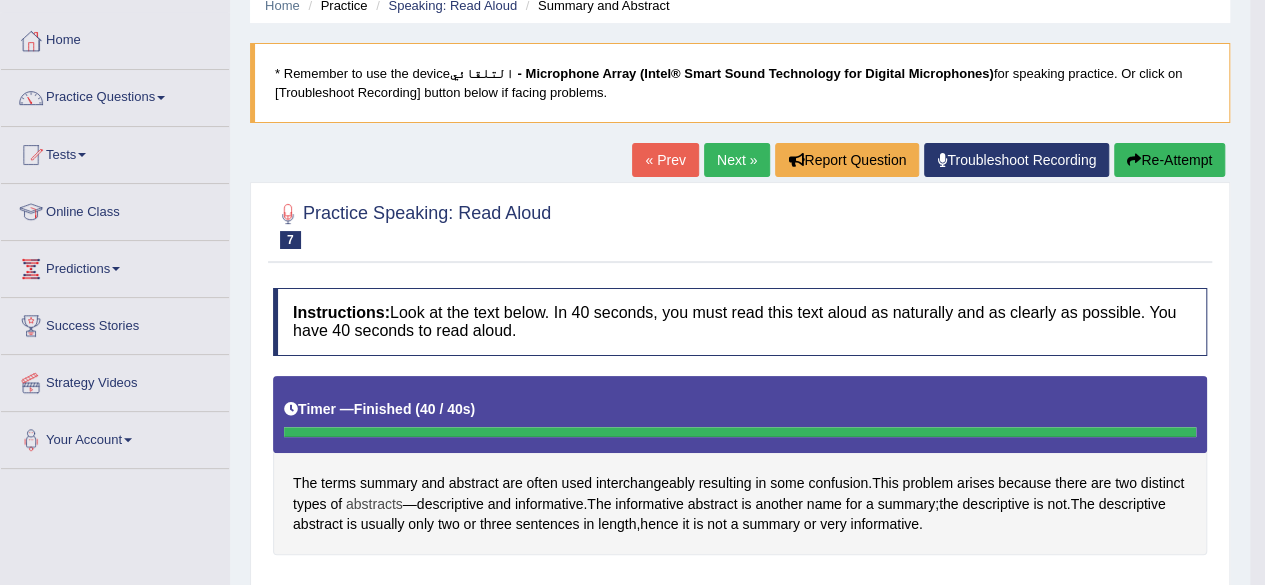 click on "abstracts" at bounding box center (374, 504) 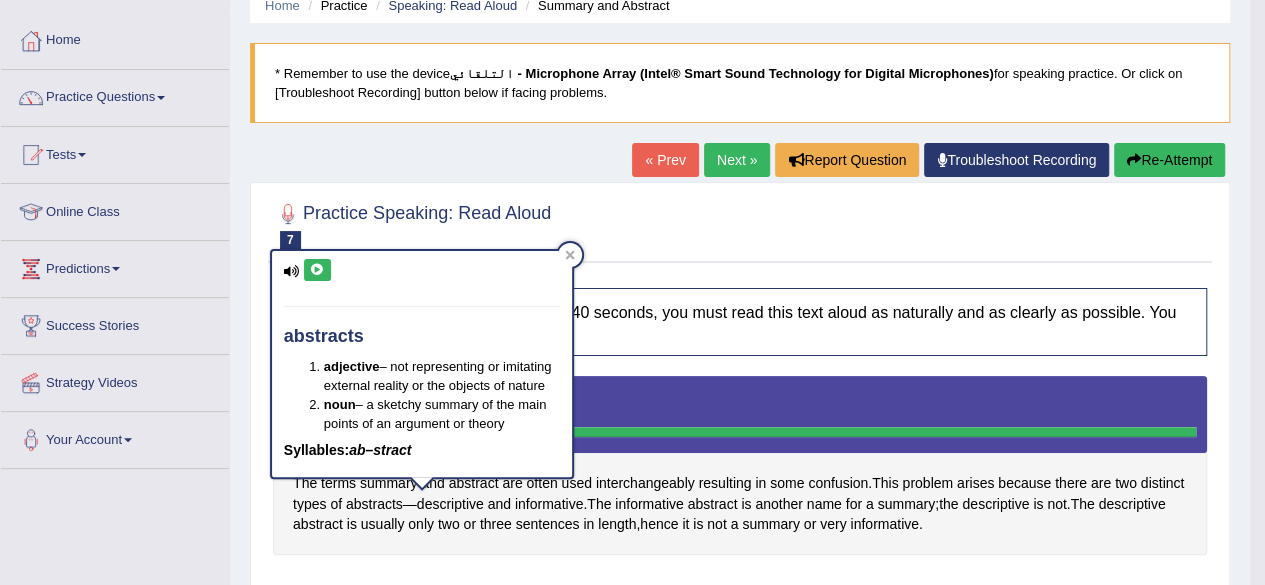 click at bounding box center [317, 270] 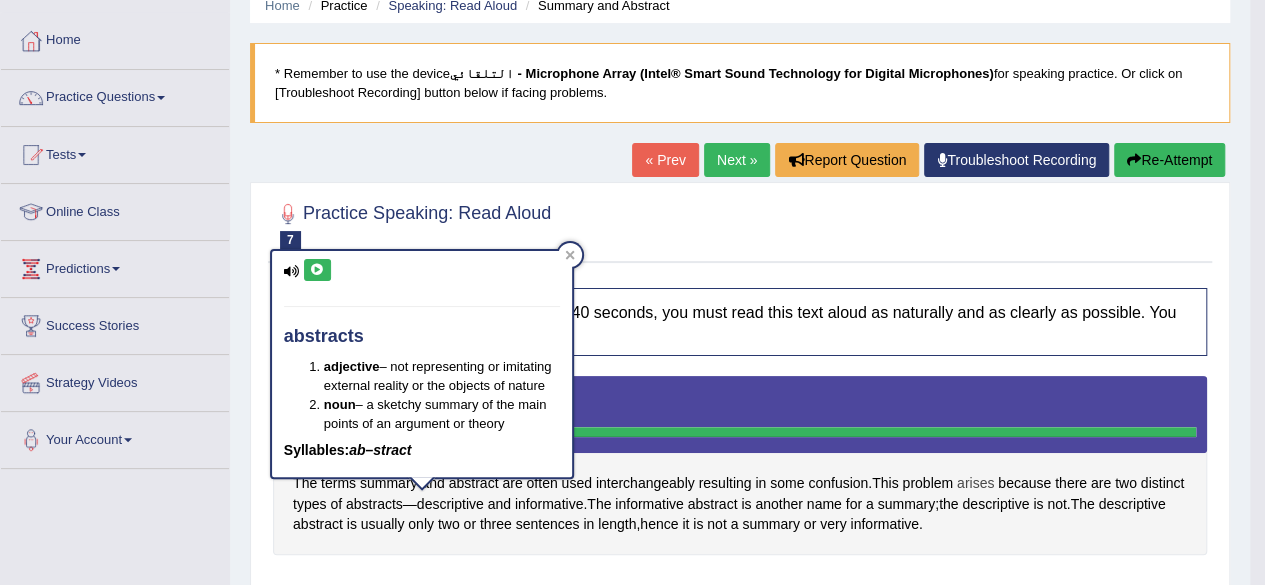 click on "arises" at bounding box center [975, 483] 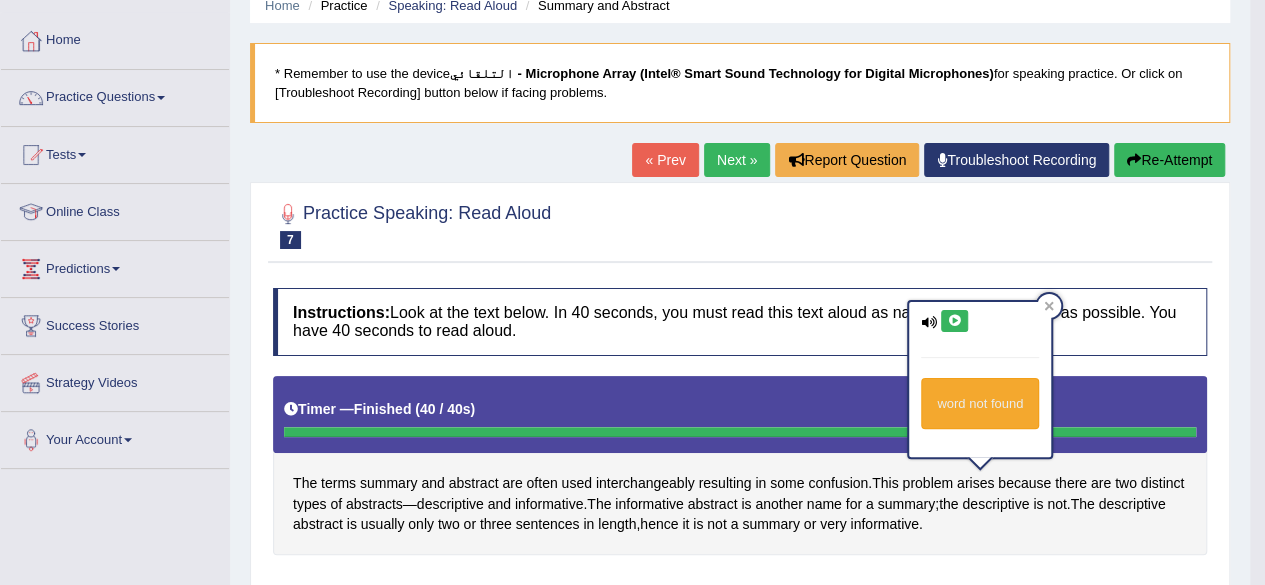 click at bounding box center [954, 321] 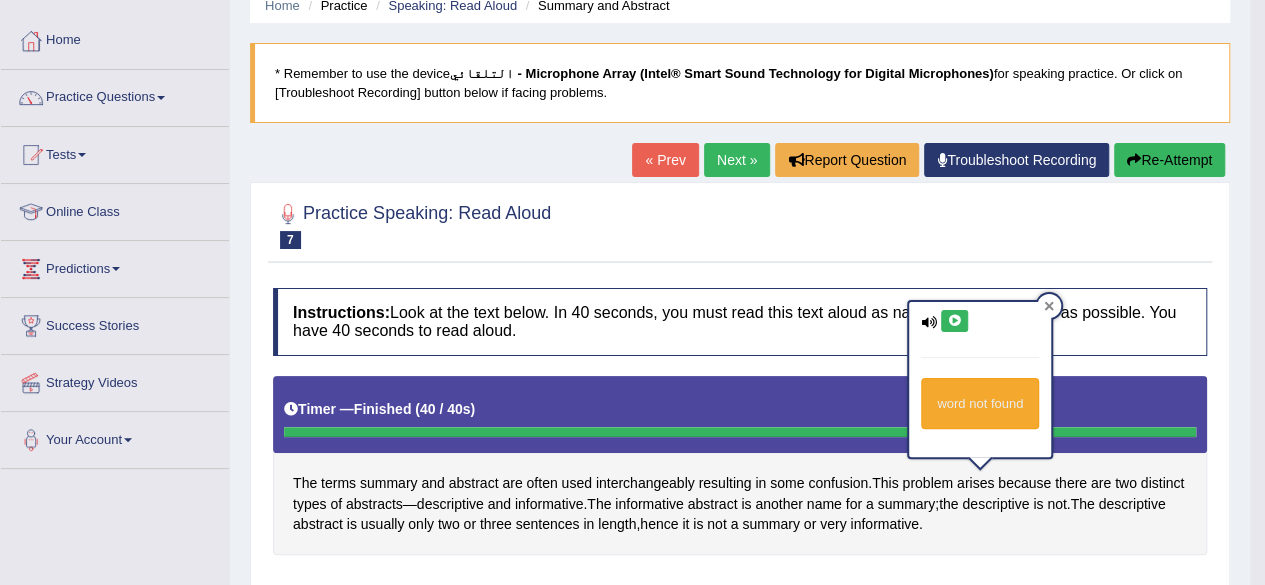 click 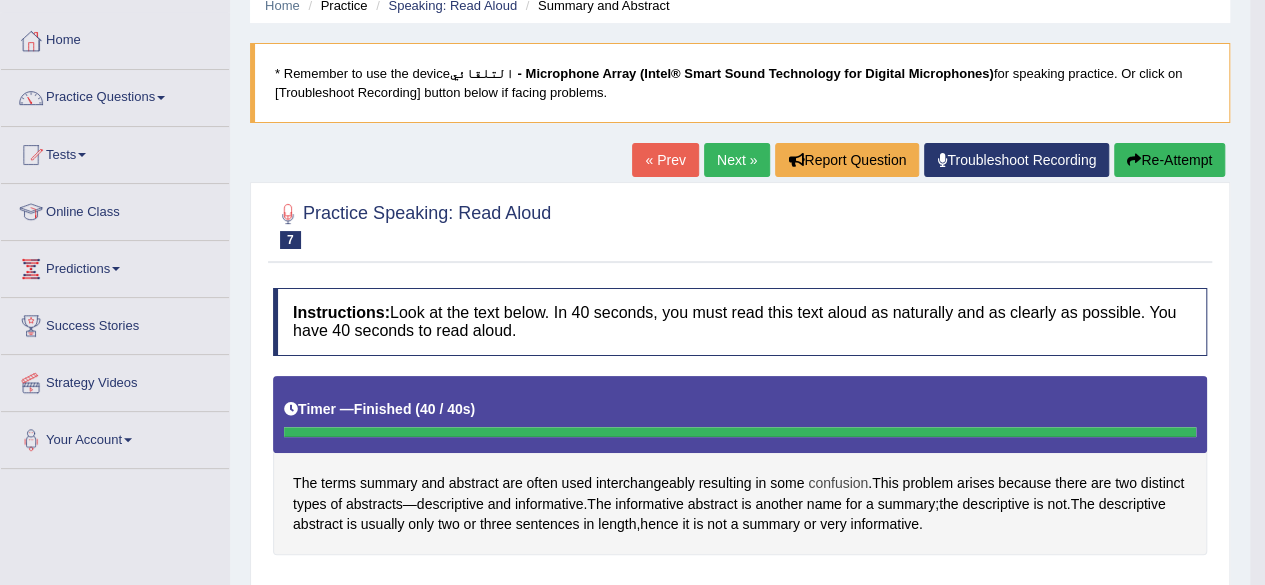 click on "confusion" at bounding box center (838, 483) 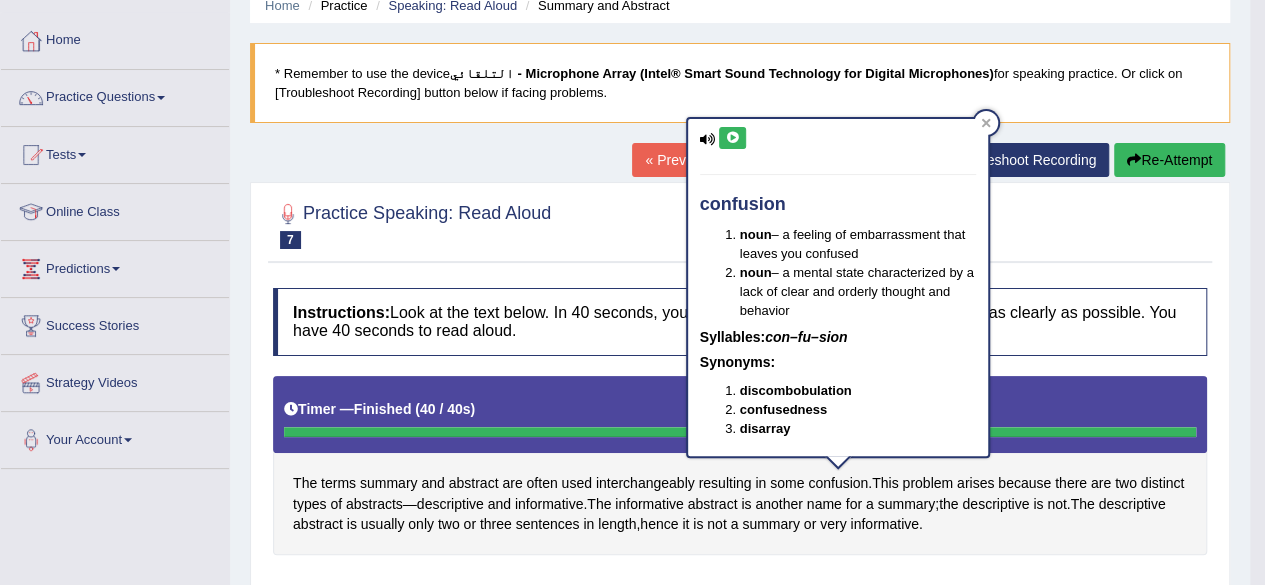 click at bounding box center (732, 138) 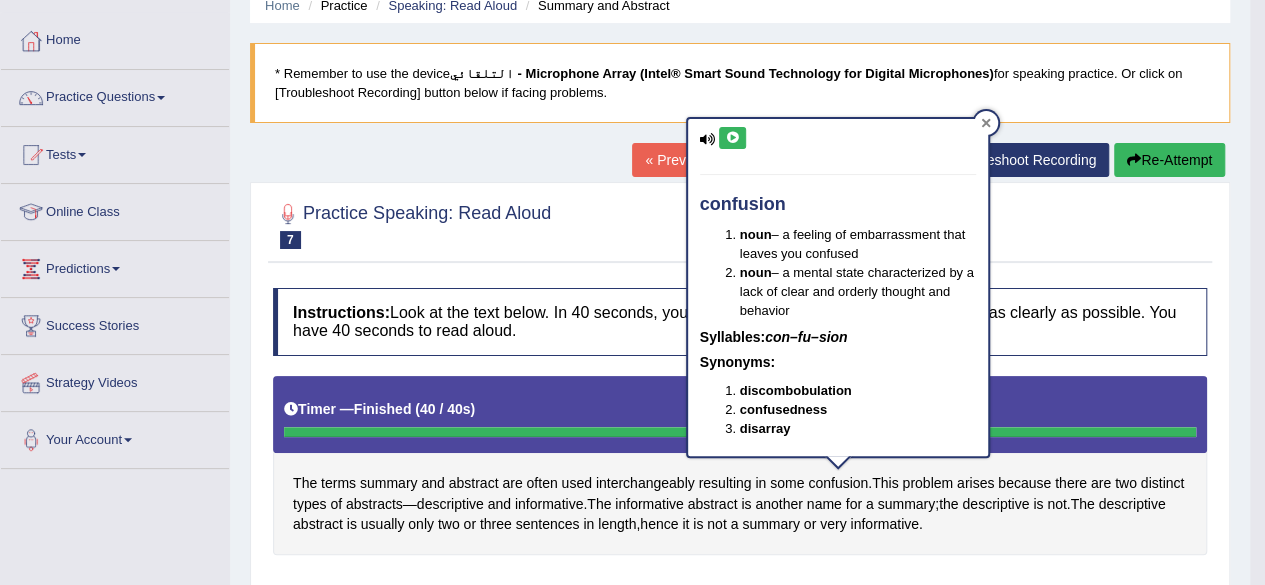 click 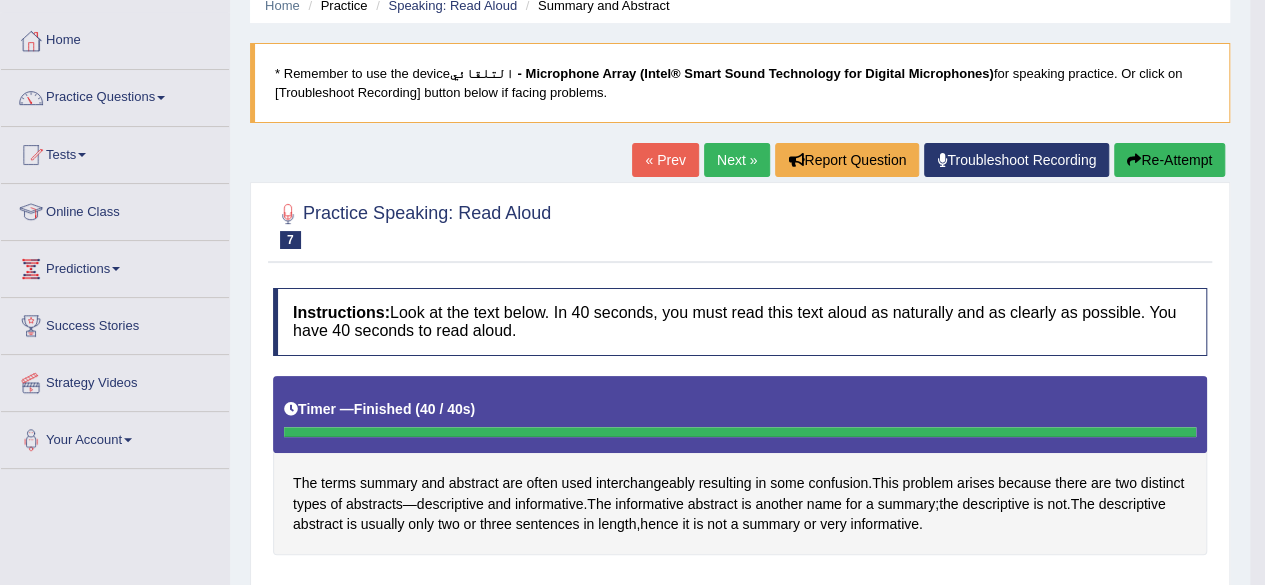 click on "« Prev" at bounding box center (665, 160) 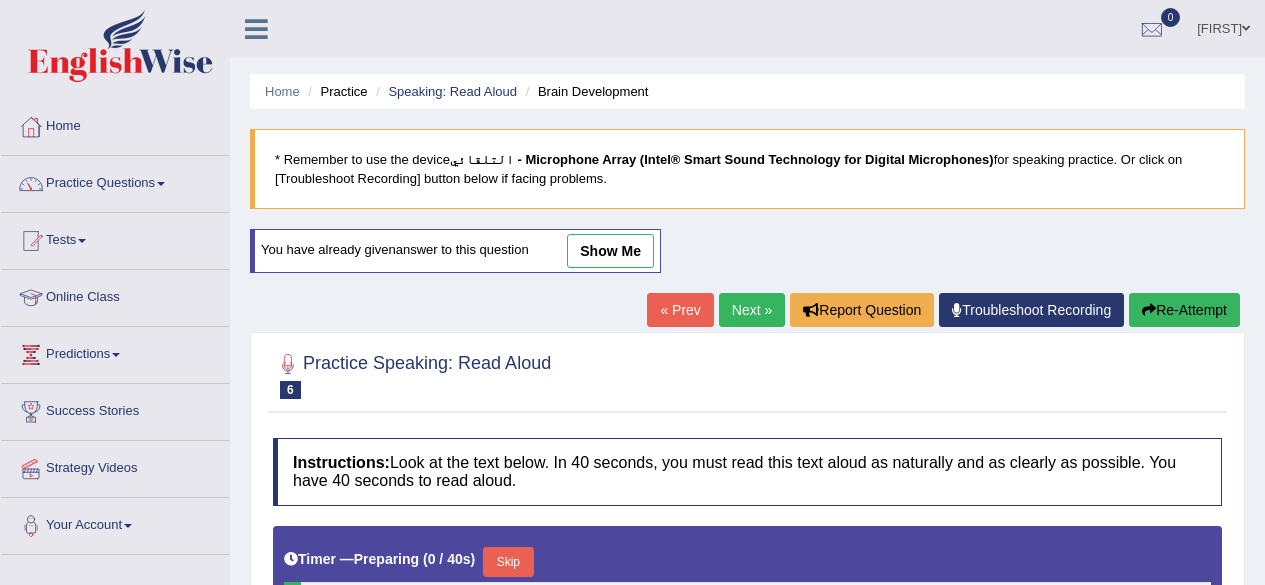 scroll, scrollTop: 0, scrollLeft: 0, axis: both 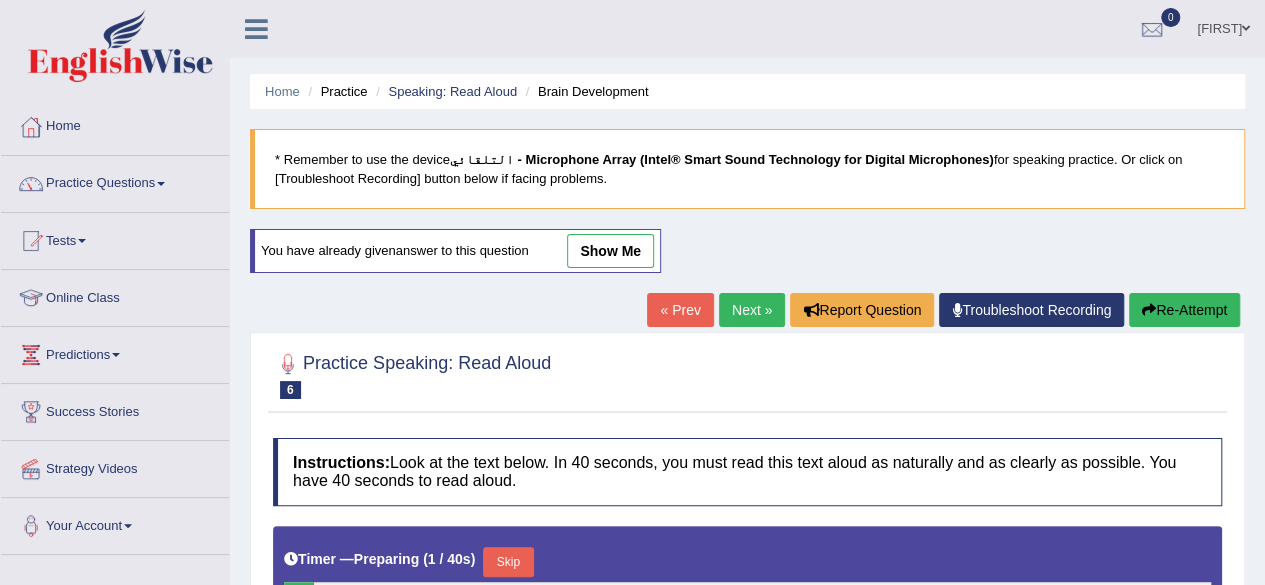 click on "Next »" at bounding box center [752, 310] 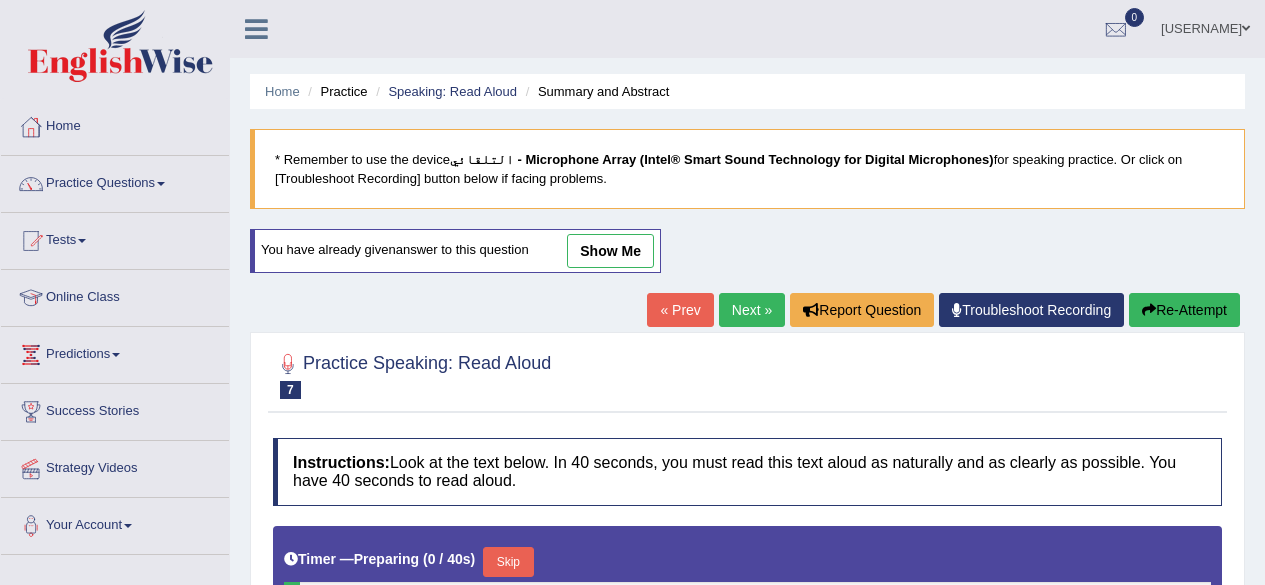 scroll, scrollTop: 0, scrollLeft: 0, axis: both 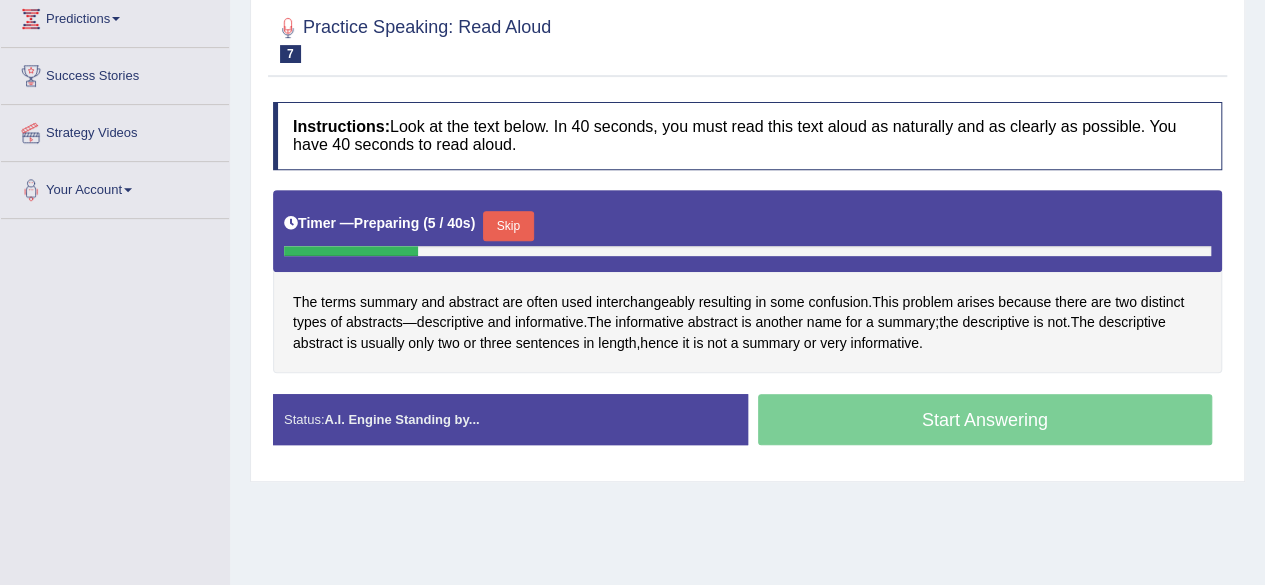 click on "Skip" at bounding box center (508, 226) 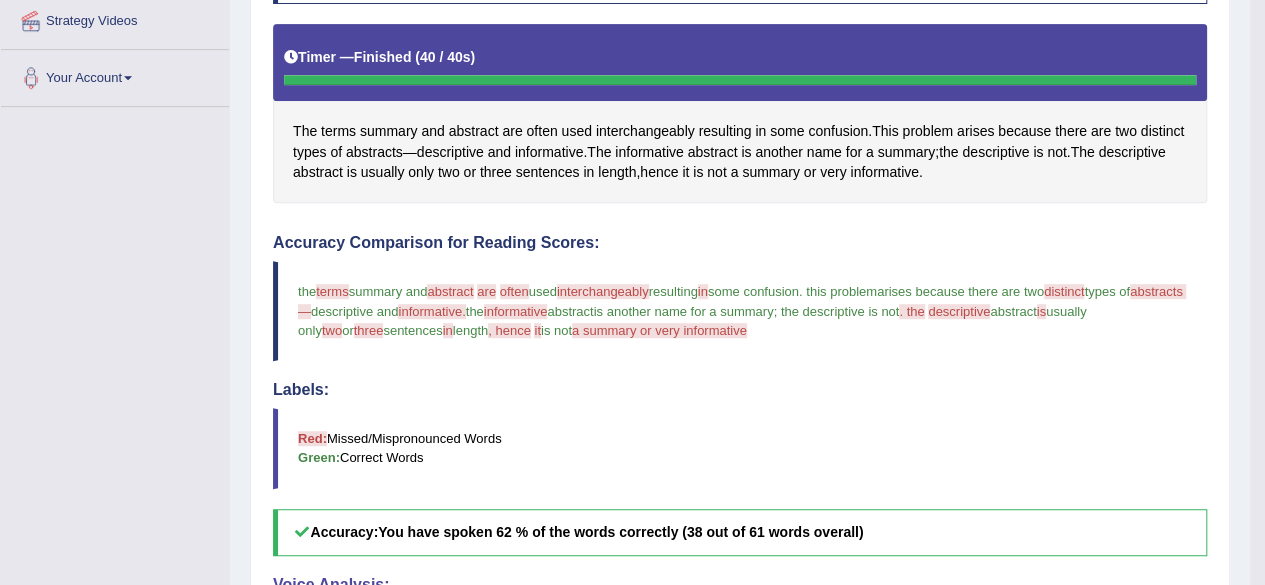 scroll, scrollTop: 0, scrollLeft: 0, axis: both 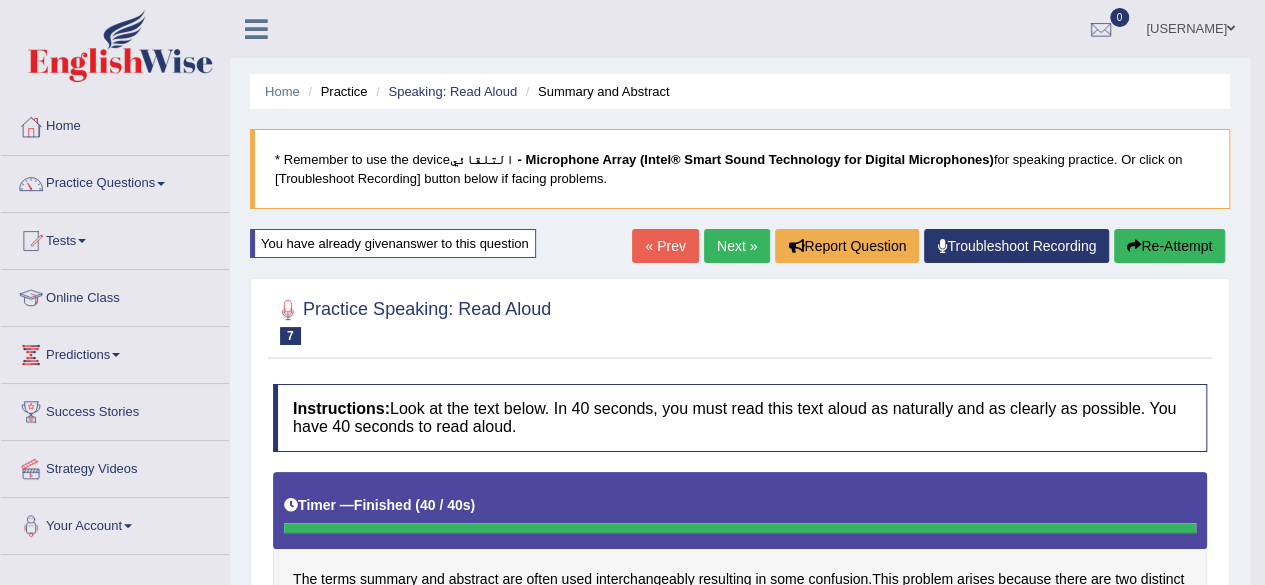 click on "Next »" at bounding box center [737, 246] 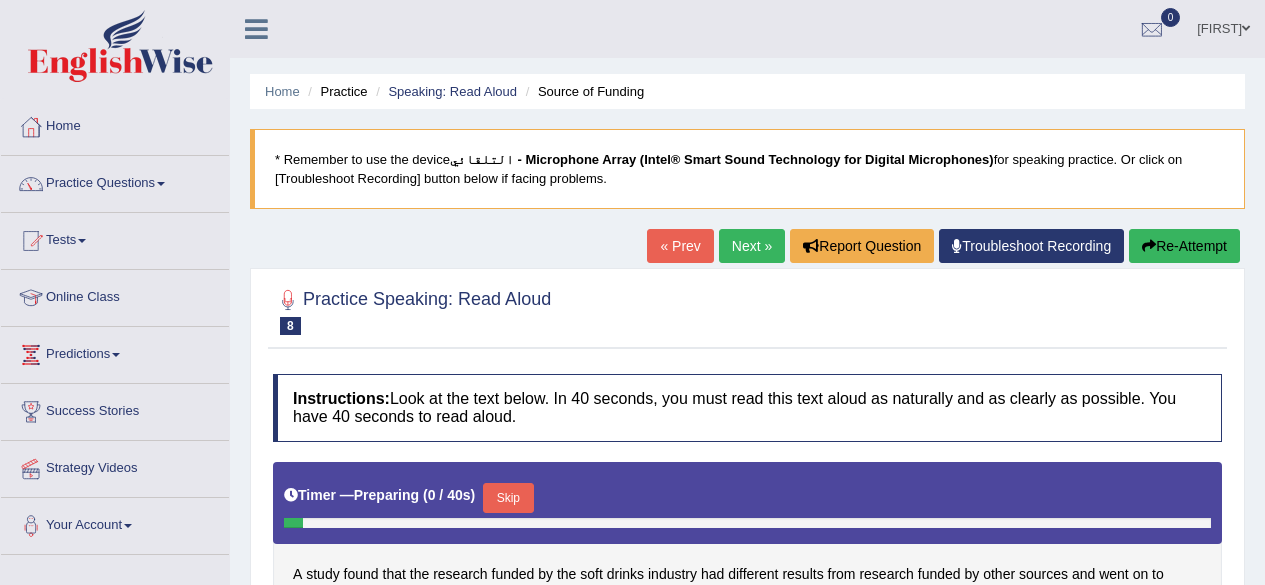 scroll, scrollTop: 0, scrollLeft: 0, axis: both 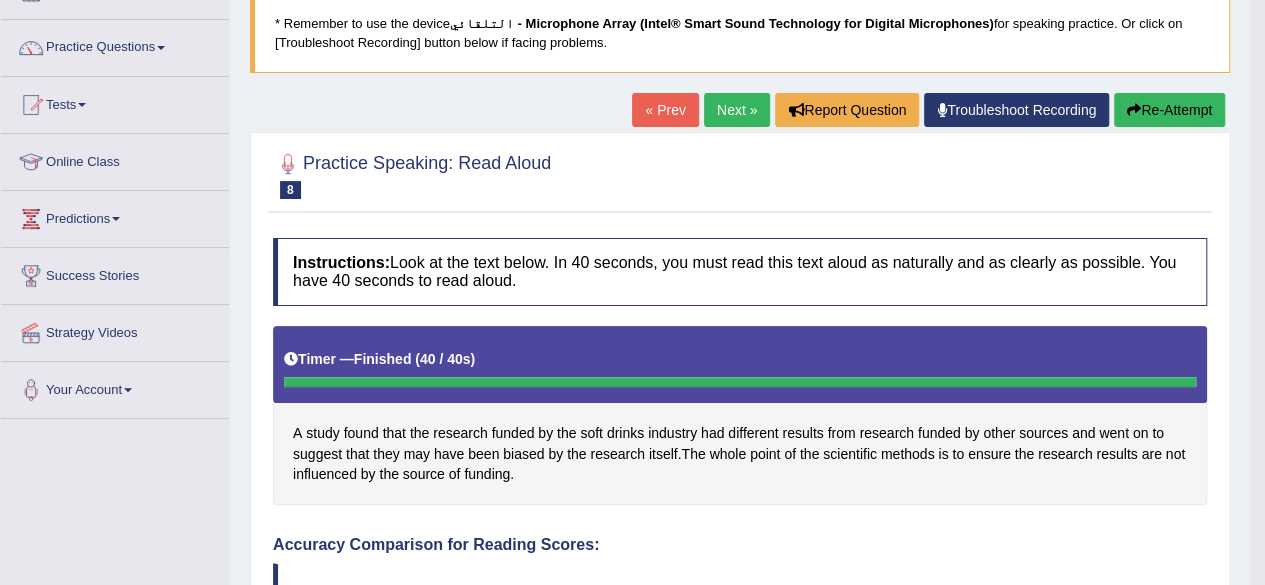click on "Next »" at bounding box center (737, 110) 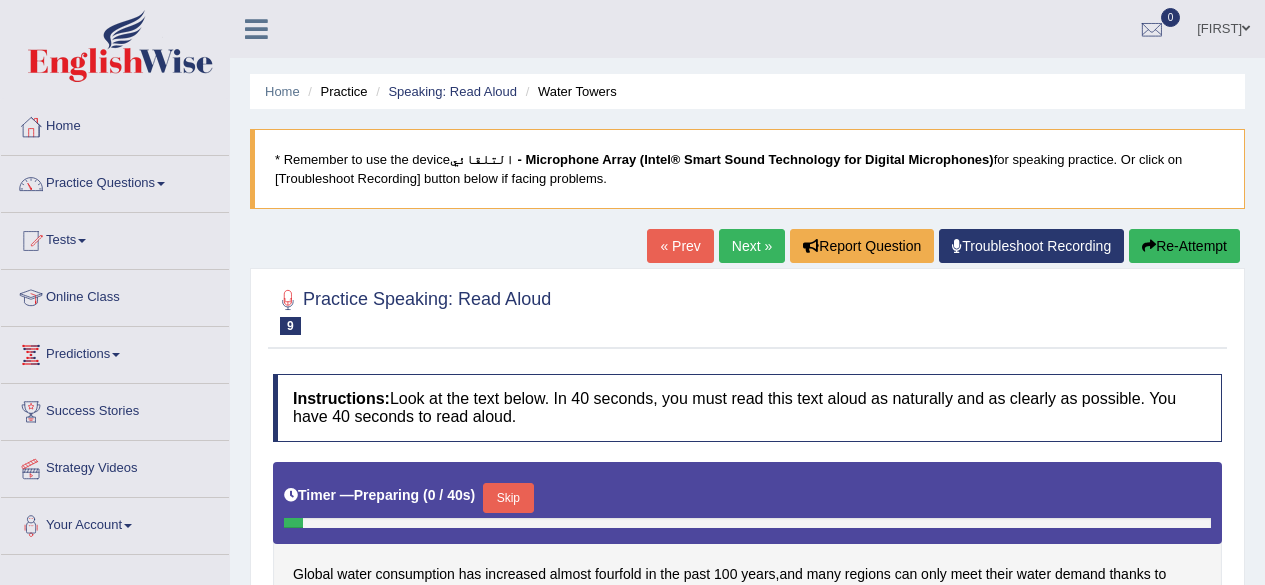 scroll, scrollTop: 0, scrollLeft: 0, axis: both 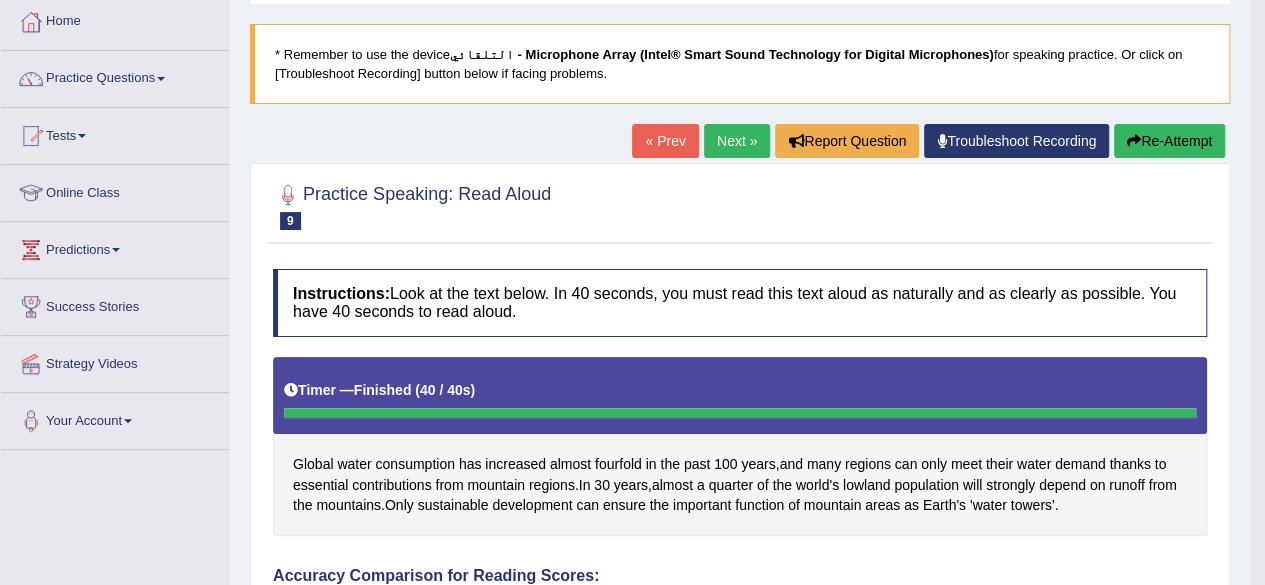 click on "Next »" at bounding box center [737, 141] 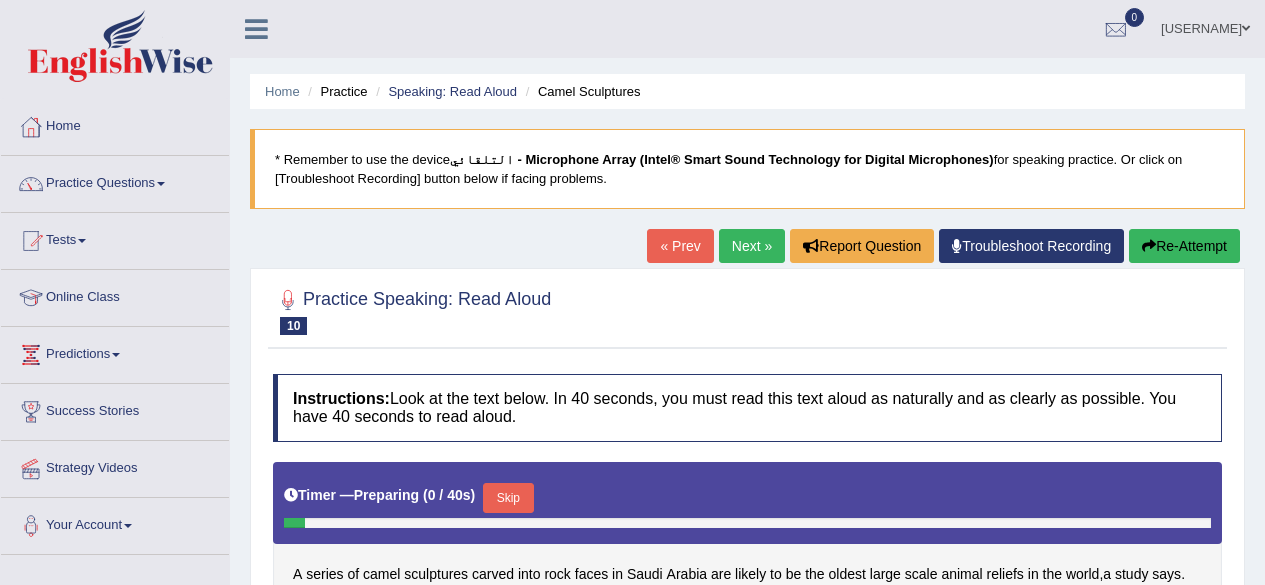 scroll, scrollTop: 0, scrollLeft: 0, axis: both 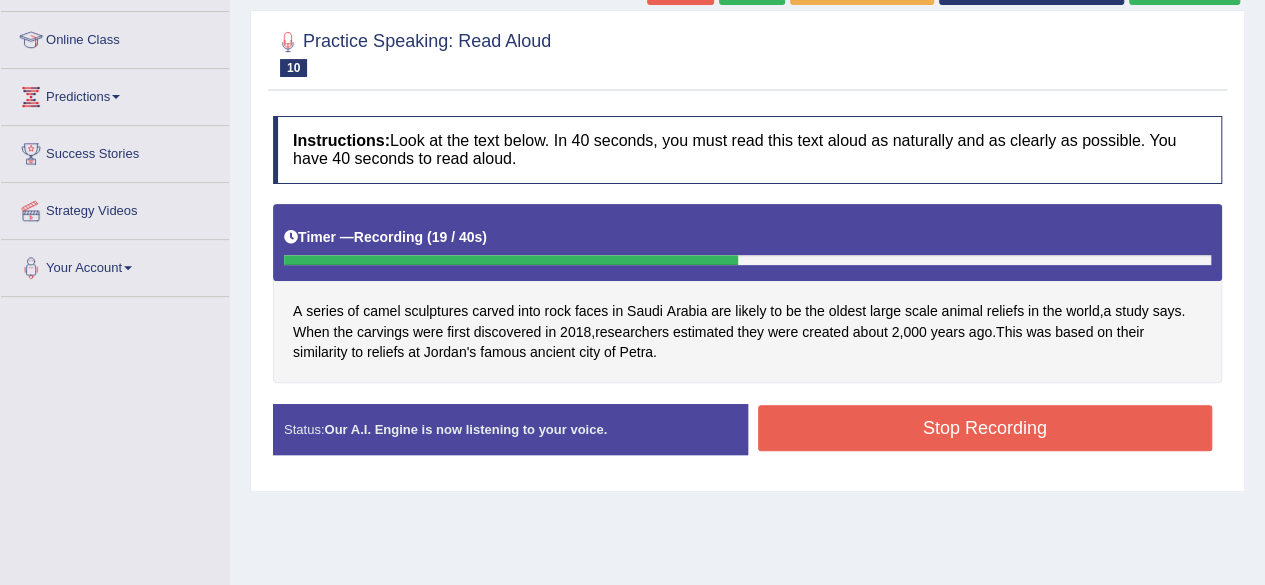 click on "carvings" at bounding box center (383, 332) 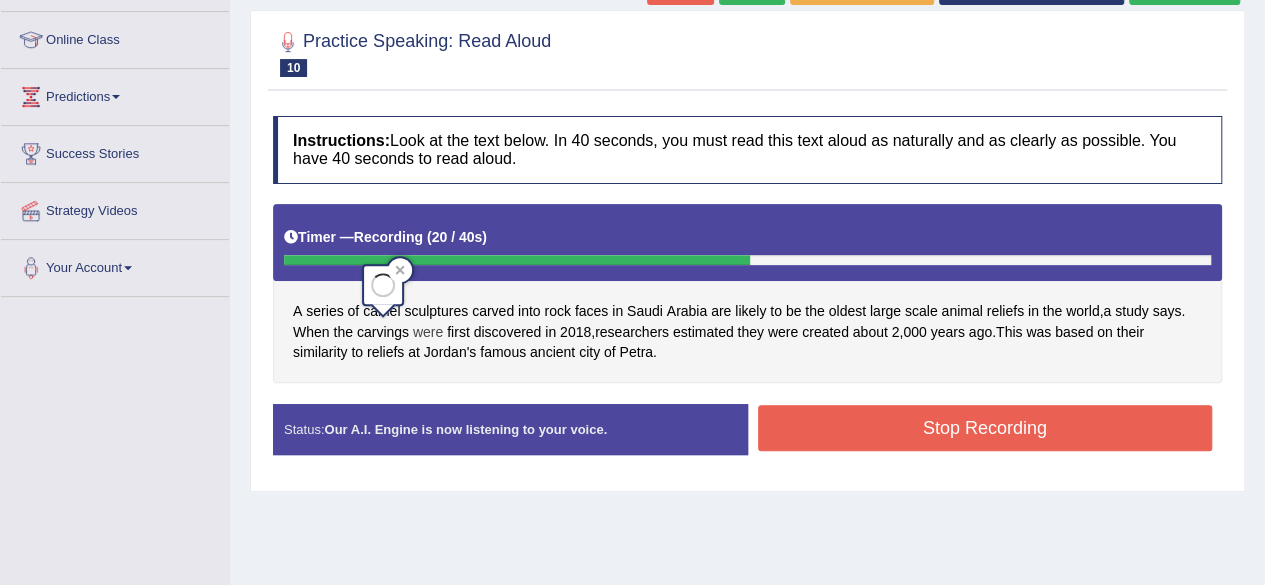 click on "were" at bounding box center [428, 332] 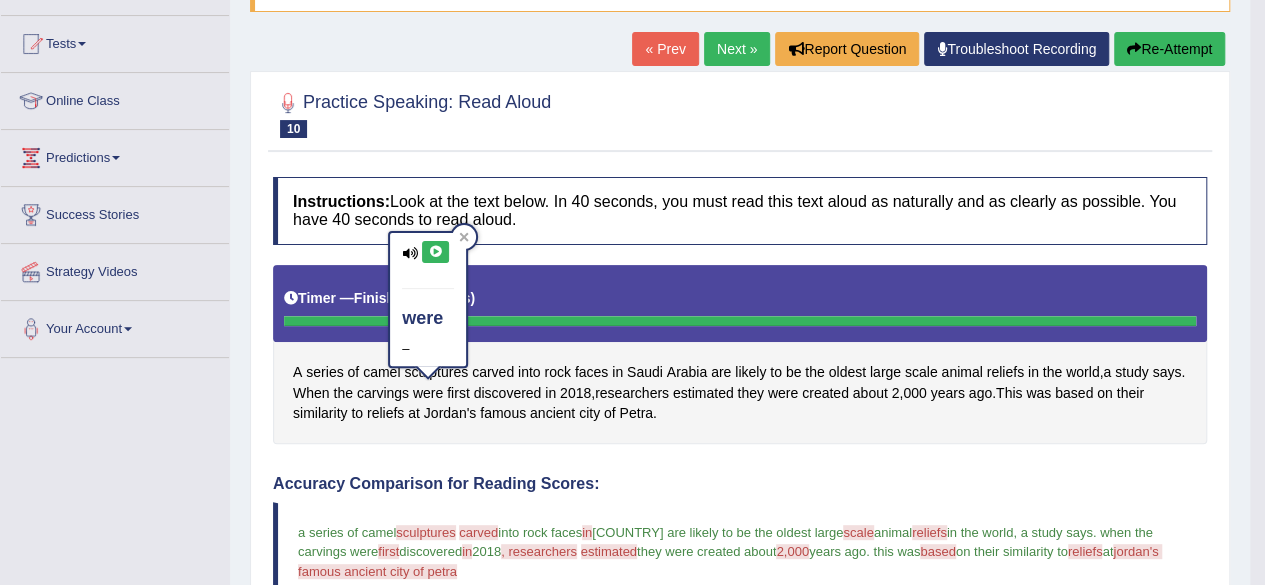 scroll, scrollTop: 166, scrollLeft: 0, axis: vertical 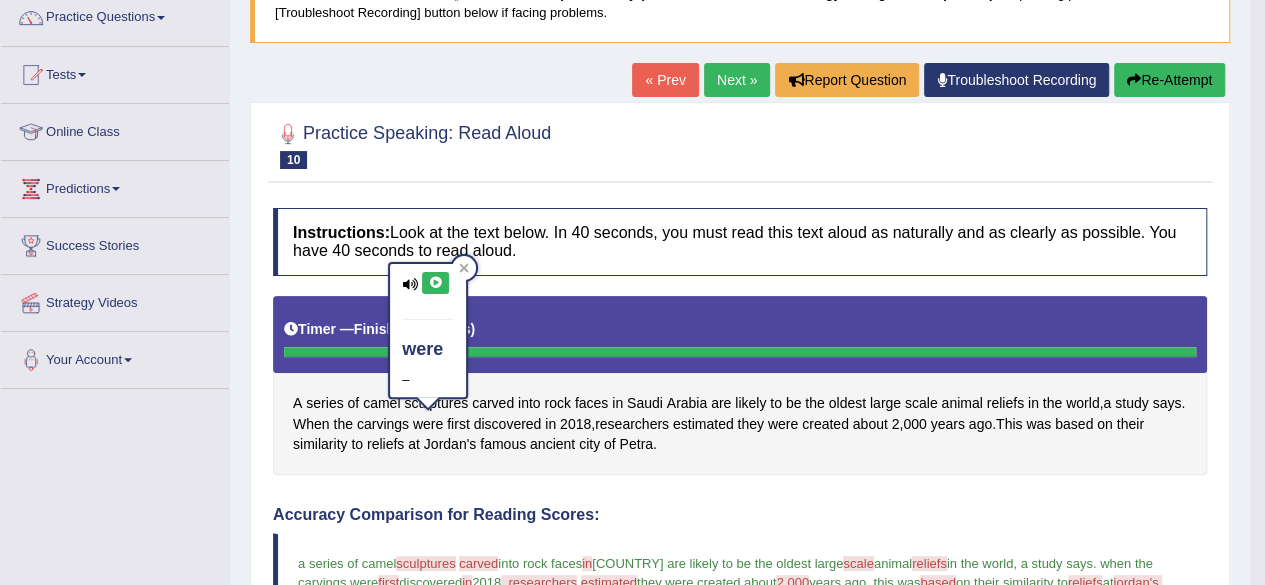 click on "Next »" at bounding box center (737, 80) 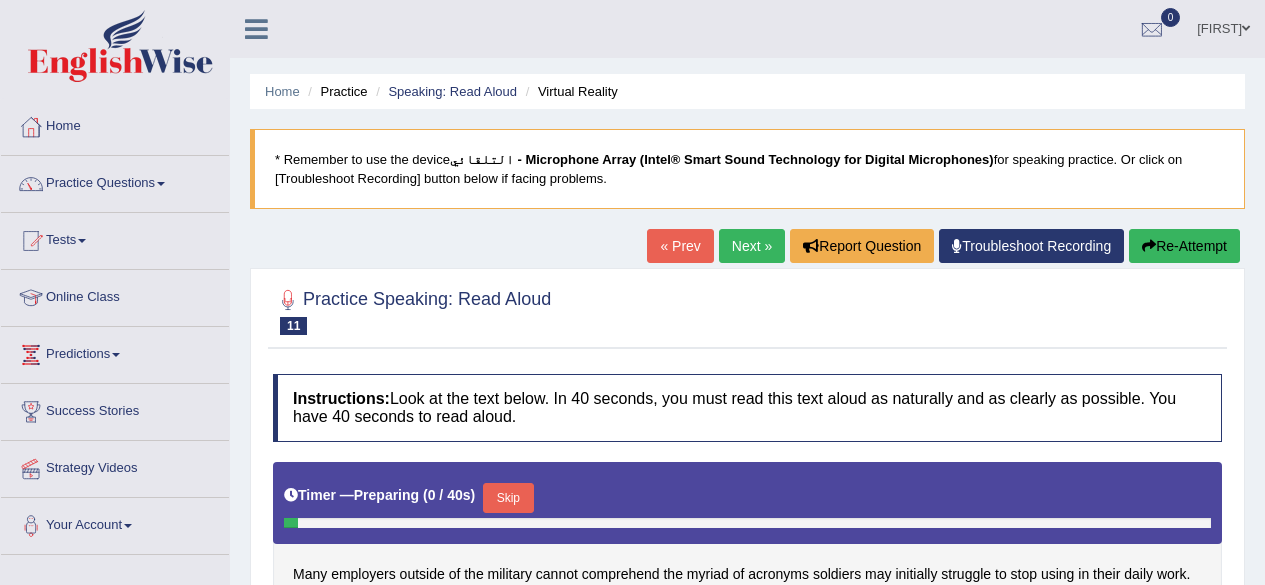 scroll, scrollTop: 0, scrollLeft: 0, axis: both 